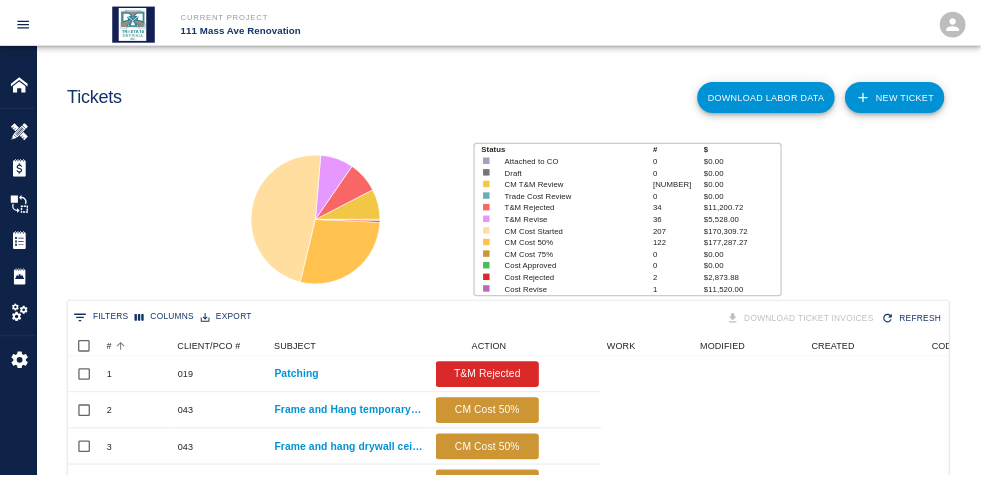 scroll, scrollTop: 0, scrollLeft: 0, axis: both 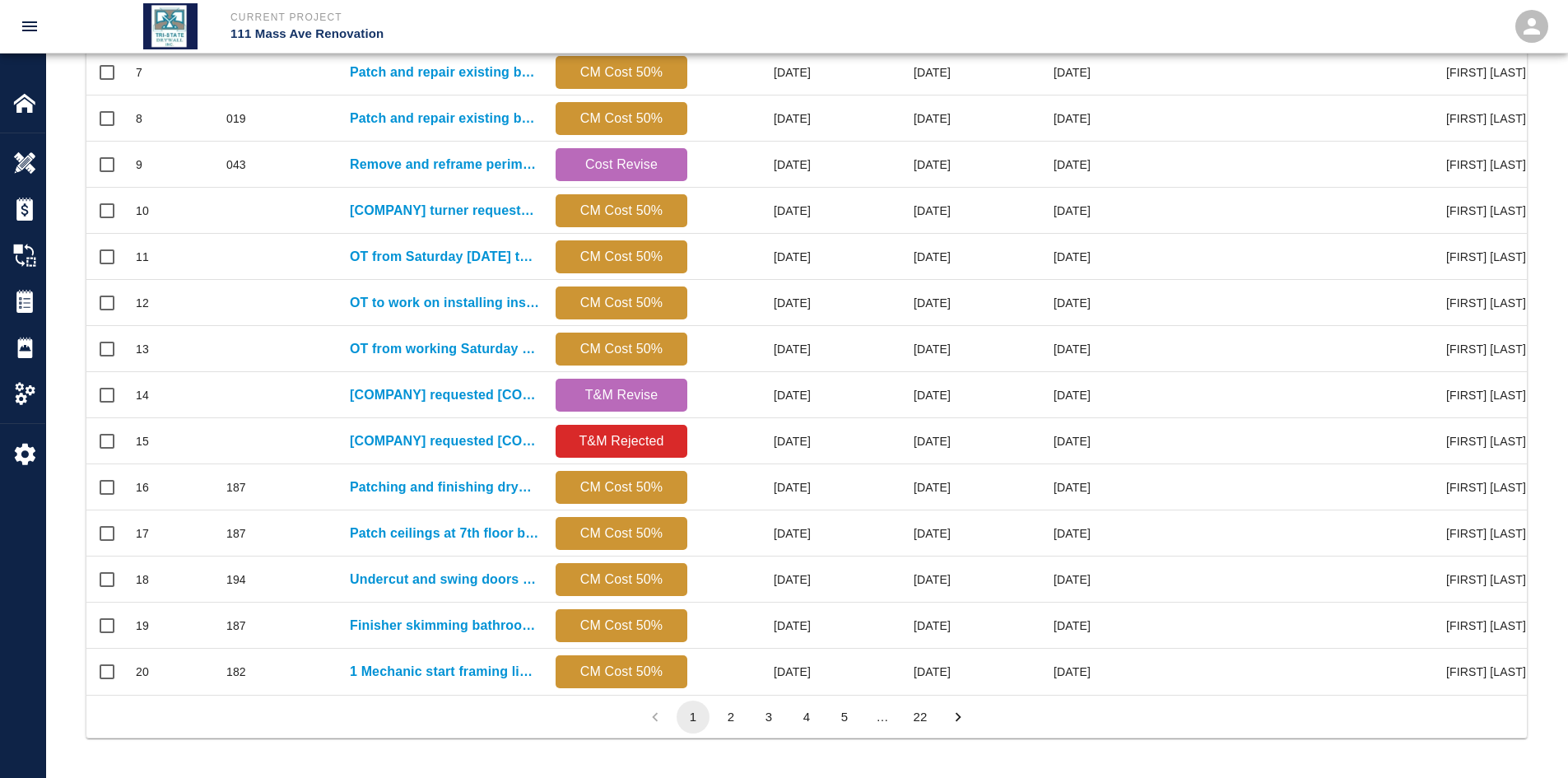 click on "22" at bounding box center (920, 717) 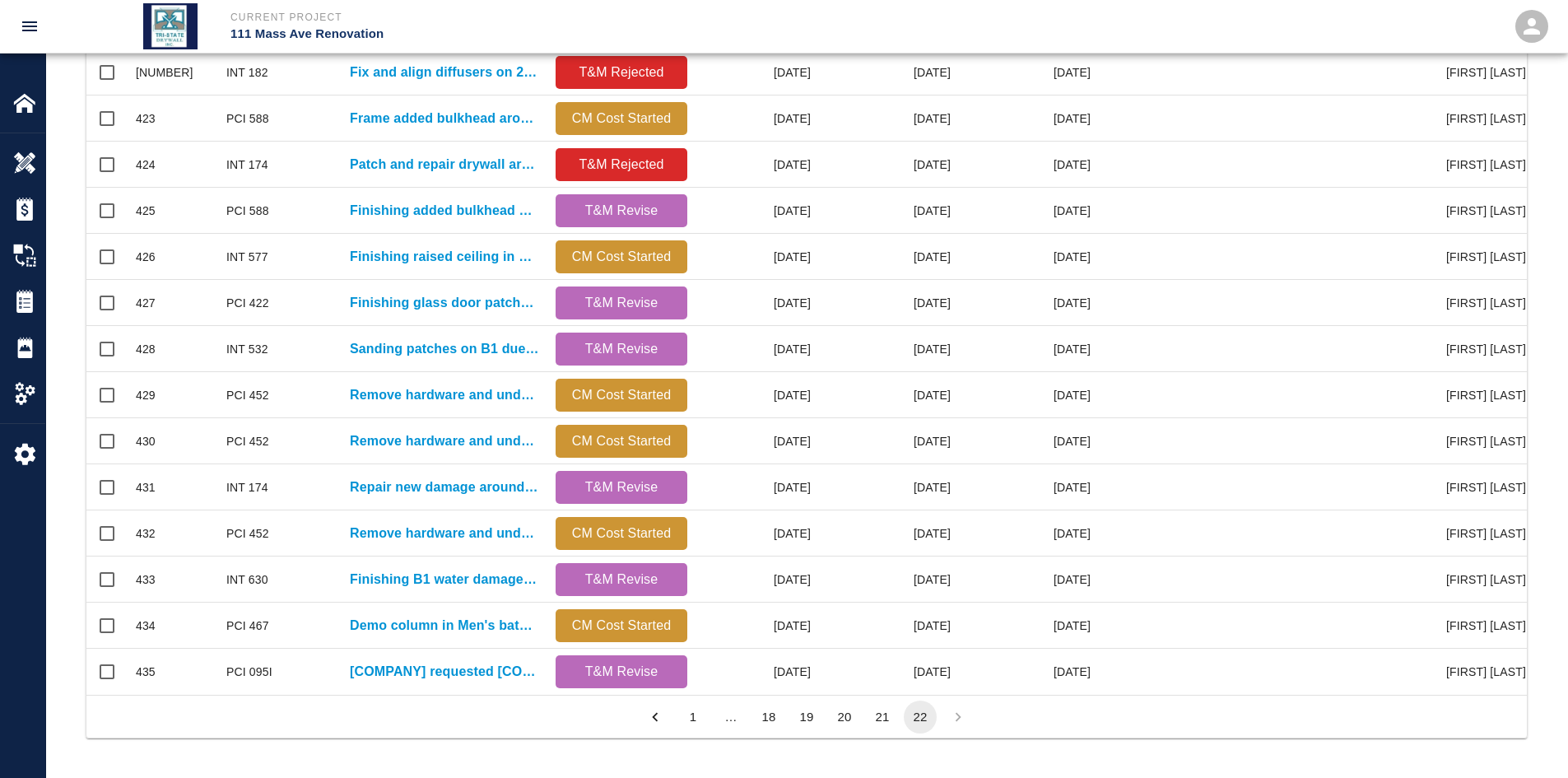 scroll, scrollTop: 718, scrollLeft: 1428, axis: both 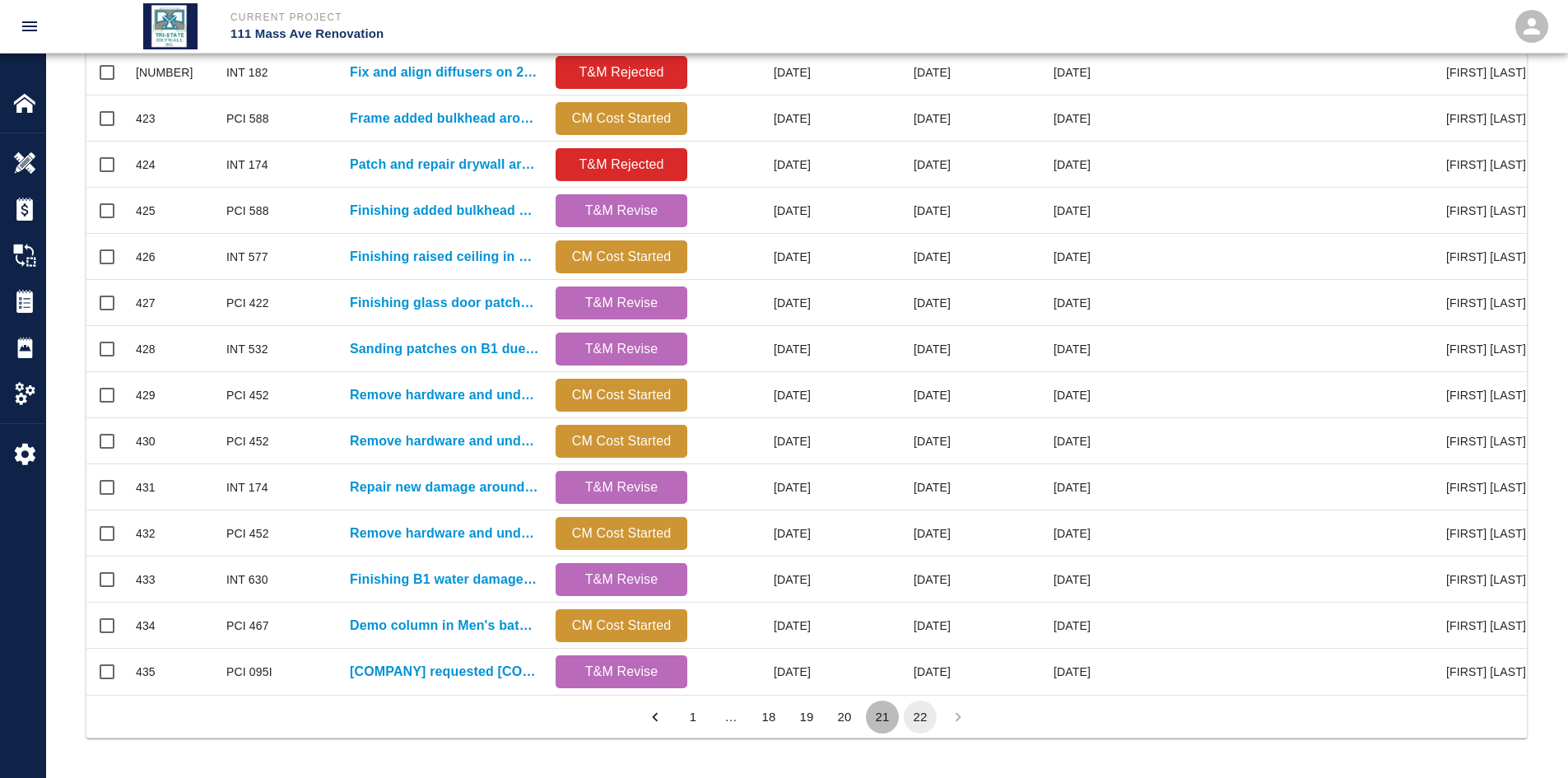 click on "21" at bounding box center [882, 717] 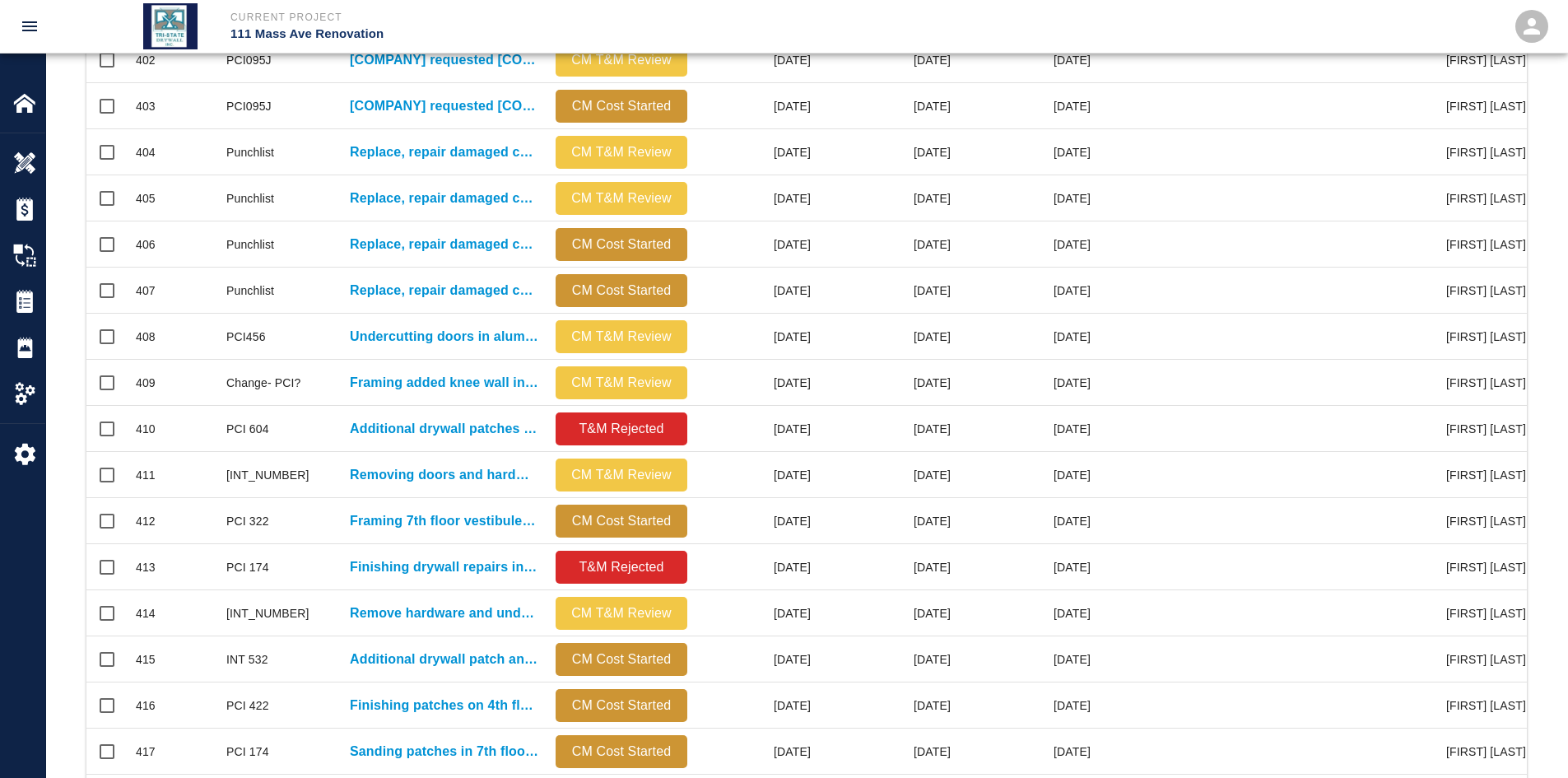 scroll, scrollTop: 13, scrollLeft: 13, axis: both 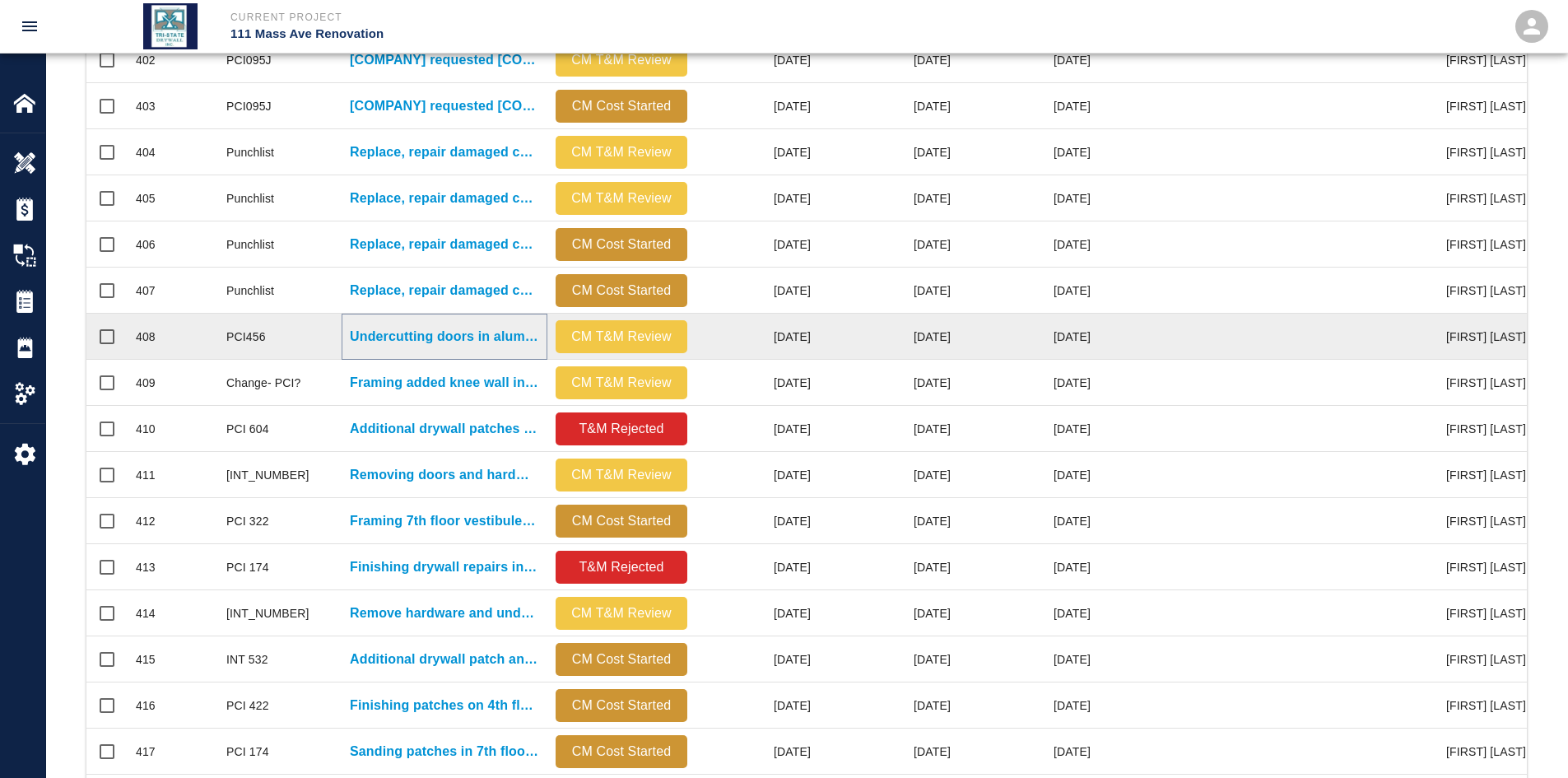 click on "Undercutting doors in aluminum frames on 6th floor" at bounding box center (444, 337) 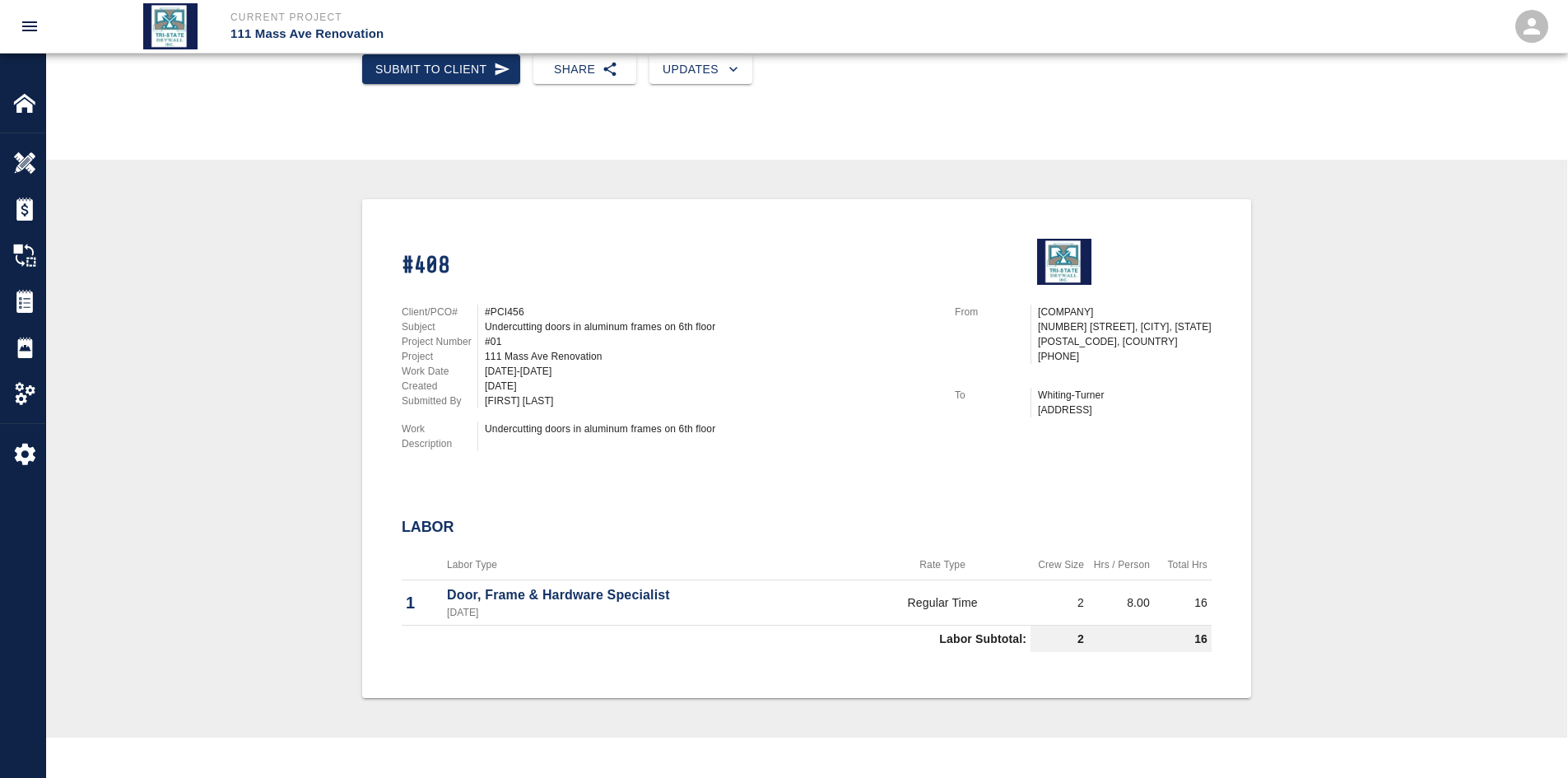 scroll, scrollTop: 329, scrollLeft: 0, axis: vertical 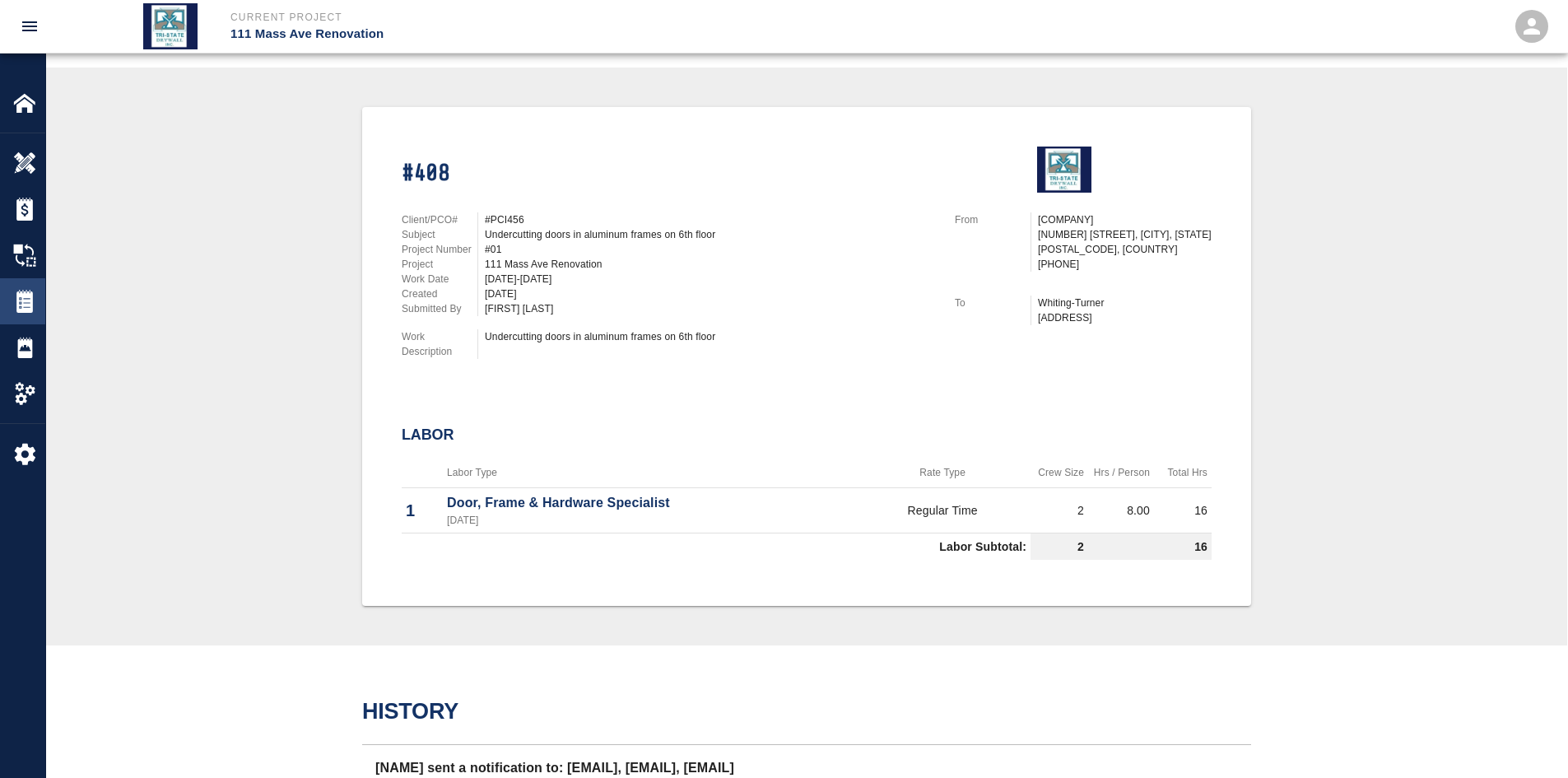 click at bounding box center [25, 163] 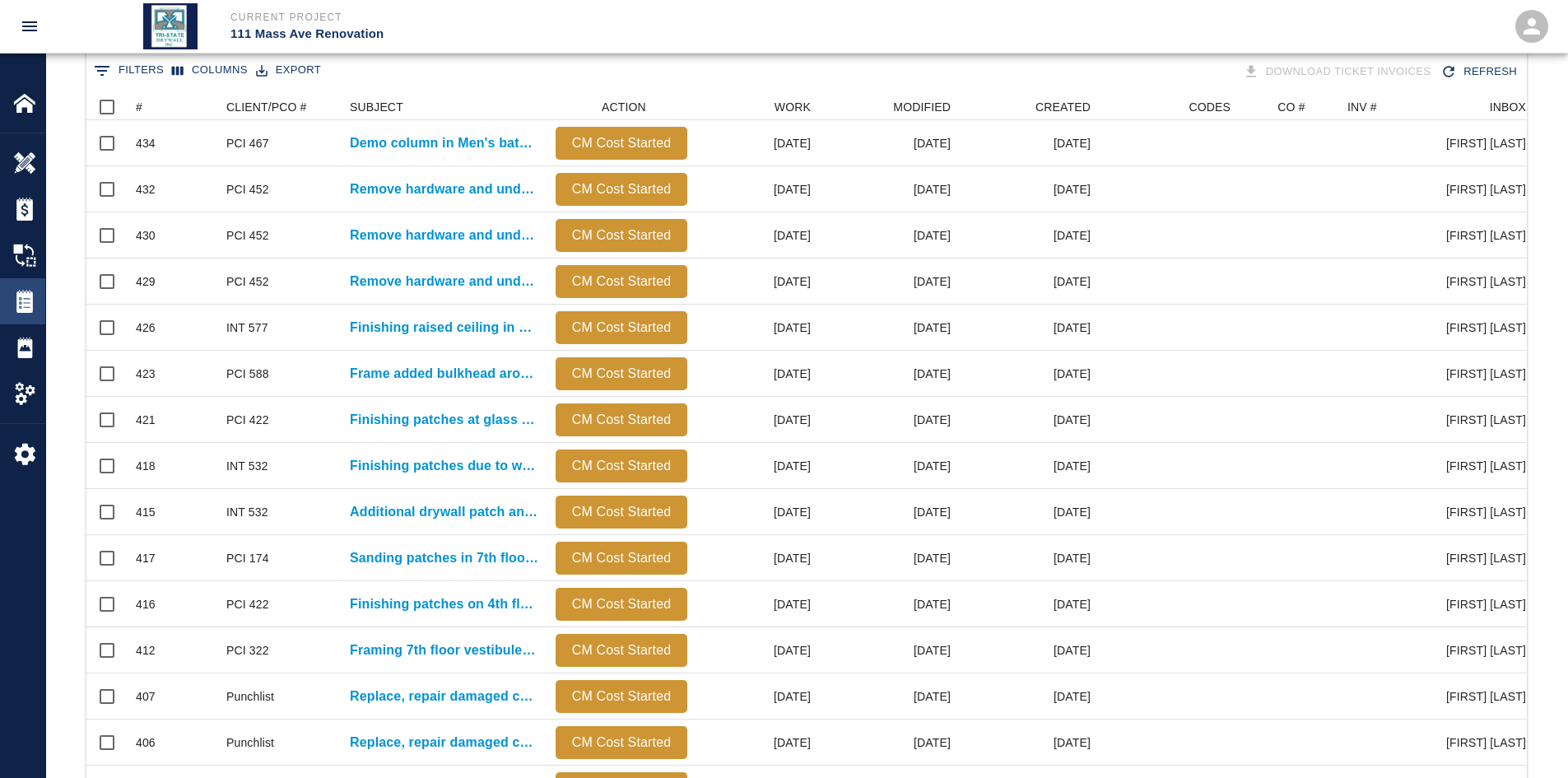 scroll, scrollTop: 0, scrollLeft: 0, axis: both 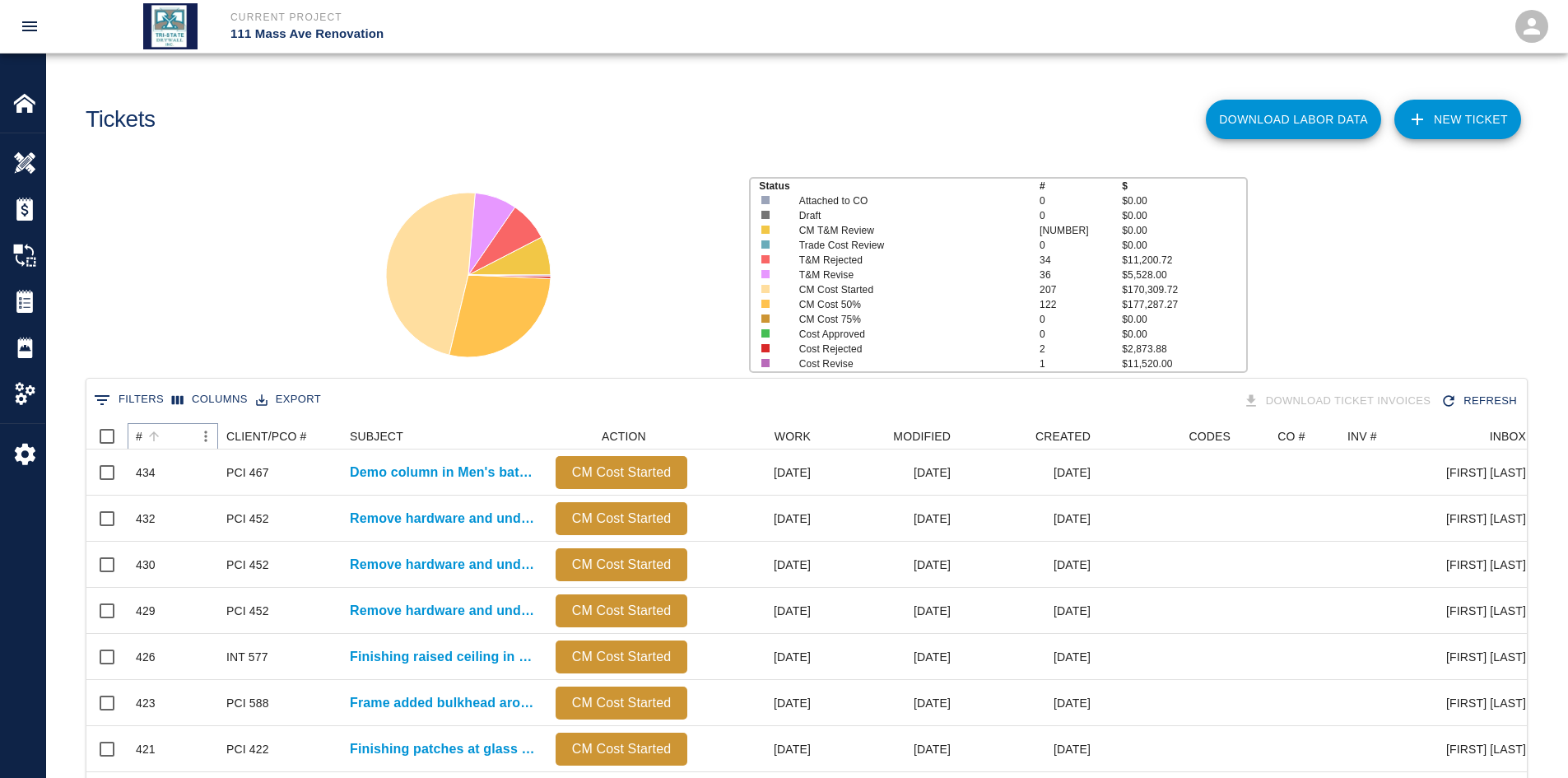 click at bounding box center [154, 436] 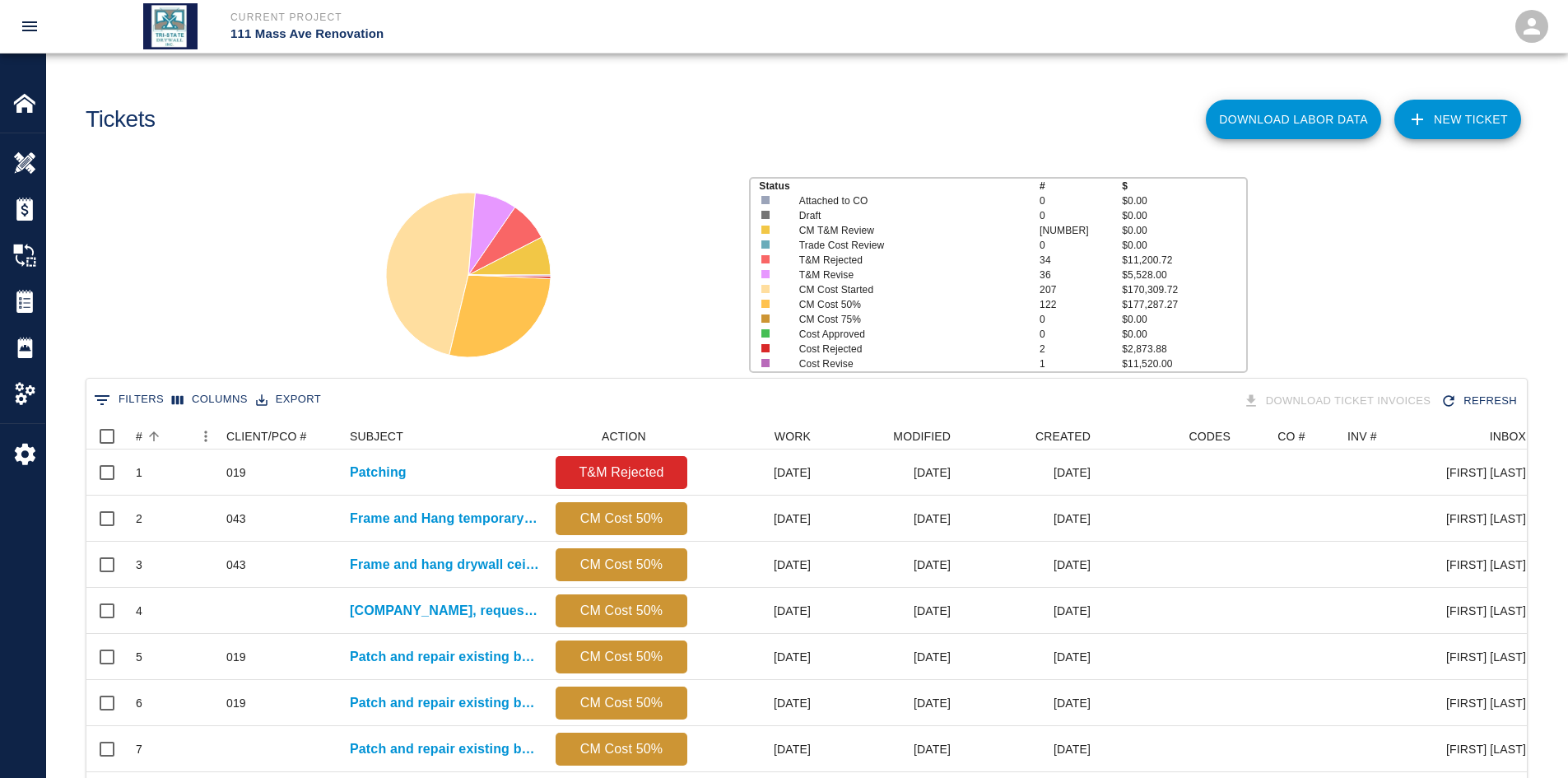 scroll, scrollTop: 689, scrollLeft: 0, axis: vertical 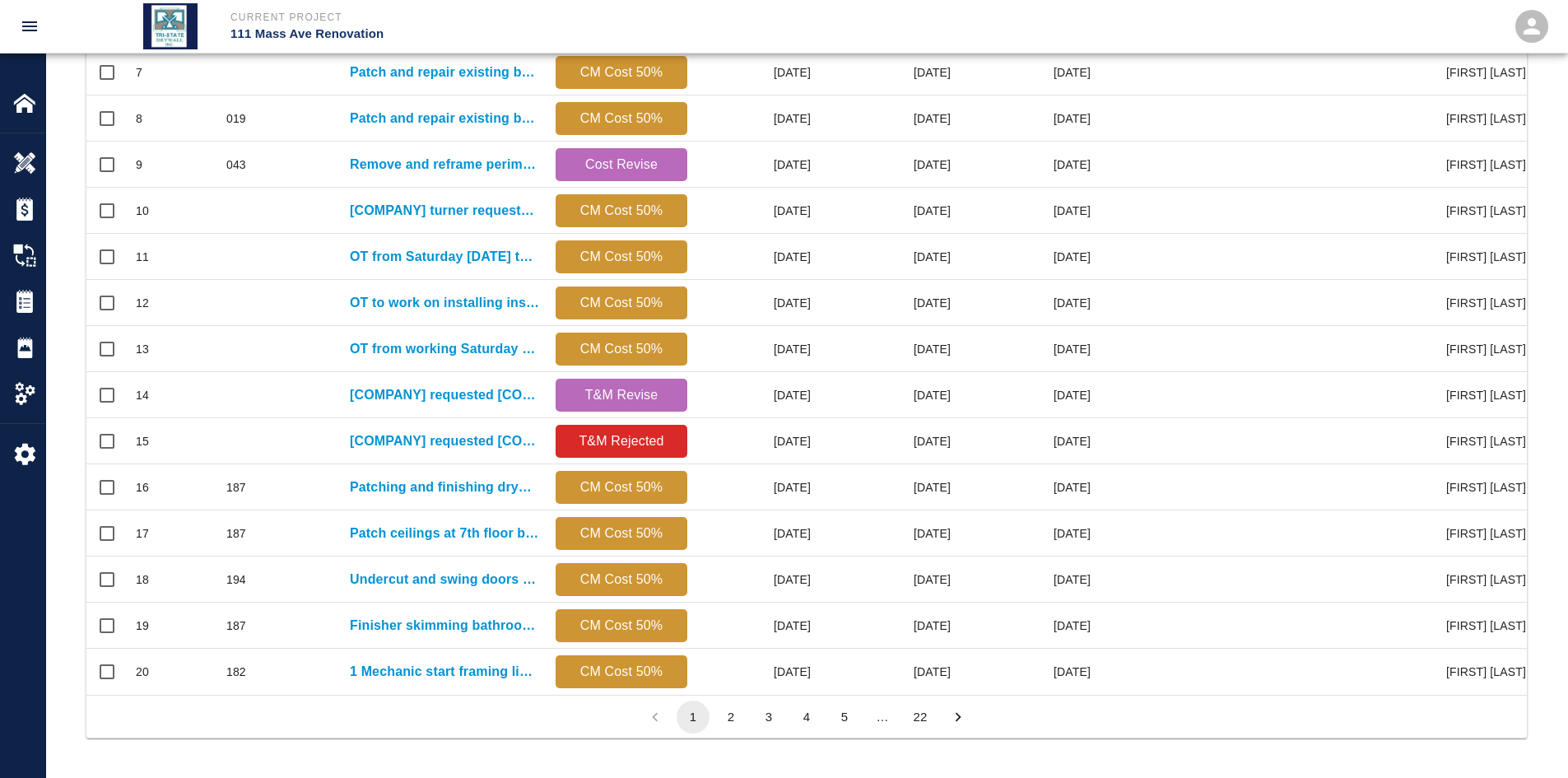 click on "22" at bounding box center (920, 717) 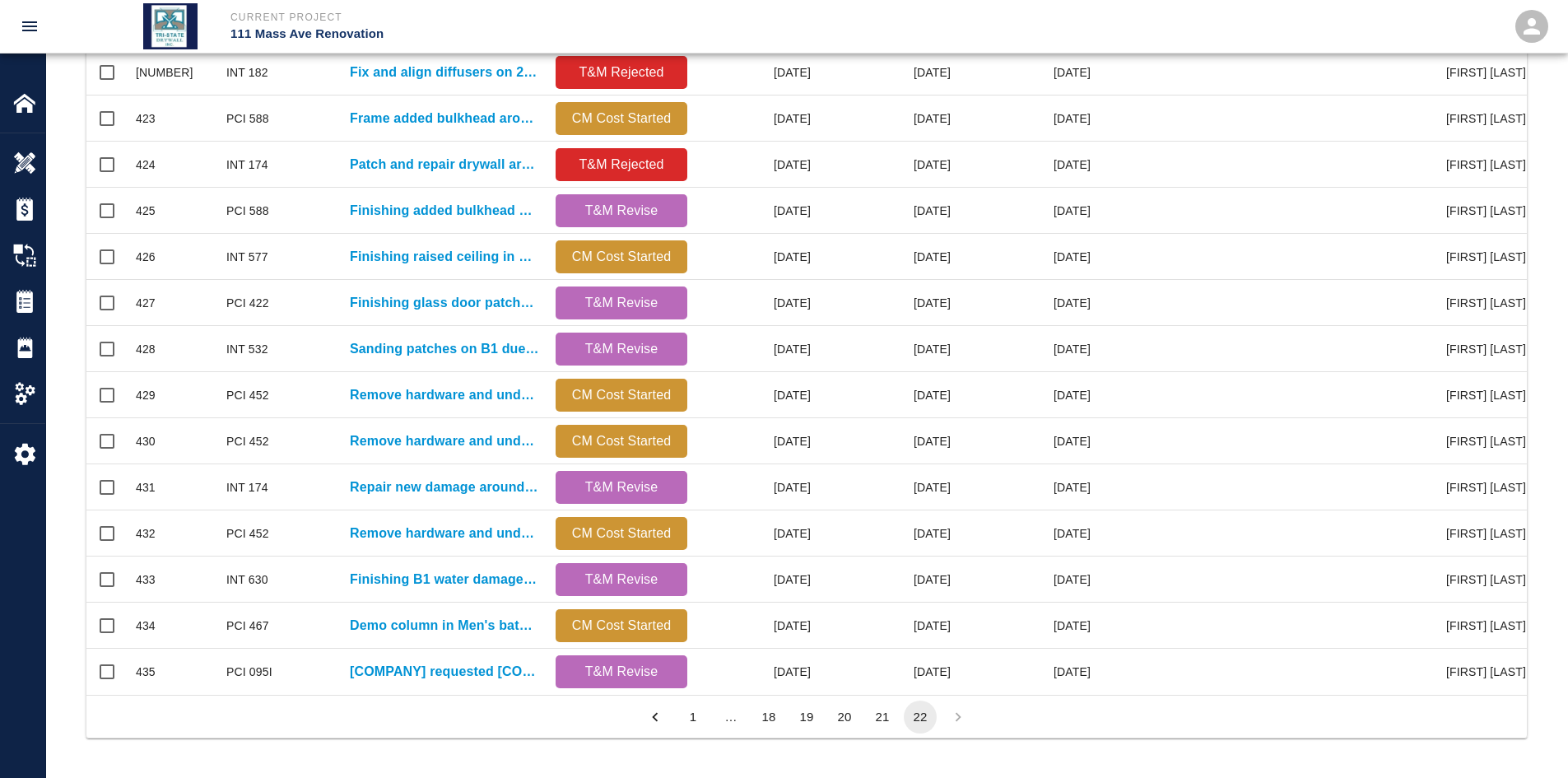 scroll, scrollTop: 718, scrollLeft: 1428, axis: both 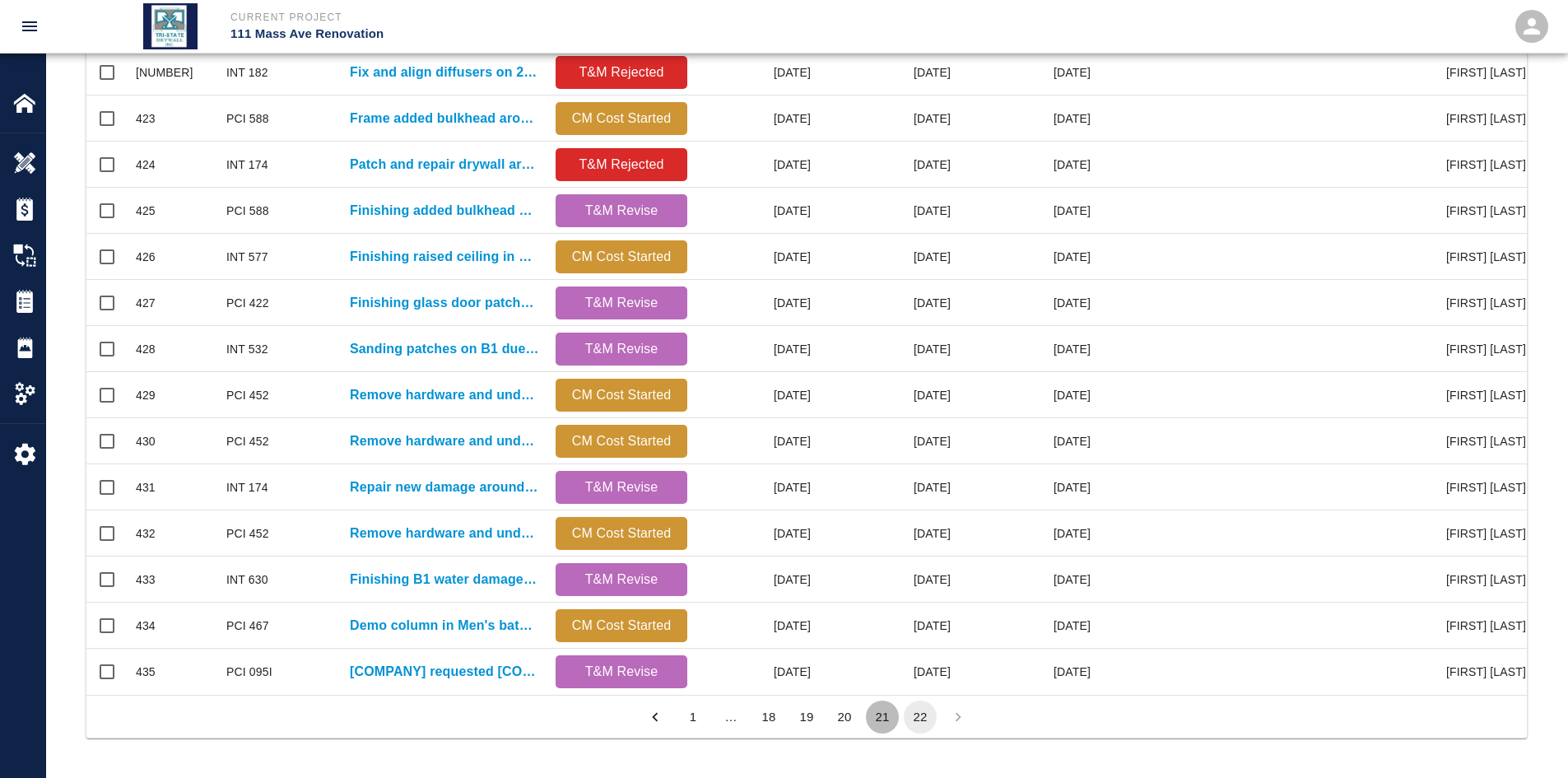 click on "21" at bounding box center [882, 717] 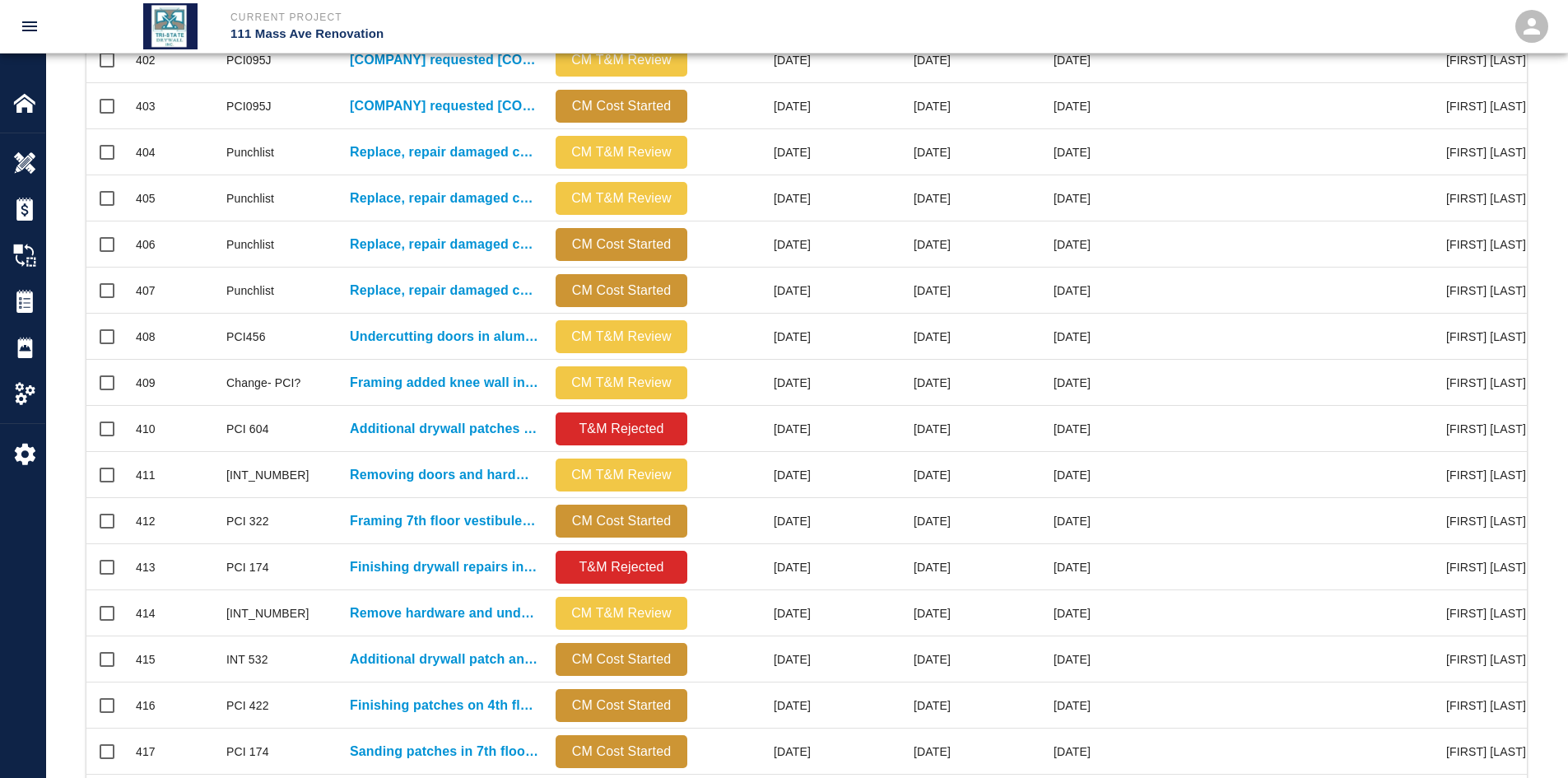 scroll, scrollTop: 13, scrollLeft: 13, axis: both 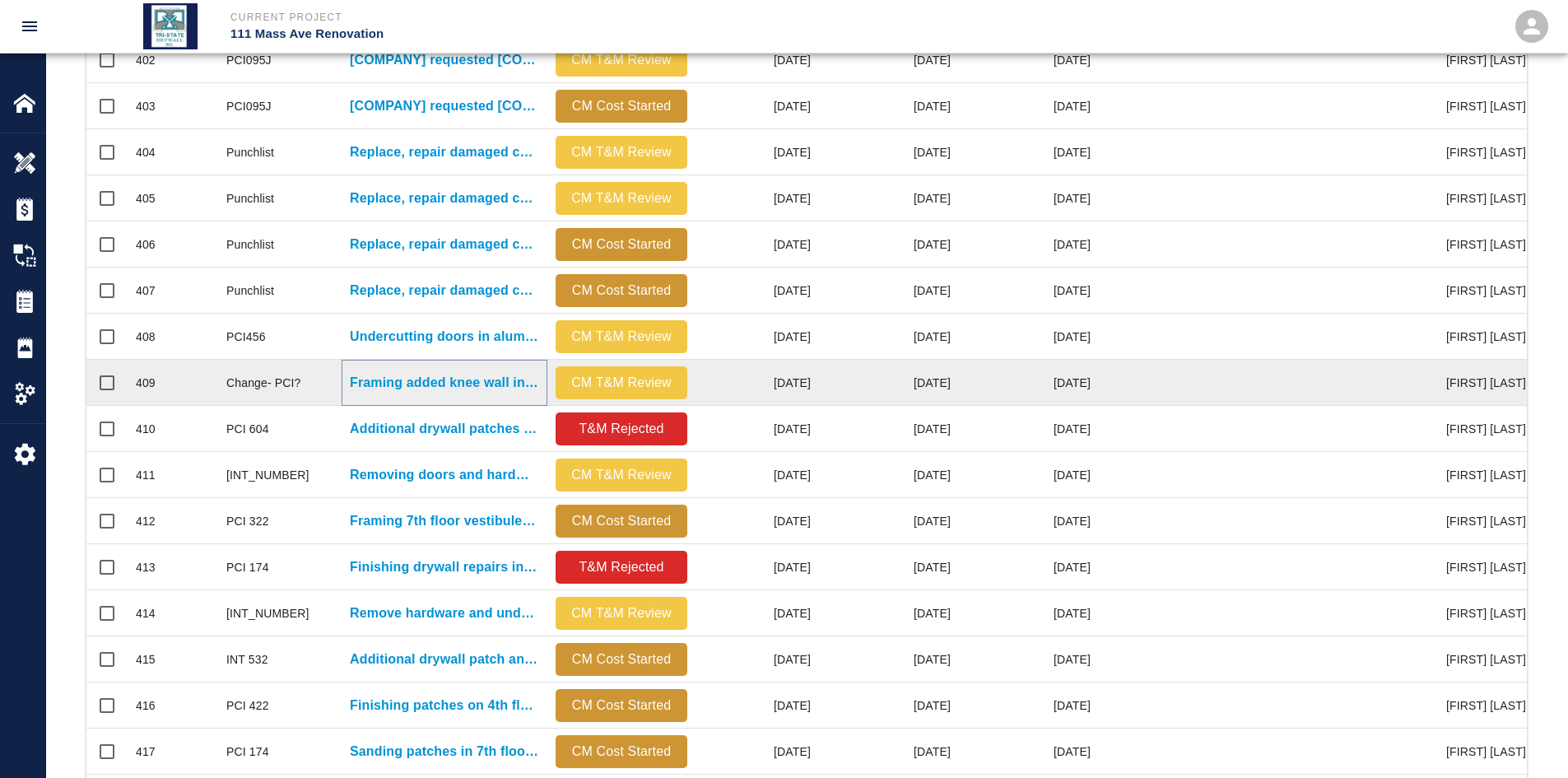click on "Framing added knee wall in faculty lounge 3013" at bounding box center (444, 383) 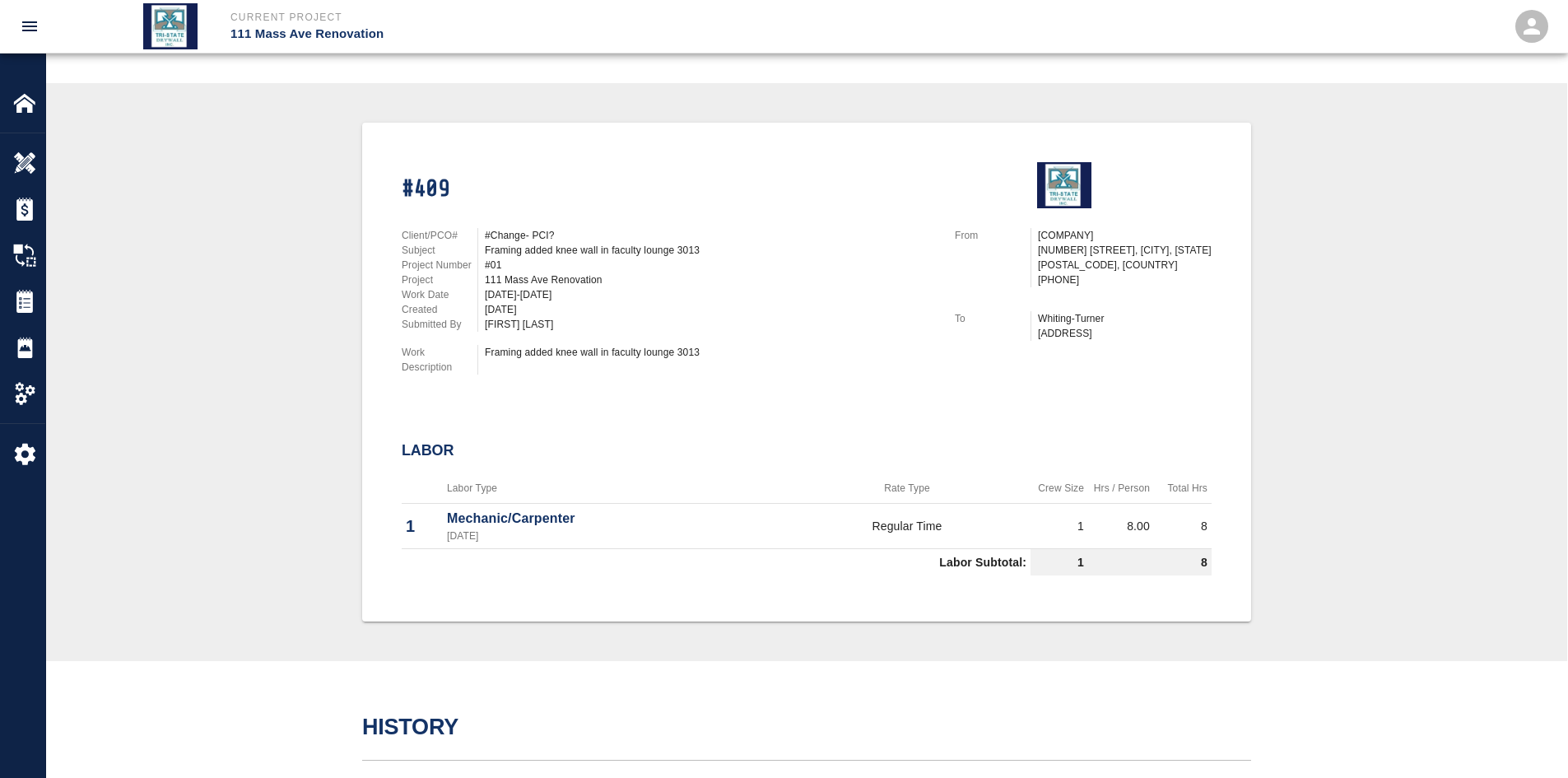 scroll, scrollTop: 412, scrollLeft: 0, axis: vertical 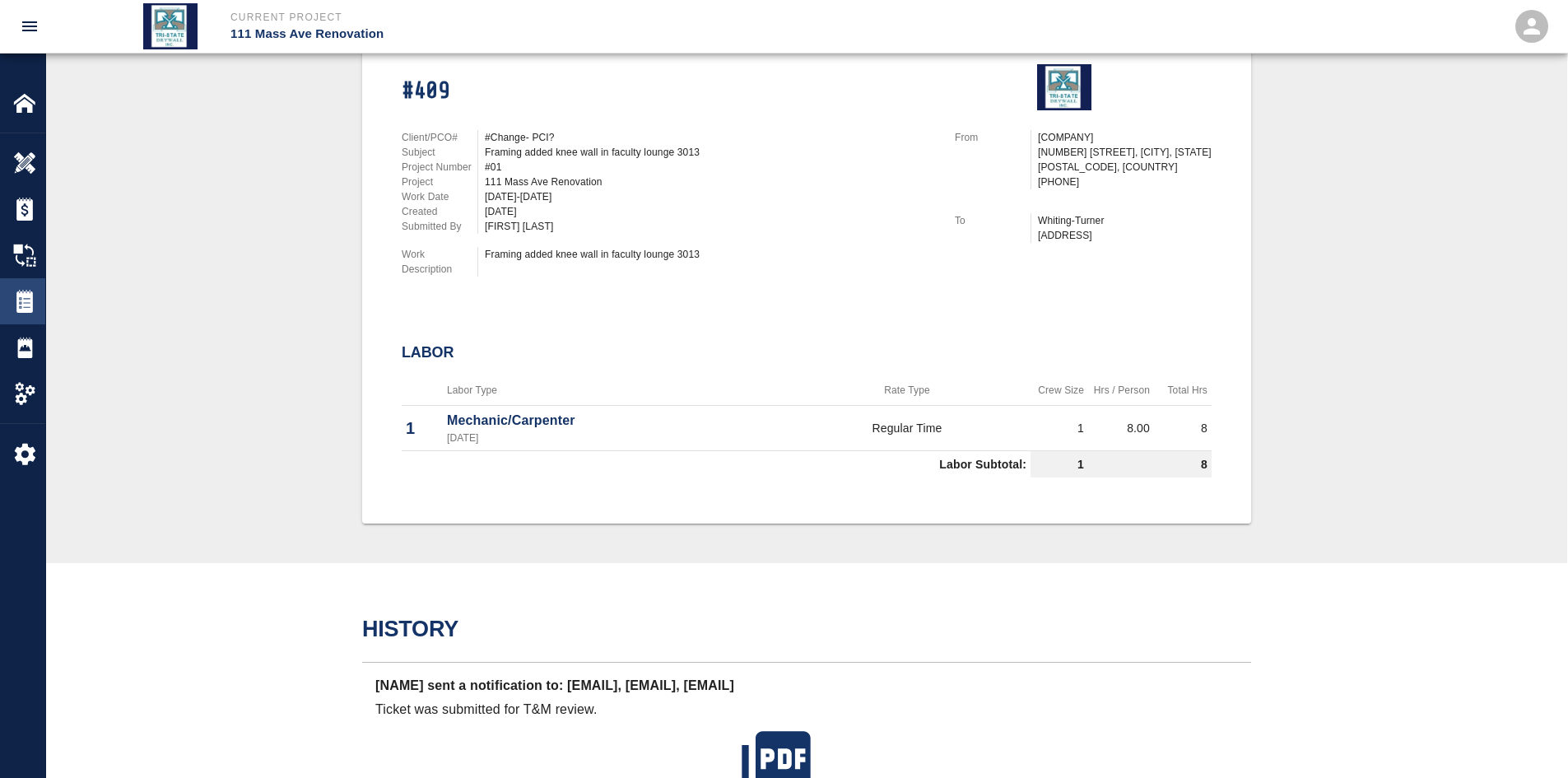 click at bounding box center [25, 163] 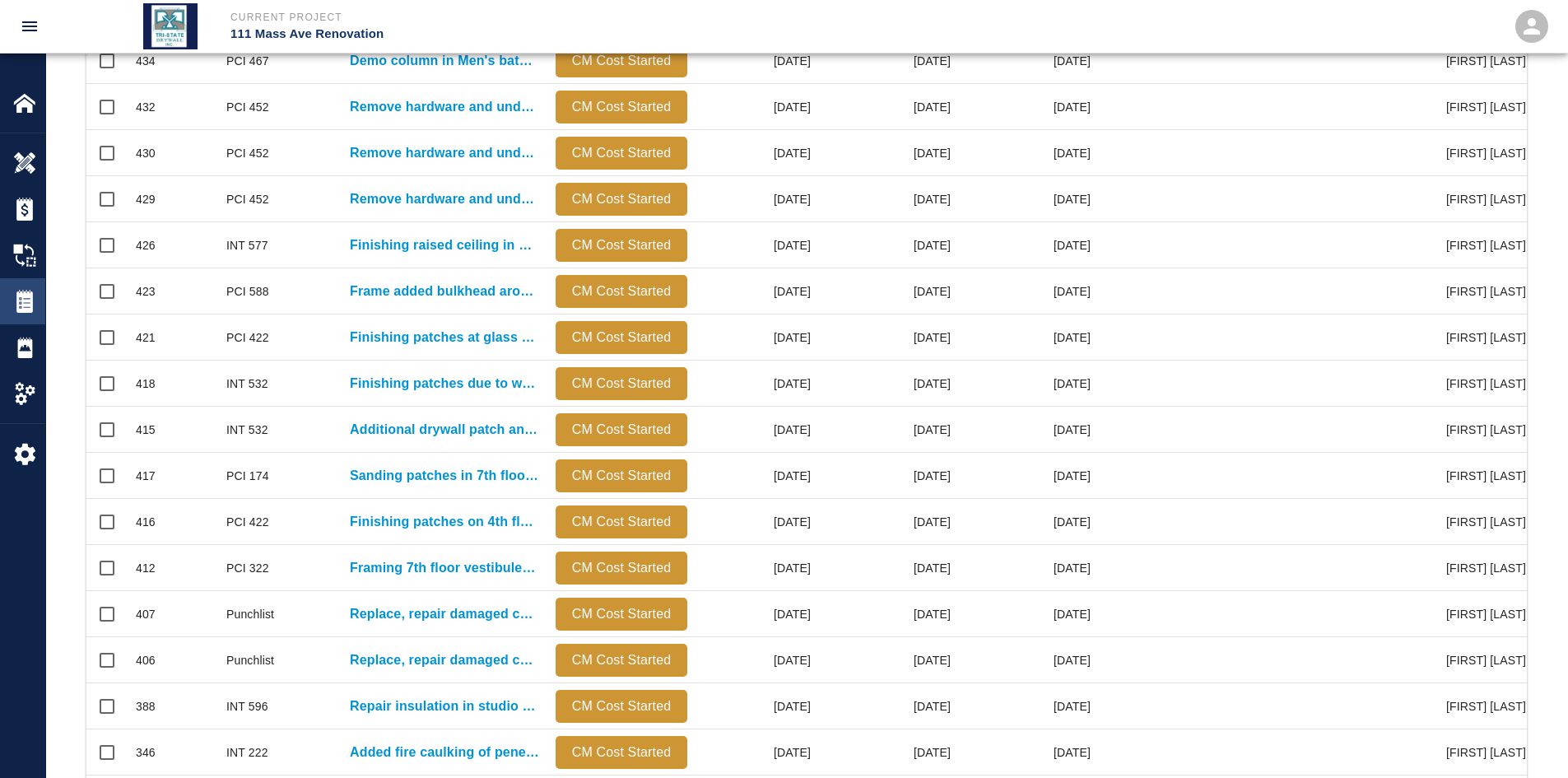 scroll, scrollTop: 0, scrollLeft: 0, axis: both 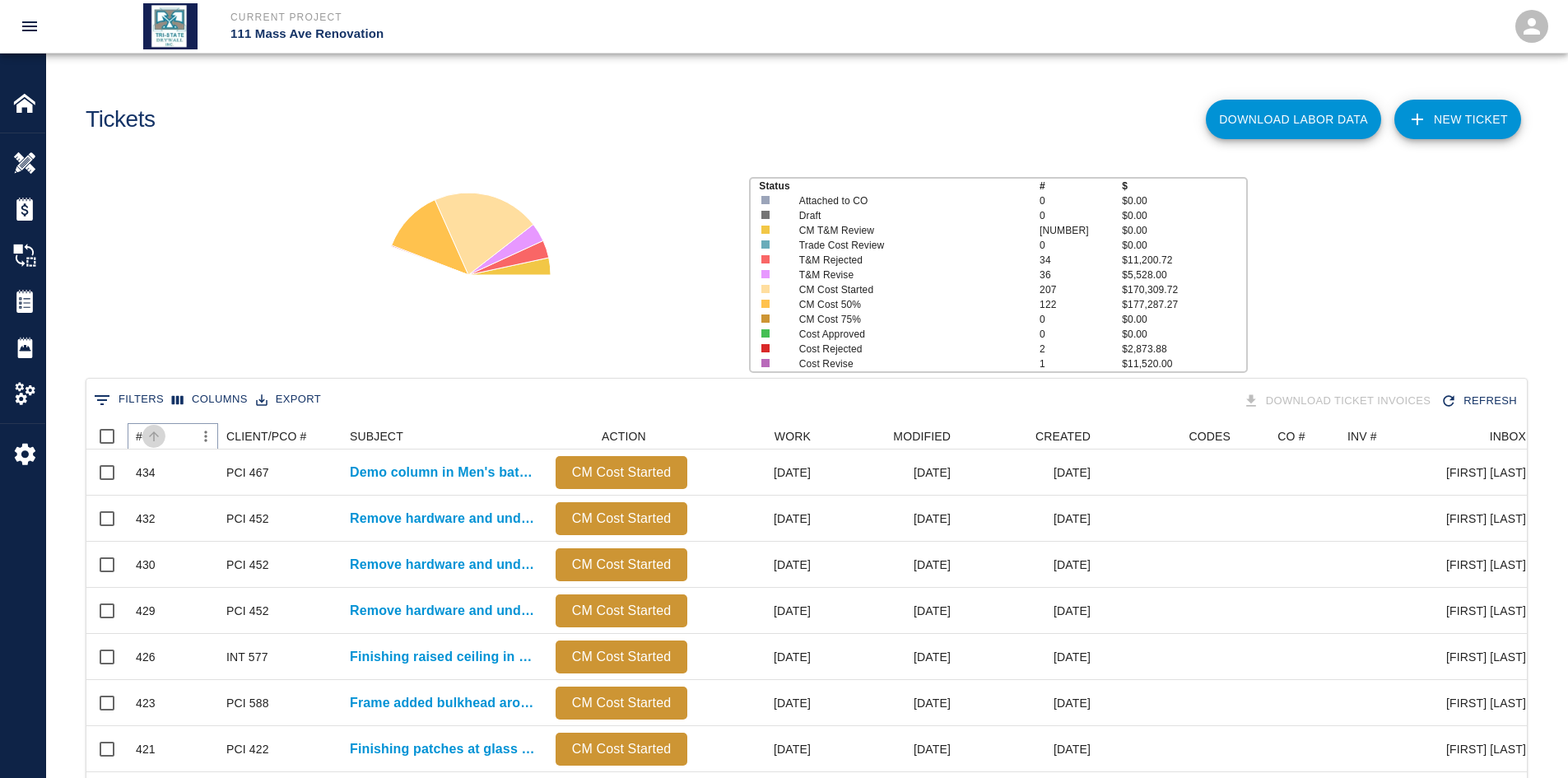 click at bounding box center (154, 436) 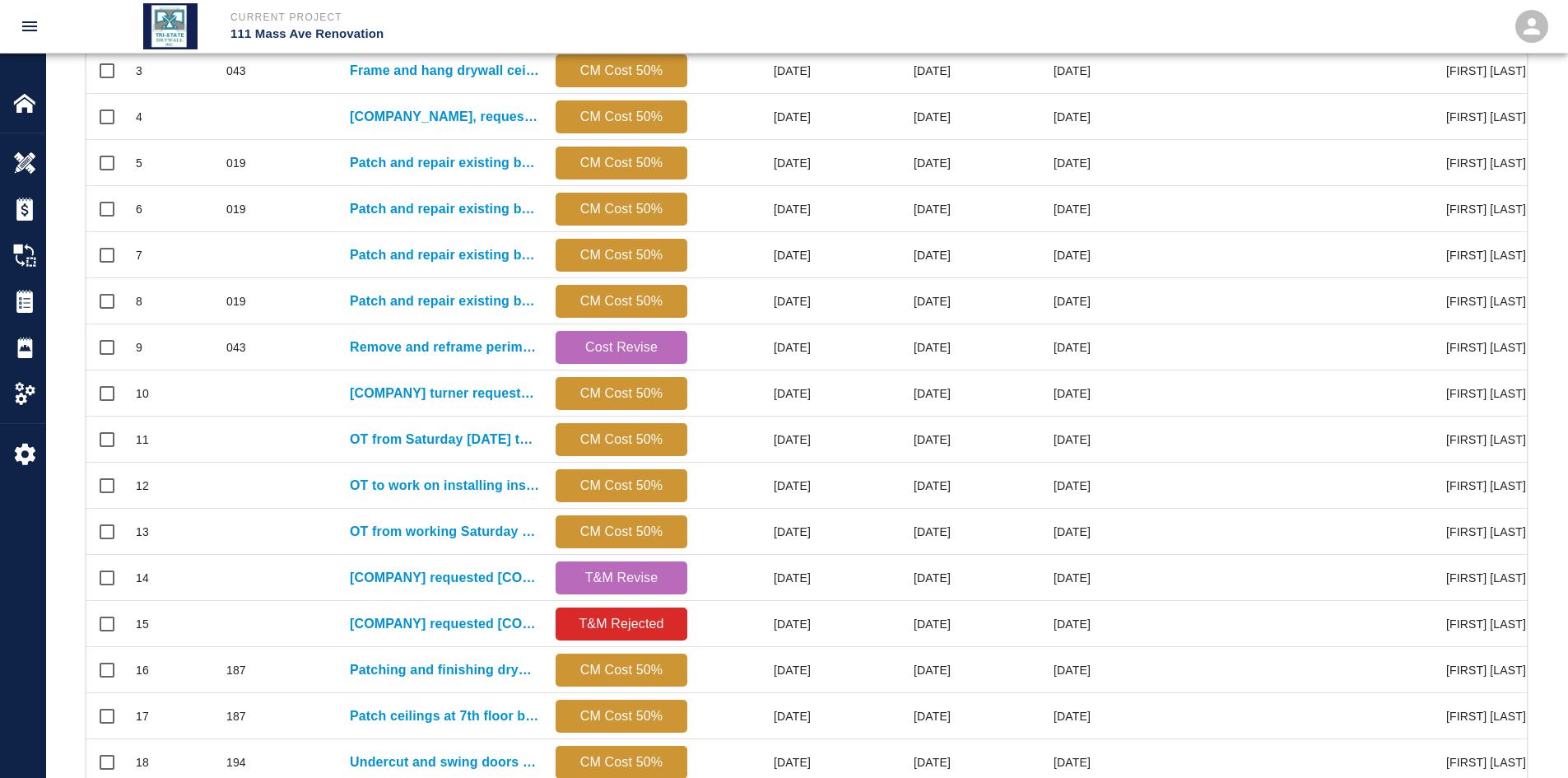 scroll, scrollTop: 689, scrollLeft: 0, axis: vertical 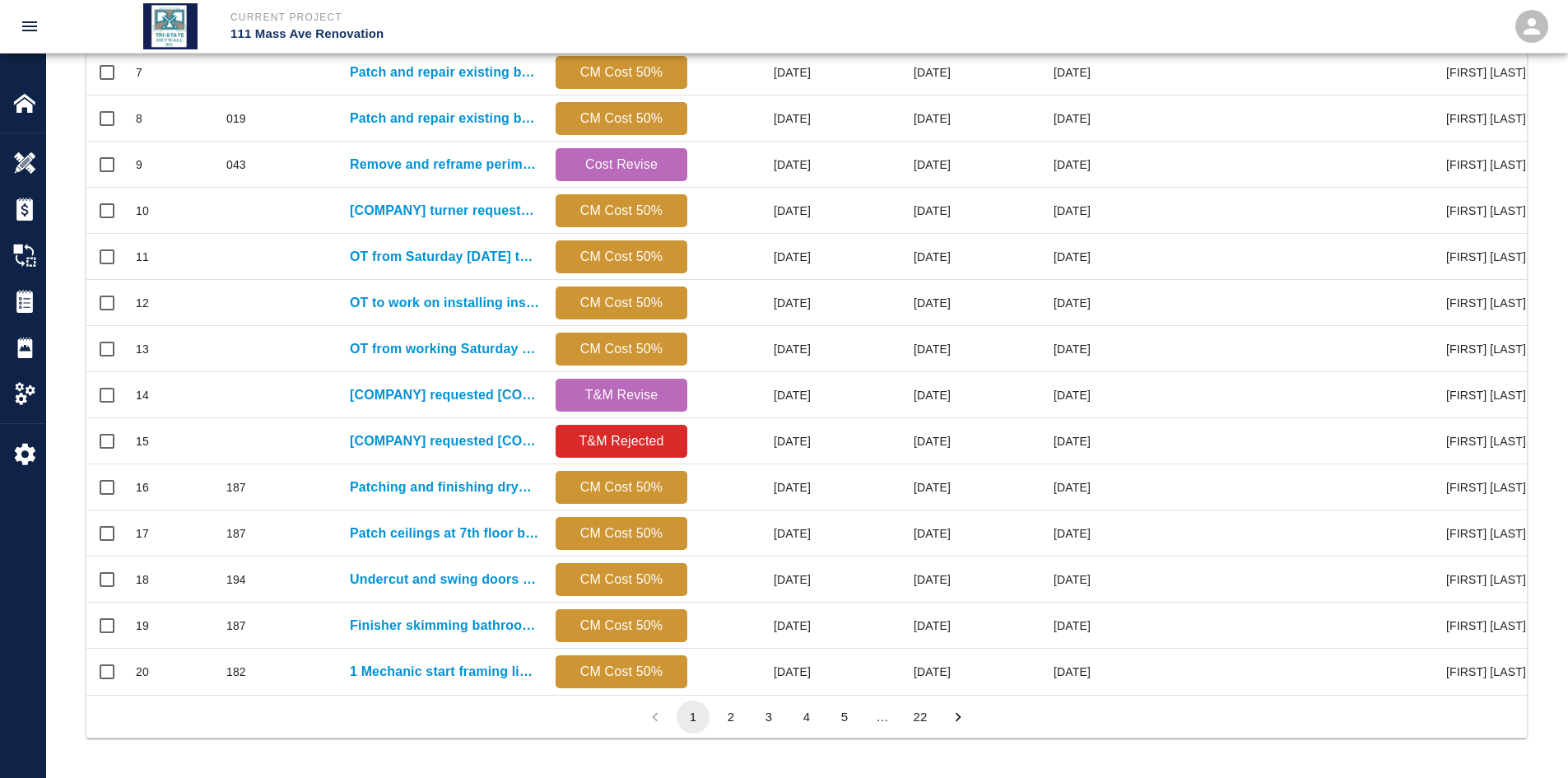click on "22" at bounding box center (920, 717) 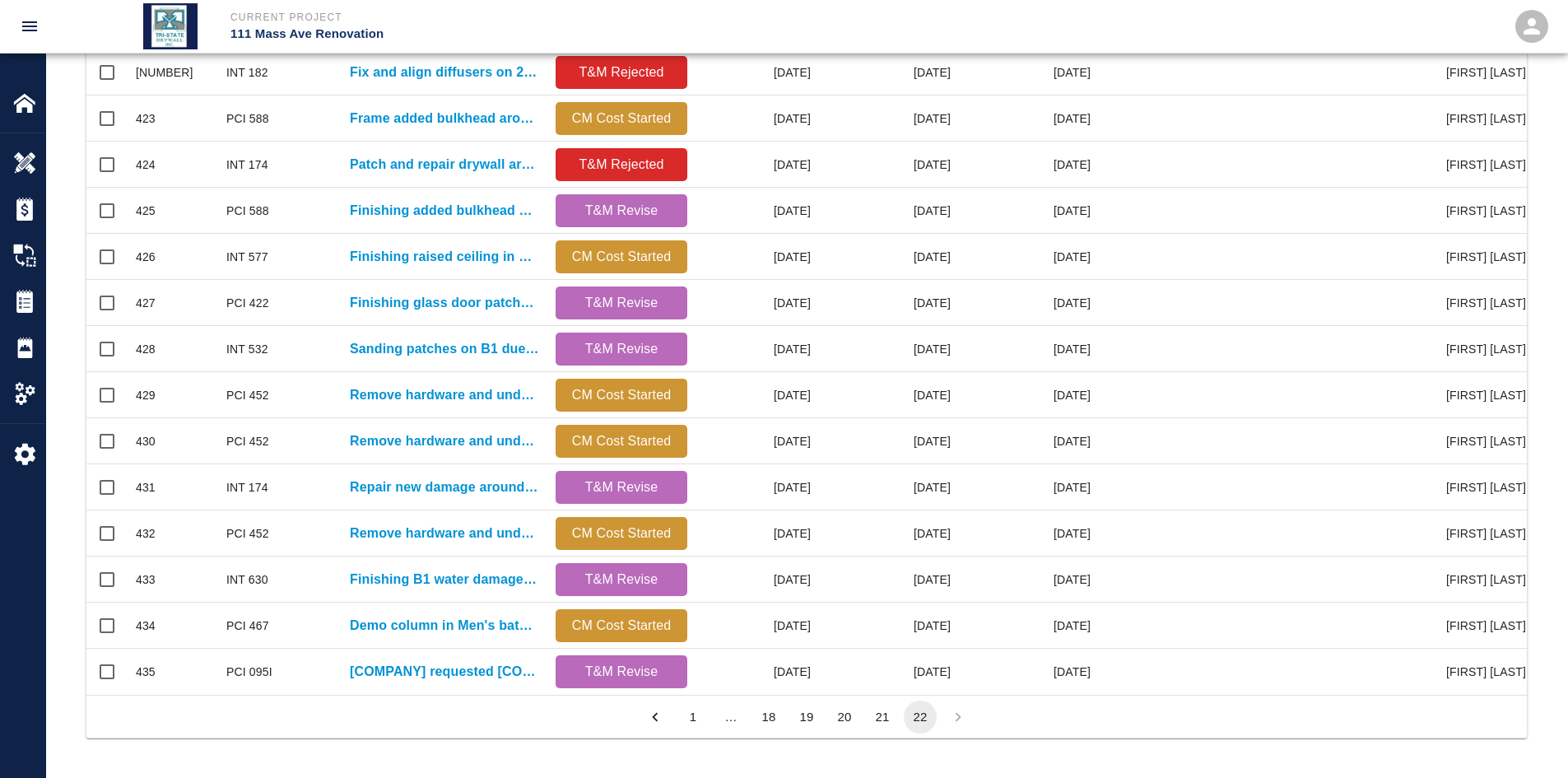 scroll, scrollTop: 459, scrollLeft: 0, axis: vertical 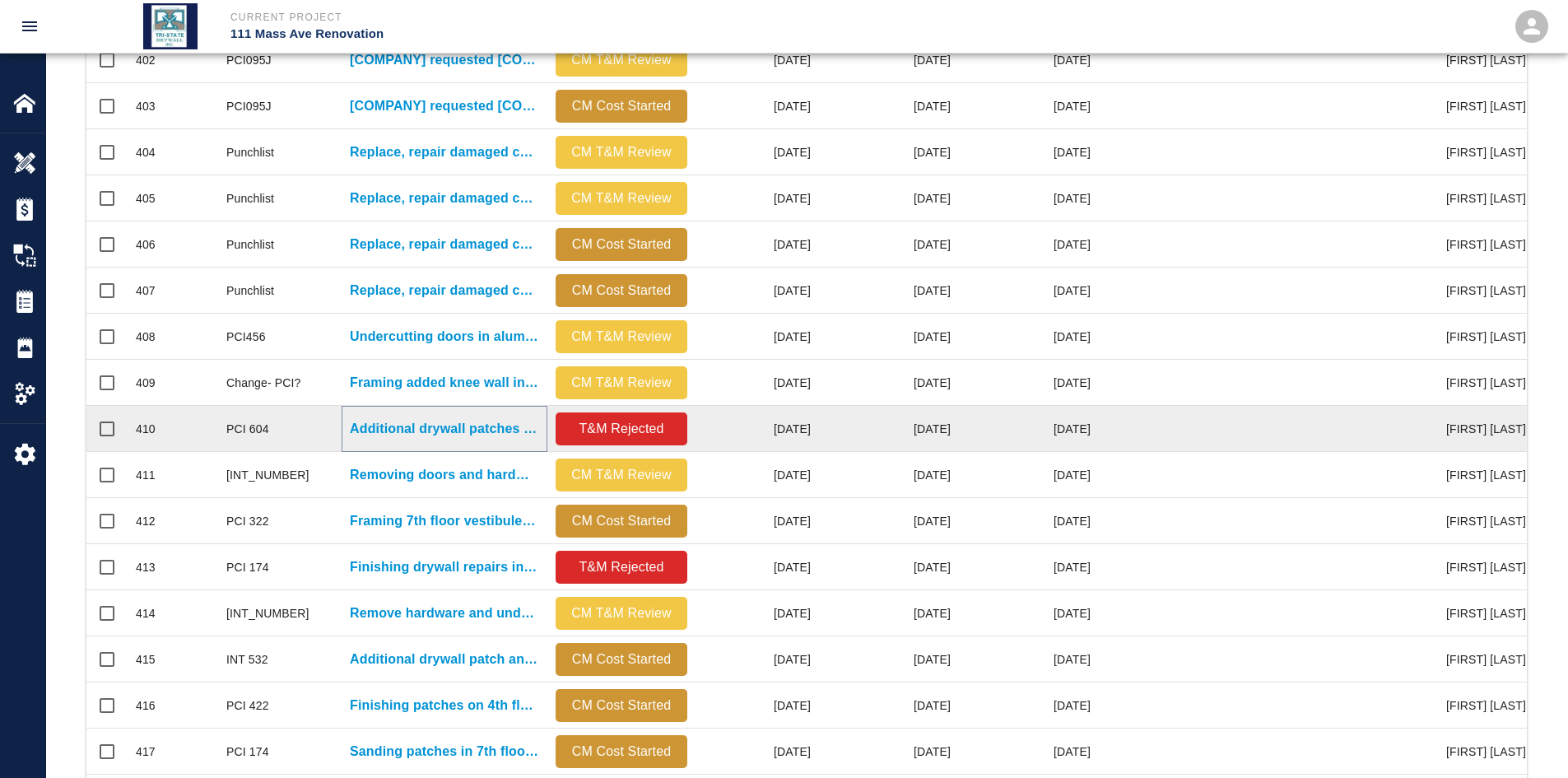 click on "Additional drywall patches and repairs on 2nd floor due to..." at bounding box center (444, 429) 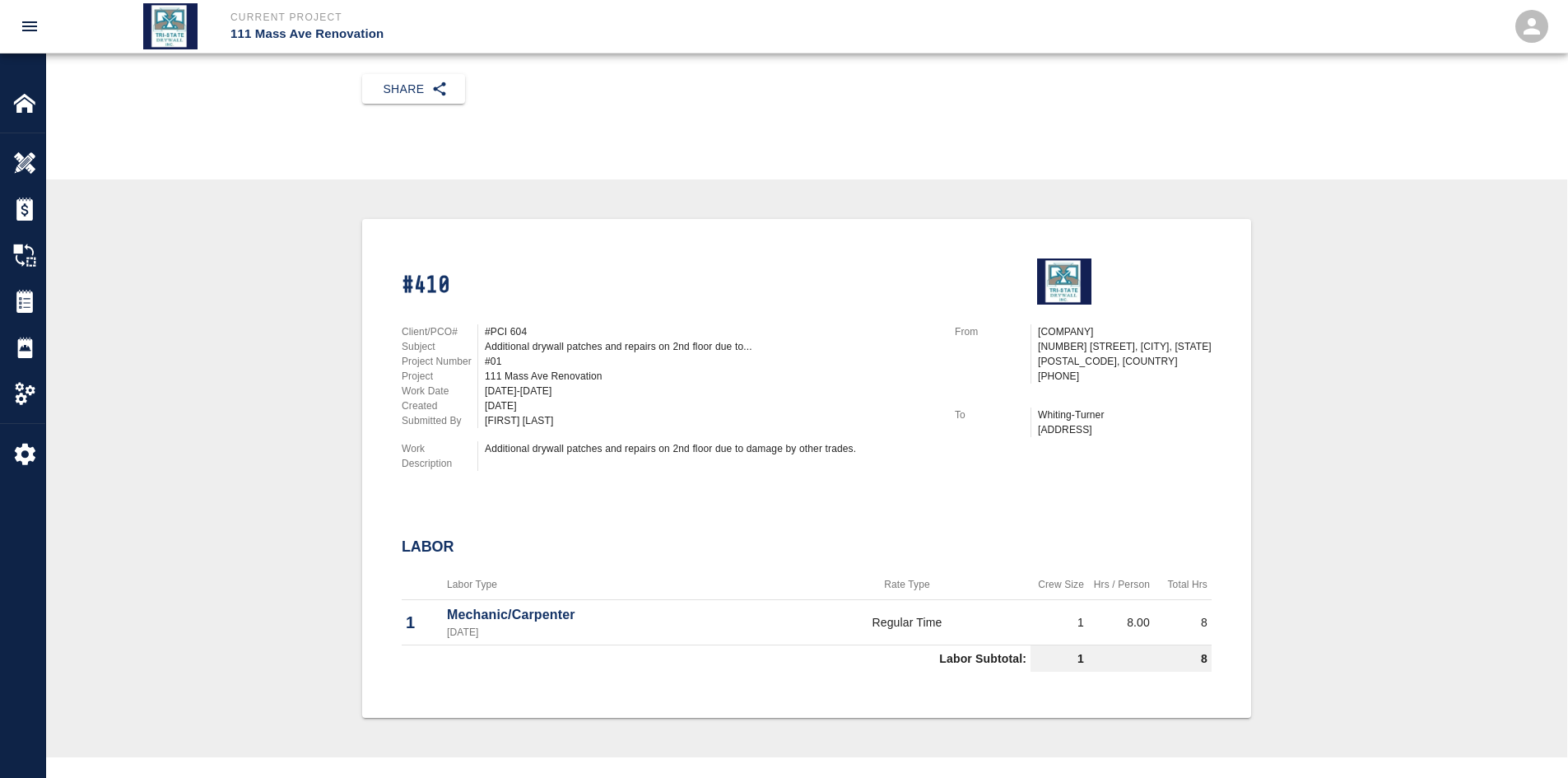 scroll, scrollTop: 247, scrollLeft: 0, axis: vertical 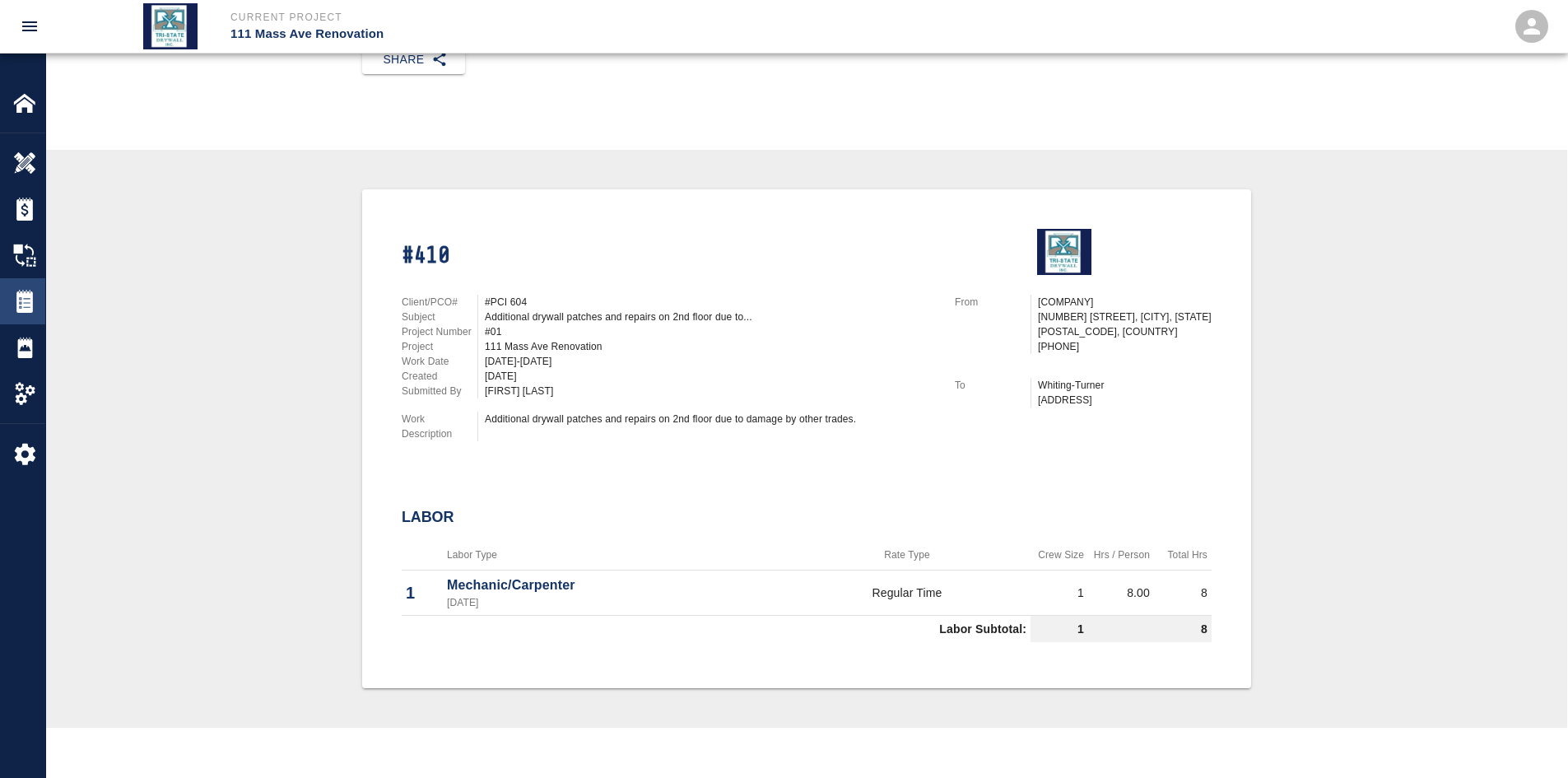 click at bounding box center (25, 163) 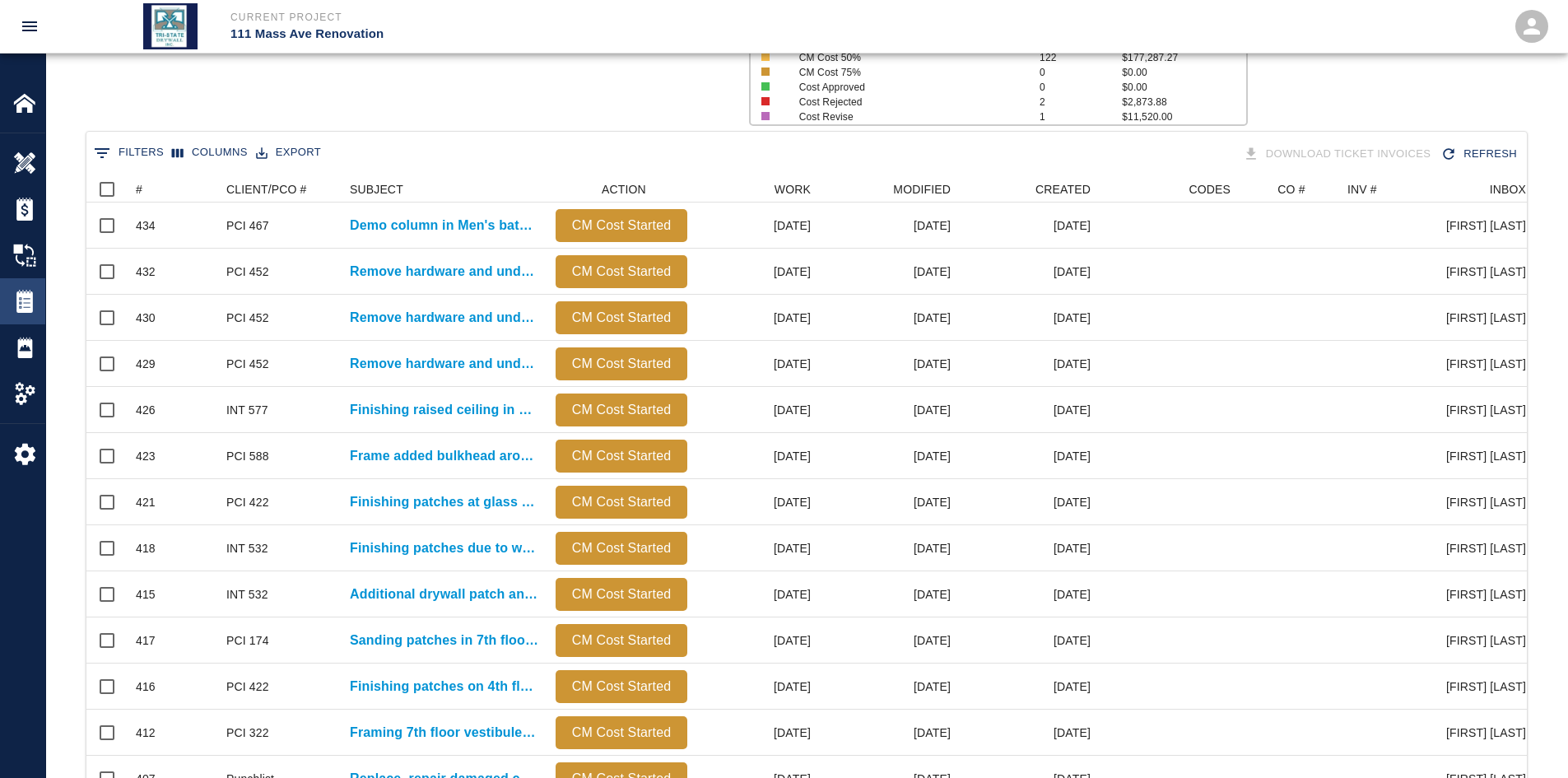 scroll, scrollTop: 0, scrollLeft: 0, axis: both 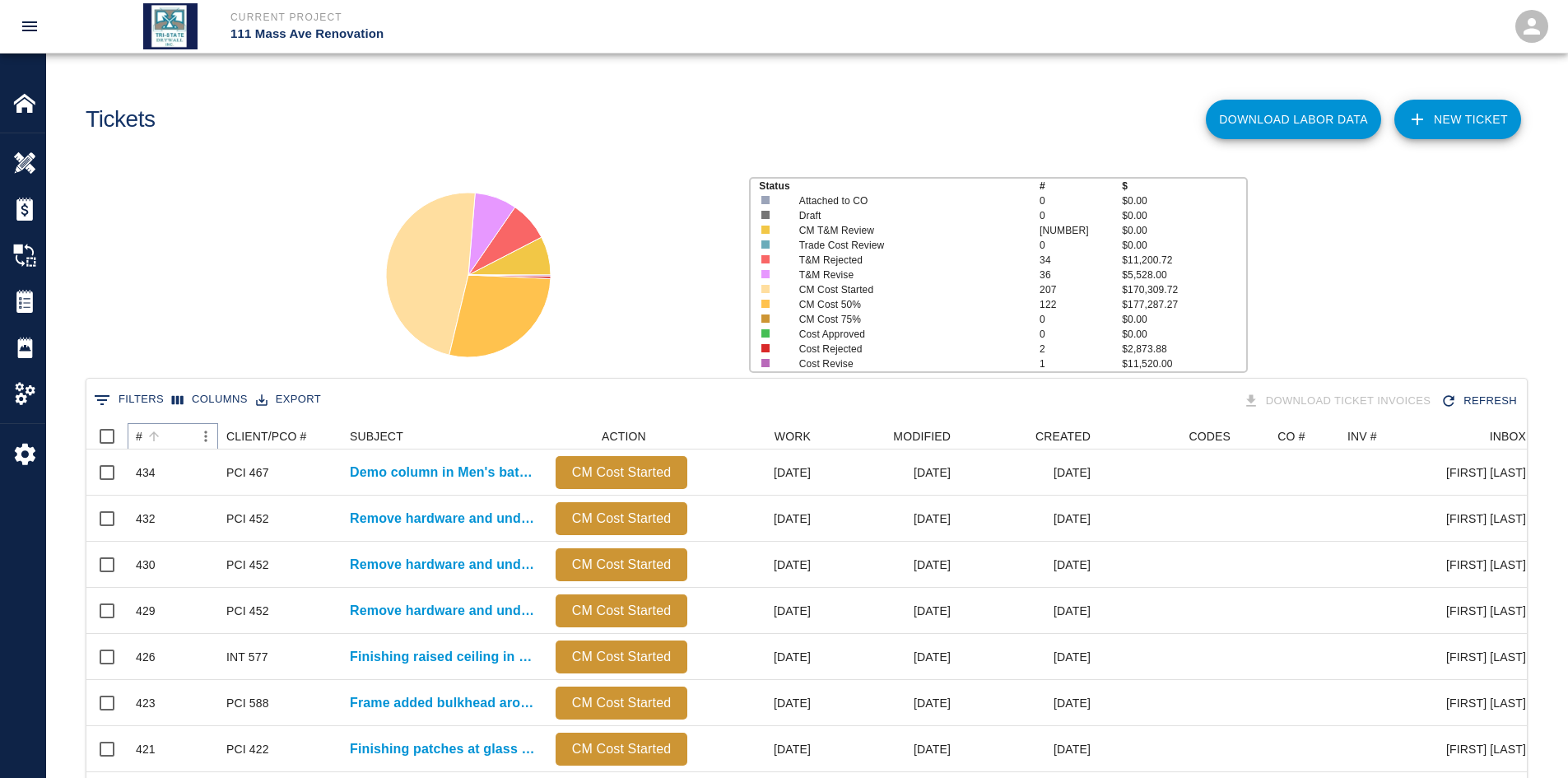 click at bounding box center (154, 436) 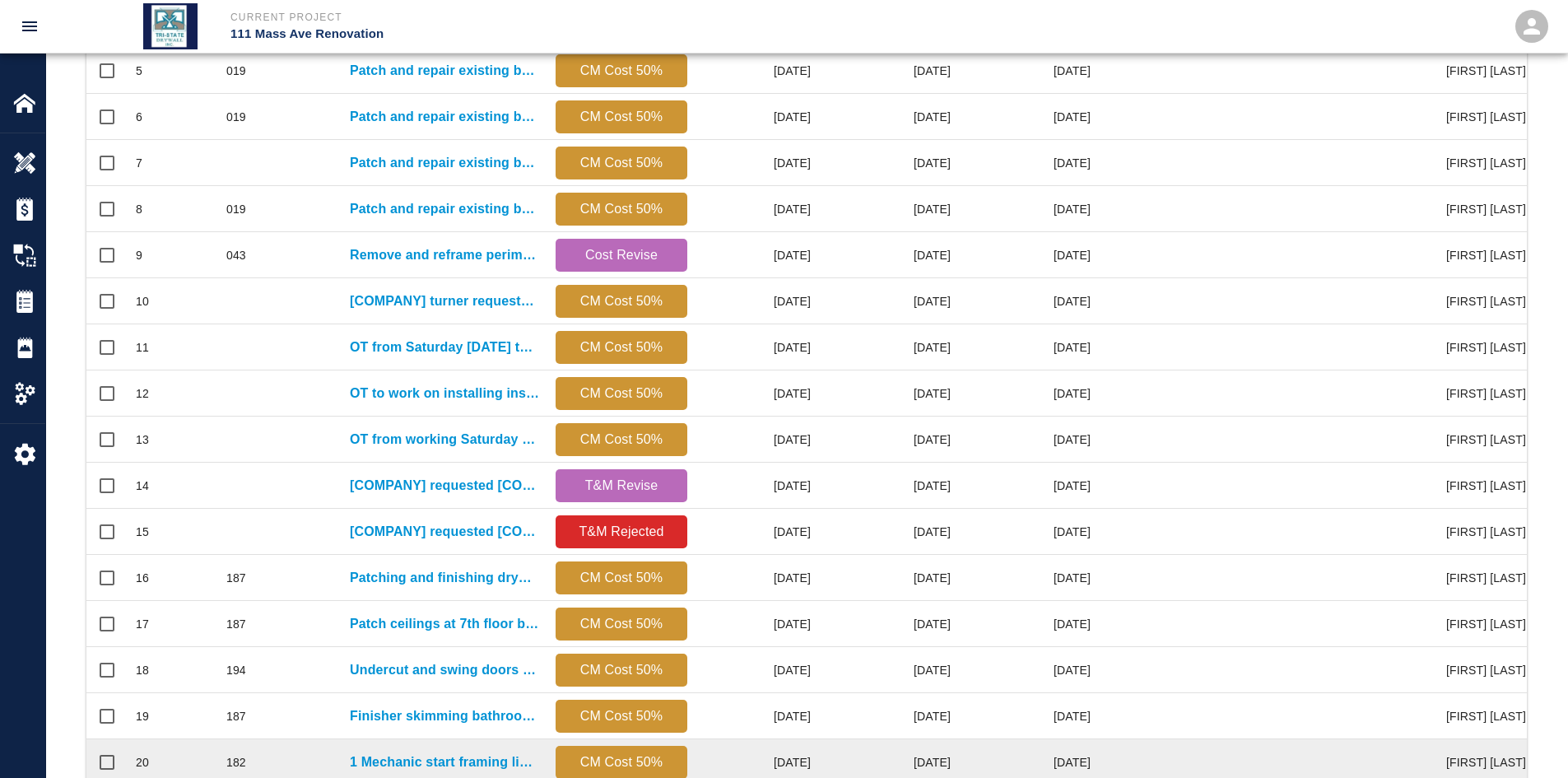 scroll, scrollTop: 689, scrollLeft: 0, axis: vertical 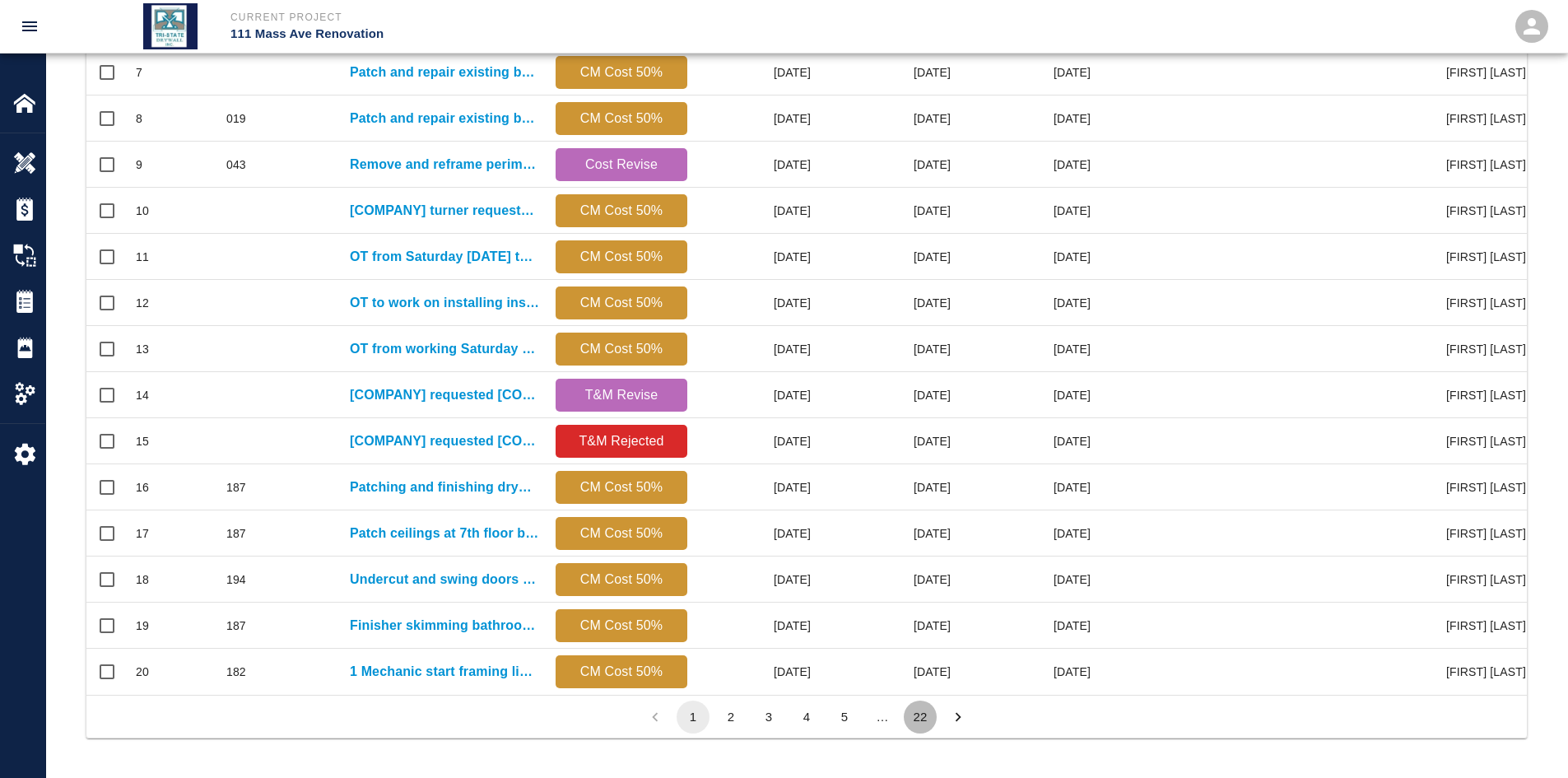 click on "22" at bounding box center (920, 717) 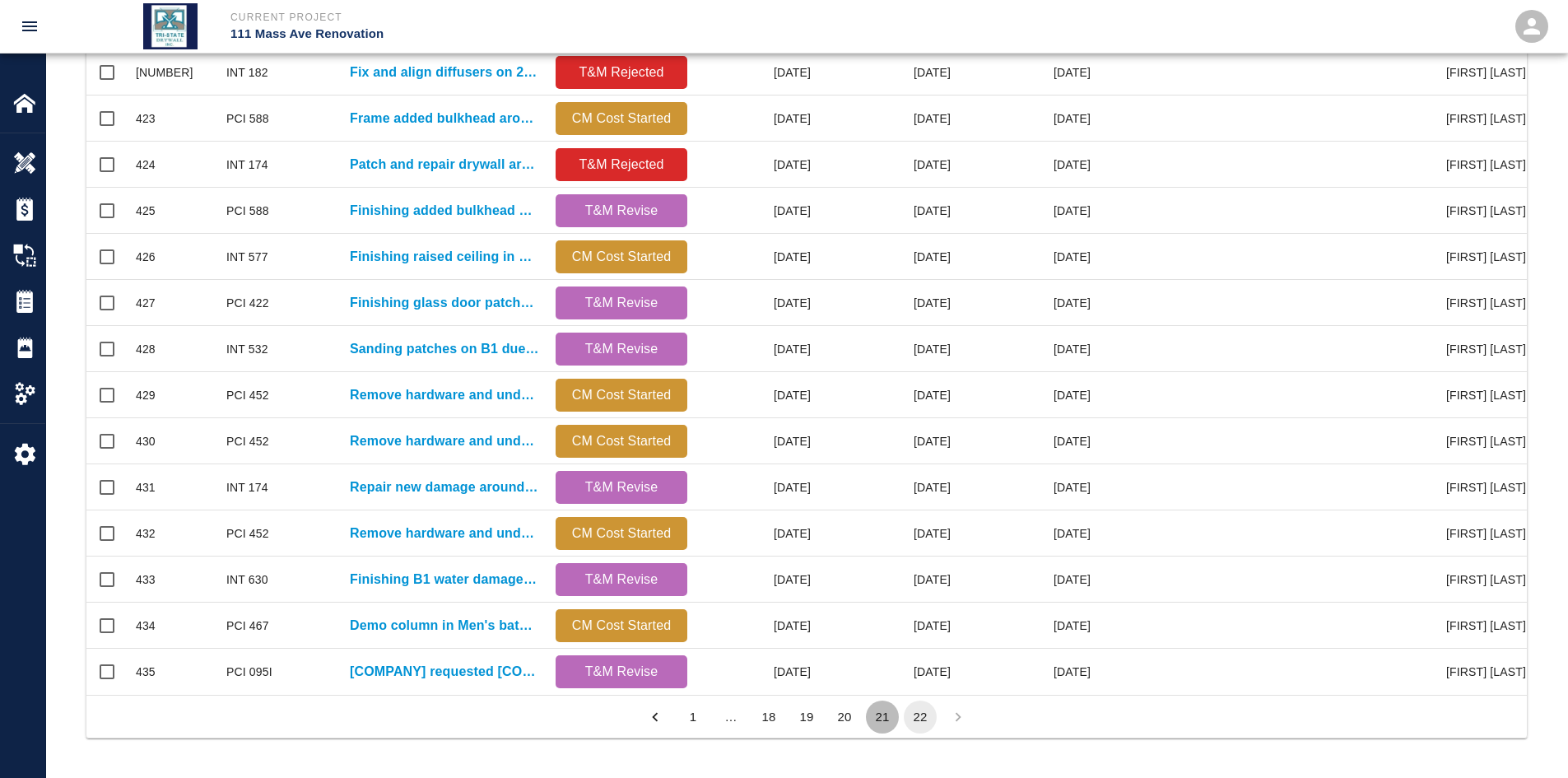 click on "21" at bounding box center (882, 717) 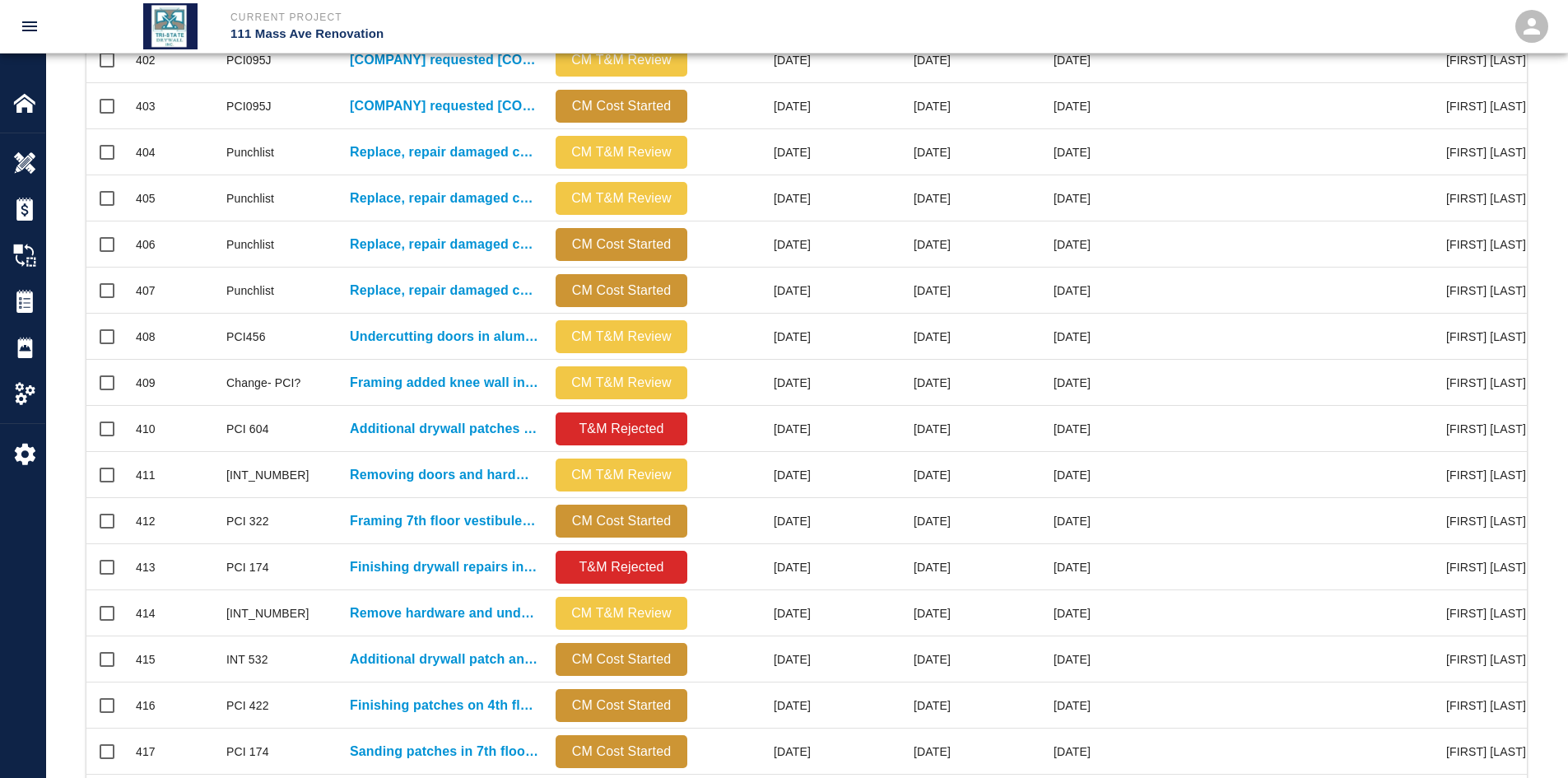 scroll, scrollTop: 13, scrollLeft: 13, axis: both 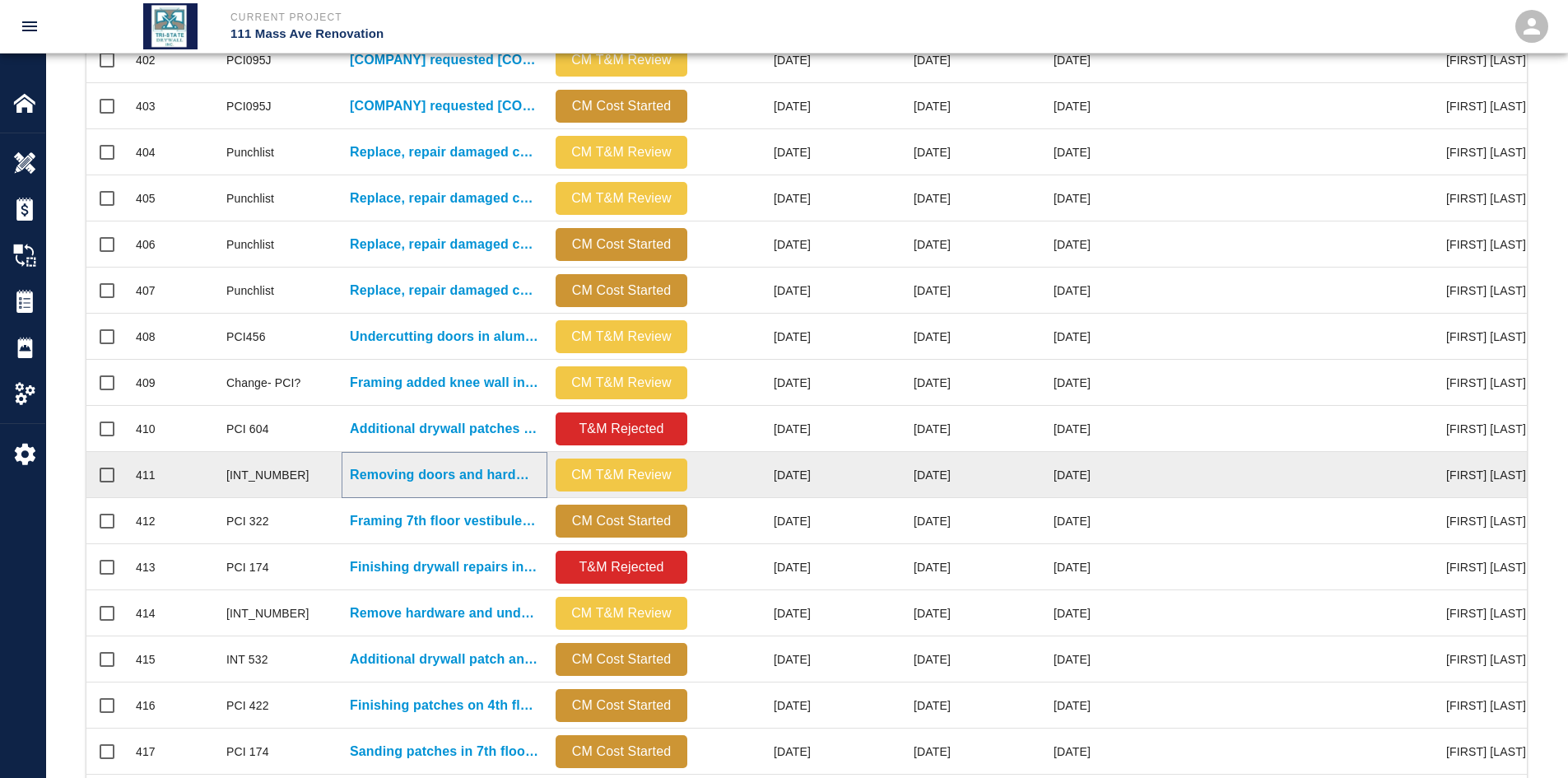 click on "Removing doors and hardware to undercut doors on 7th floor..." at bounding box center (444, 475) 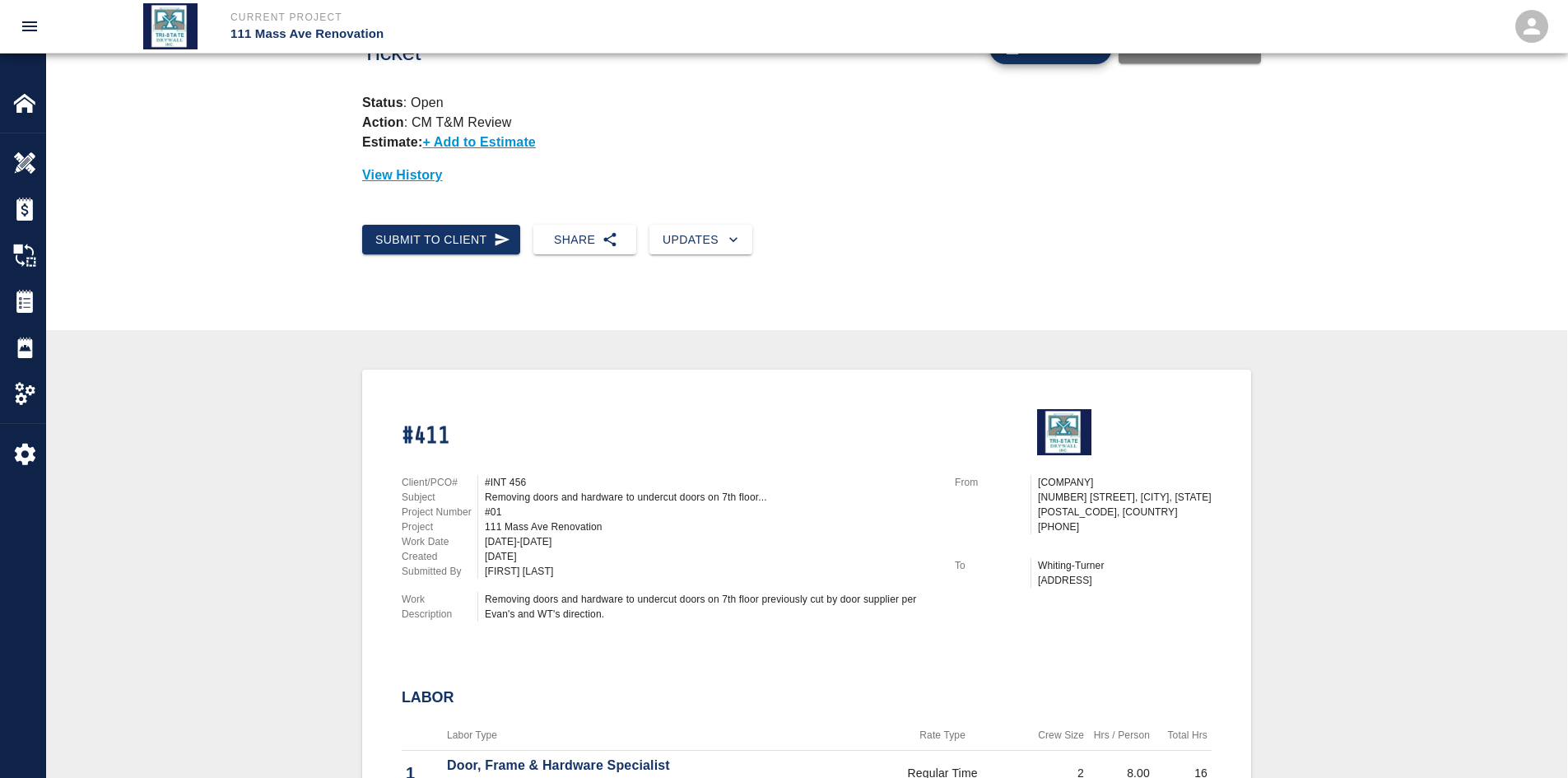 scroll, scrollTop: 329, scrollLeft: 0, axis: vertical 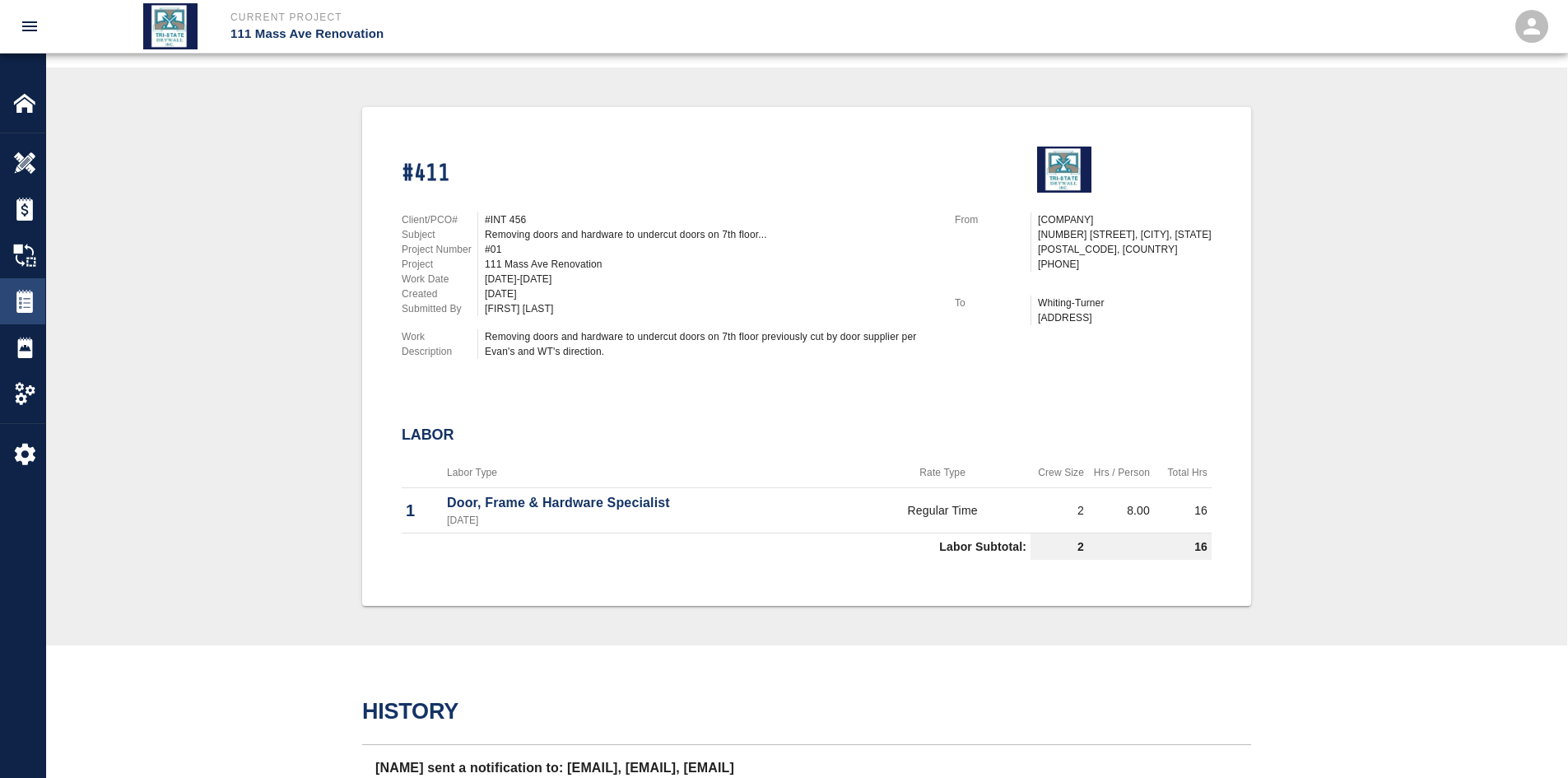 click at bounding box center [25, 163] 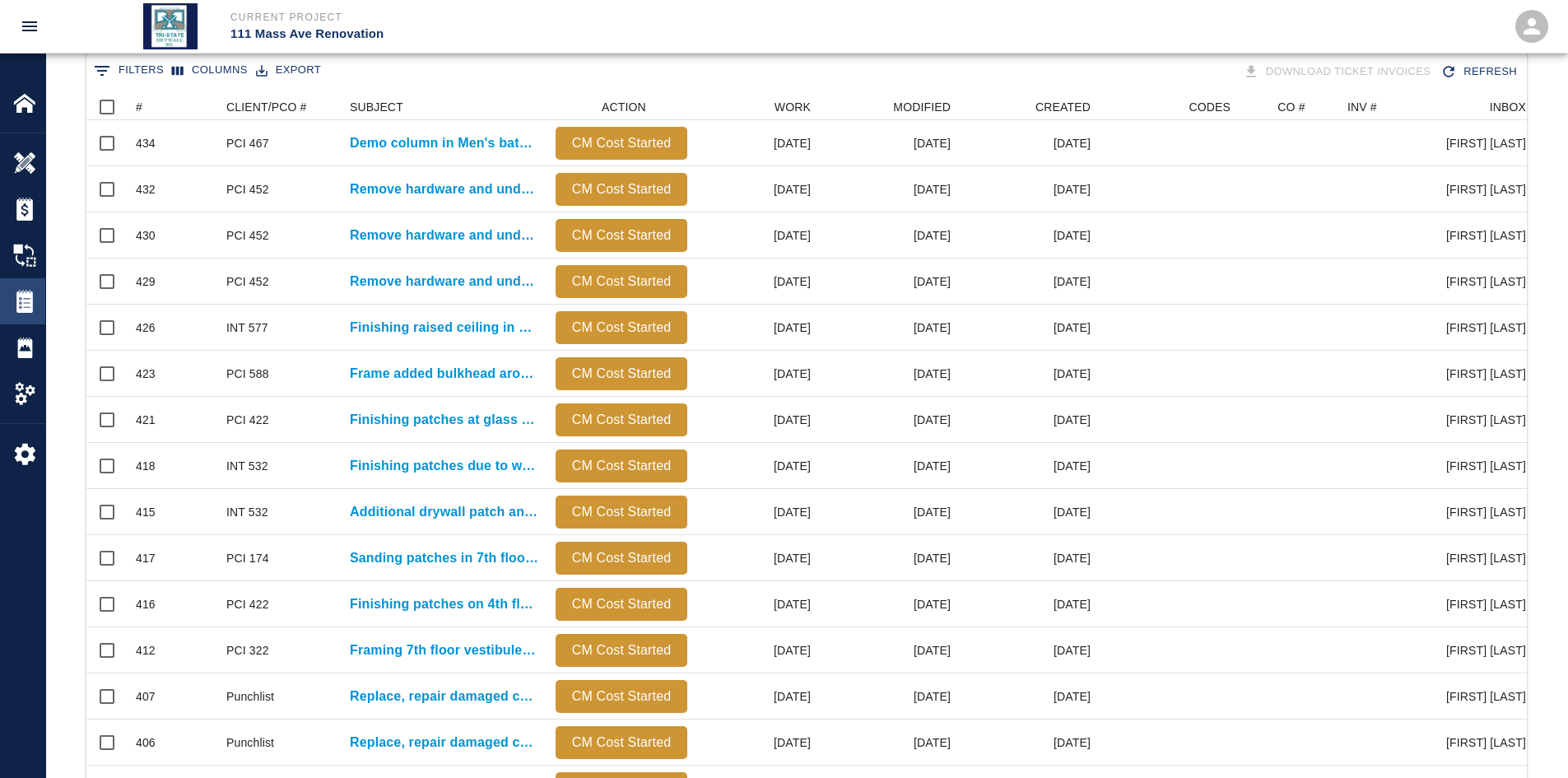 scroll, scrollTop: 0, scrollLeft: 0, axis: both 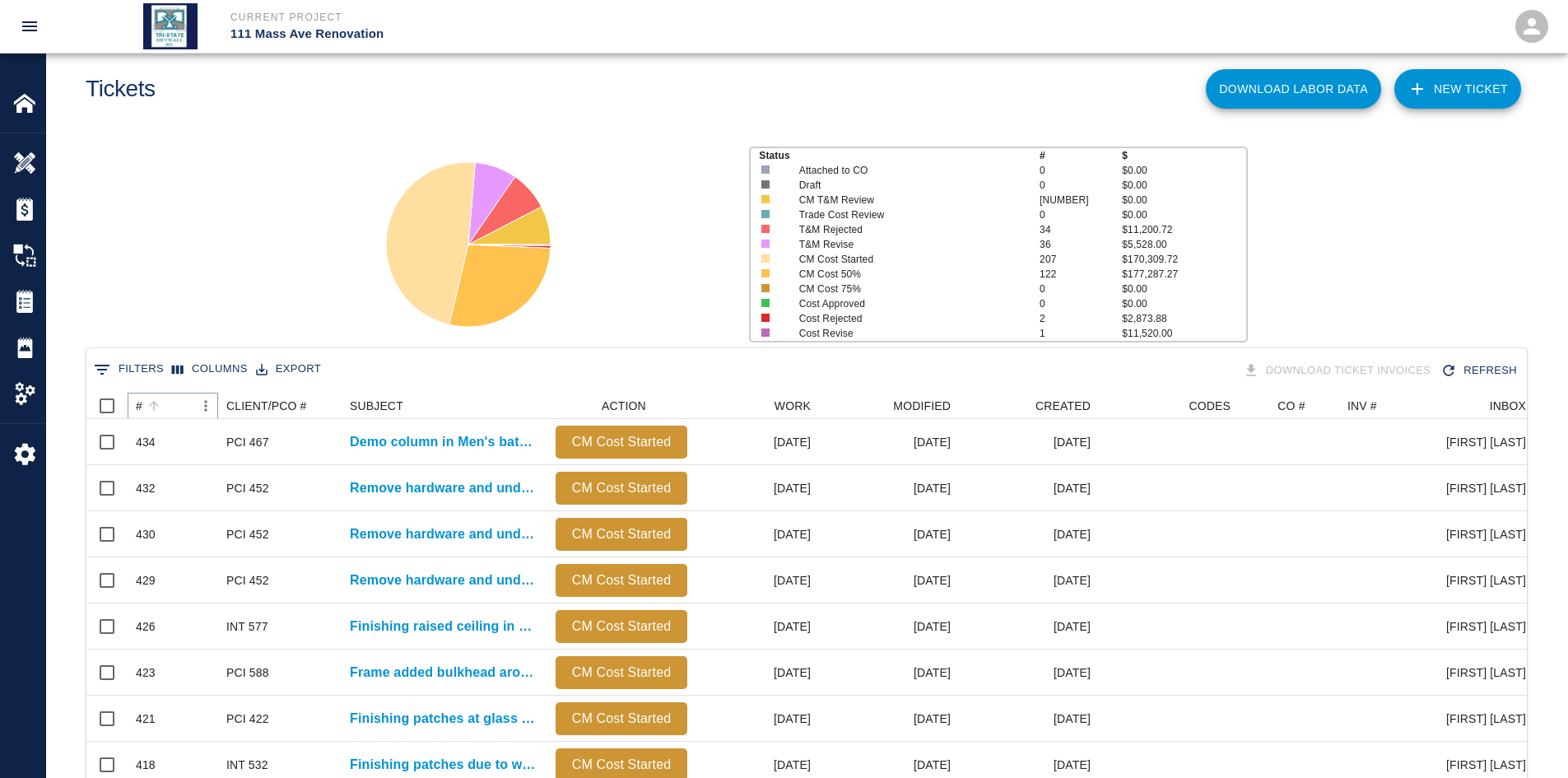 click at bounding box center [154, 406] 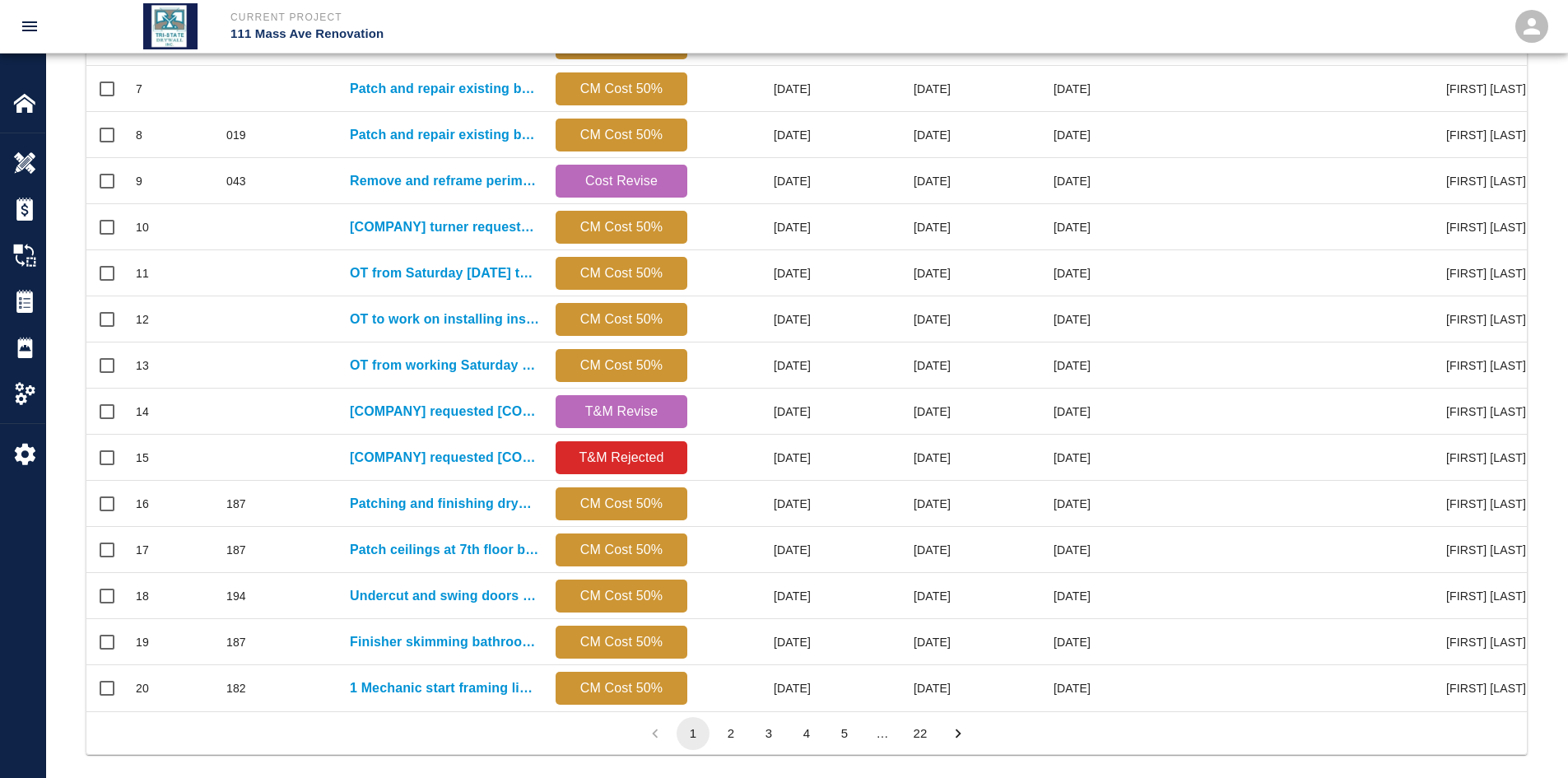 scroll, scrollTop: 689, scrollLeft: 0, axis: vertical 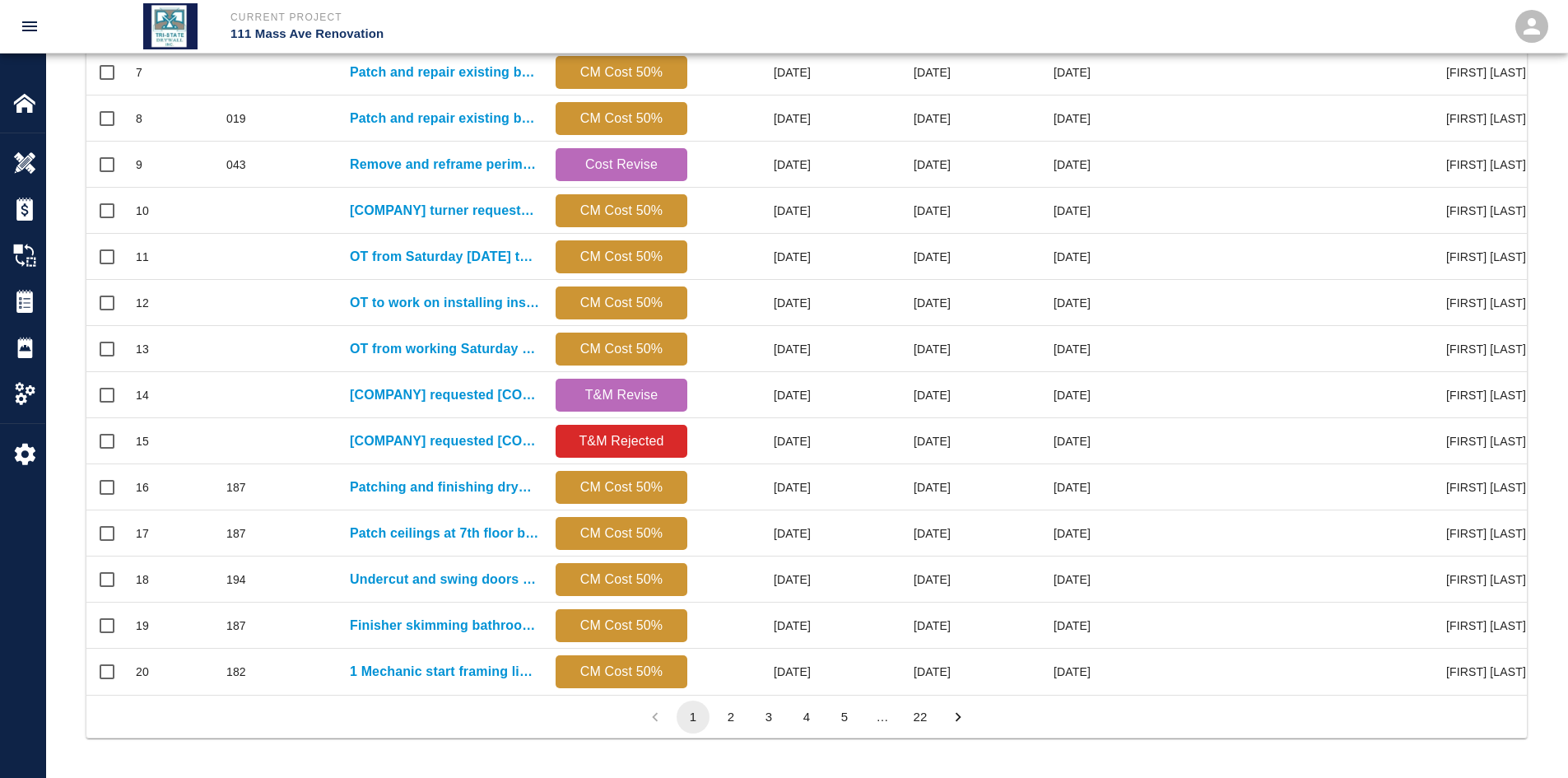 click at bounding box center (958, 717) 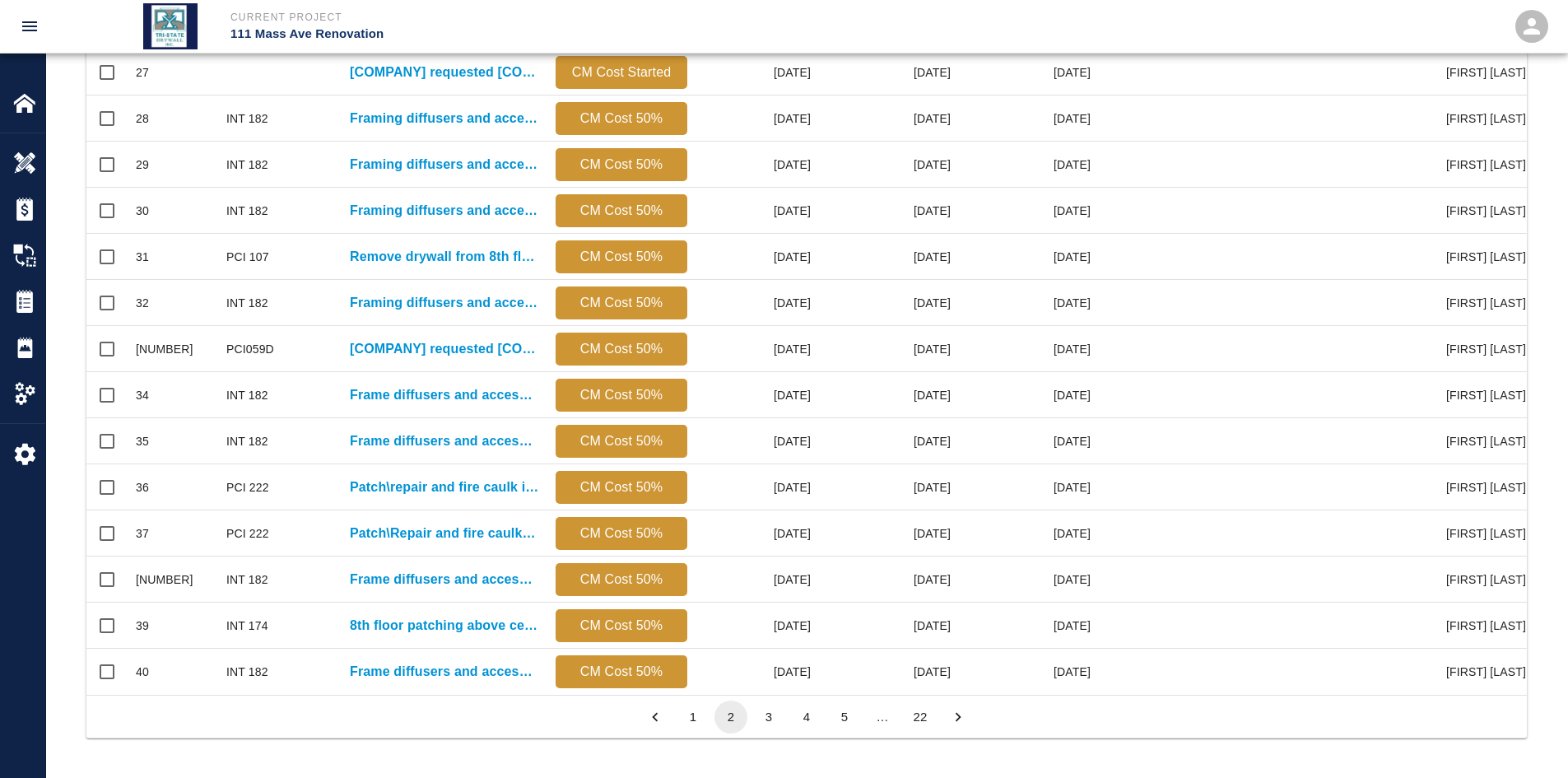 drag, startPoint x: 924, startPoint y: 720, endPoint x: 914, endPoint y: 718, distance: 10.198039 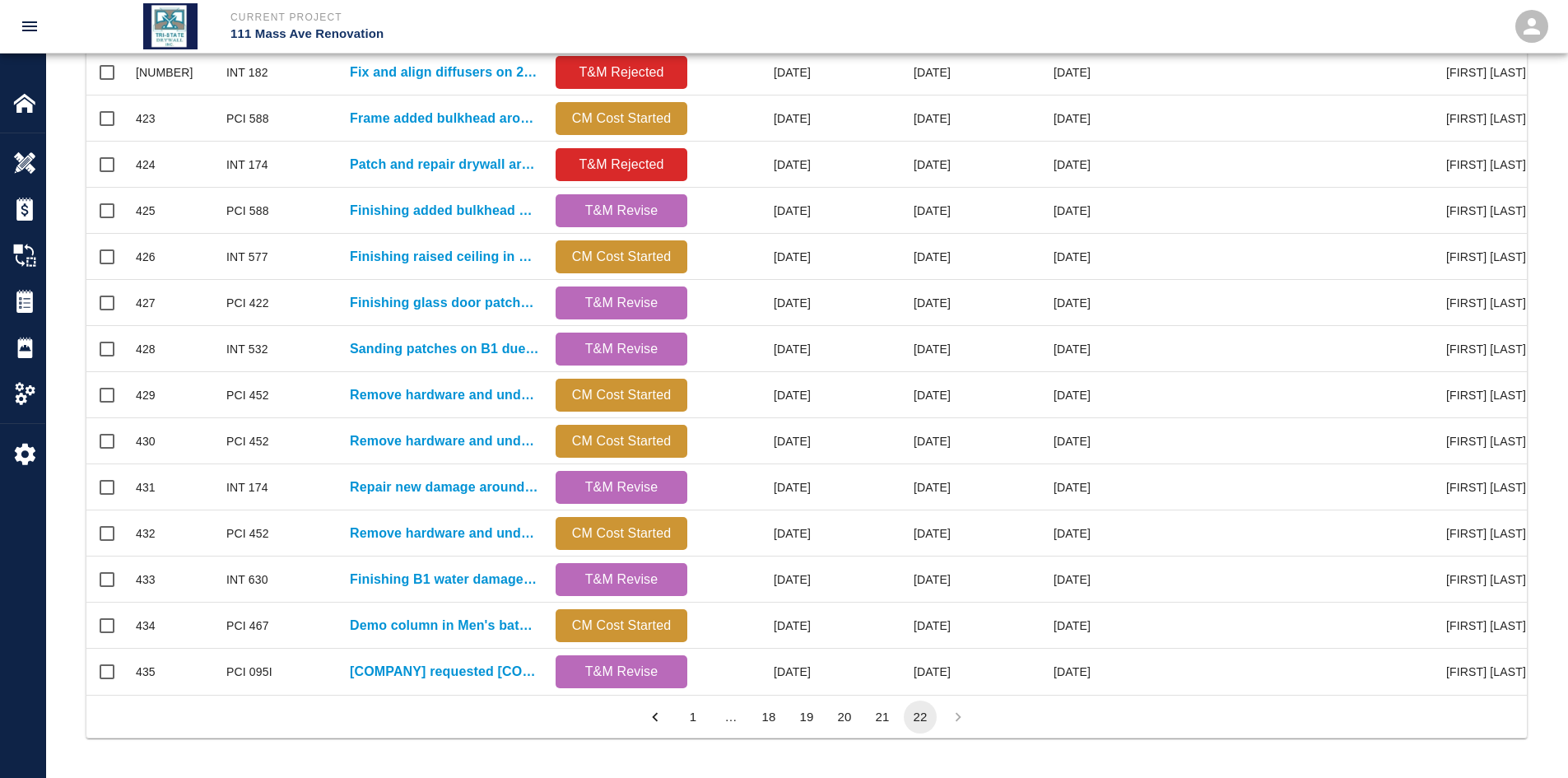 scroll, scrollTop: 459, scrollLeft: 0, axis: vertical 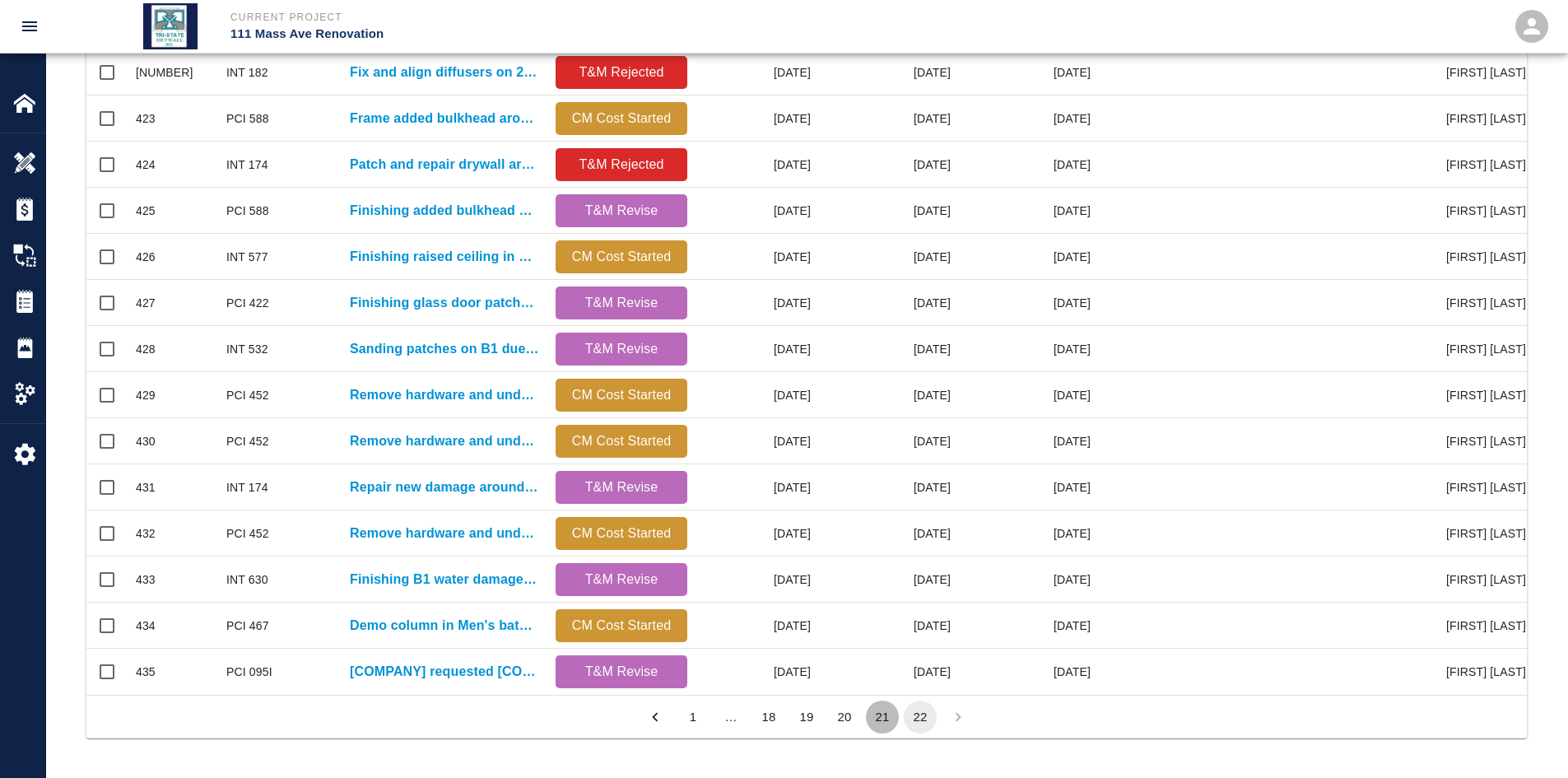 click on "21" at bounding box center (882, 717) 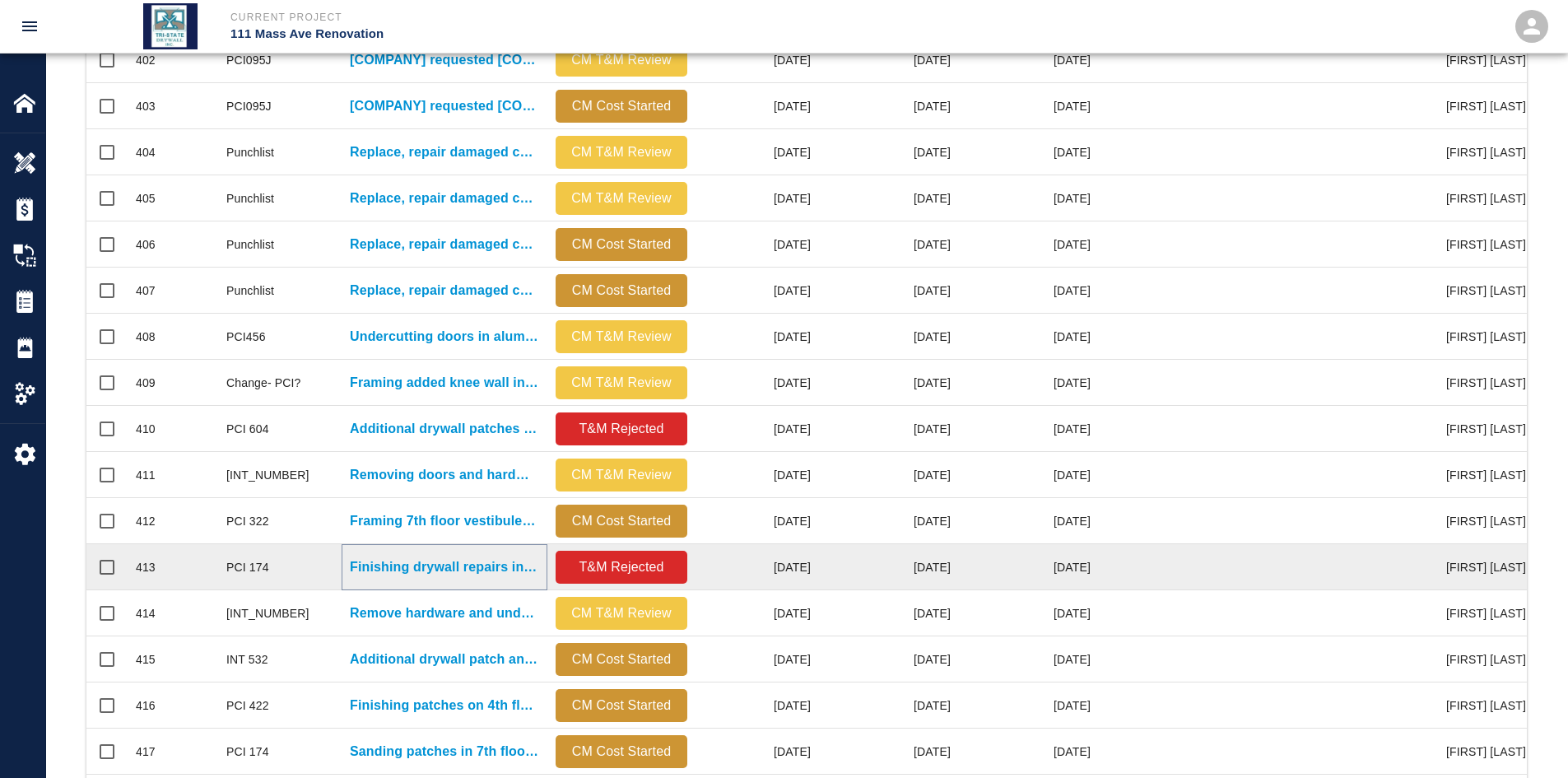 click on "Finishing drywall repairs in perimeter bulkheads of 7th floor case..." at bounding box center (444, 567) 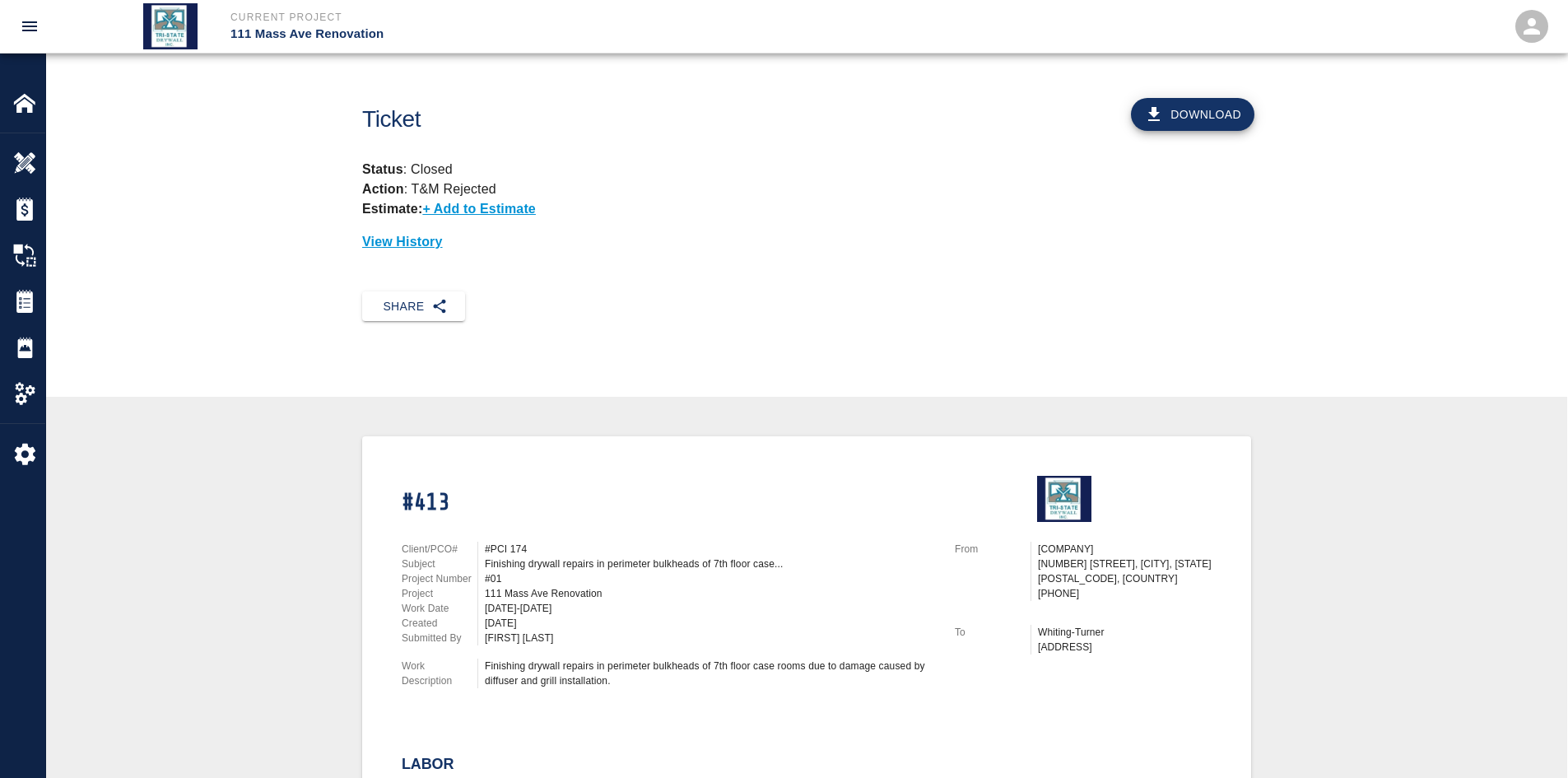 scroll, scrollTop: 329, scrollLeft: 0, axis: vertical 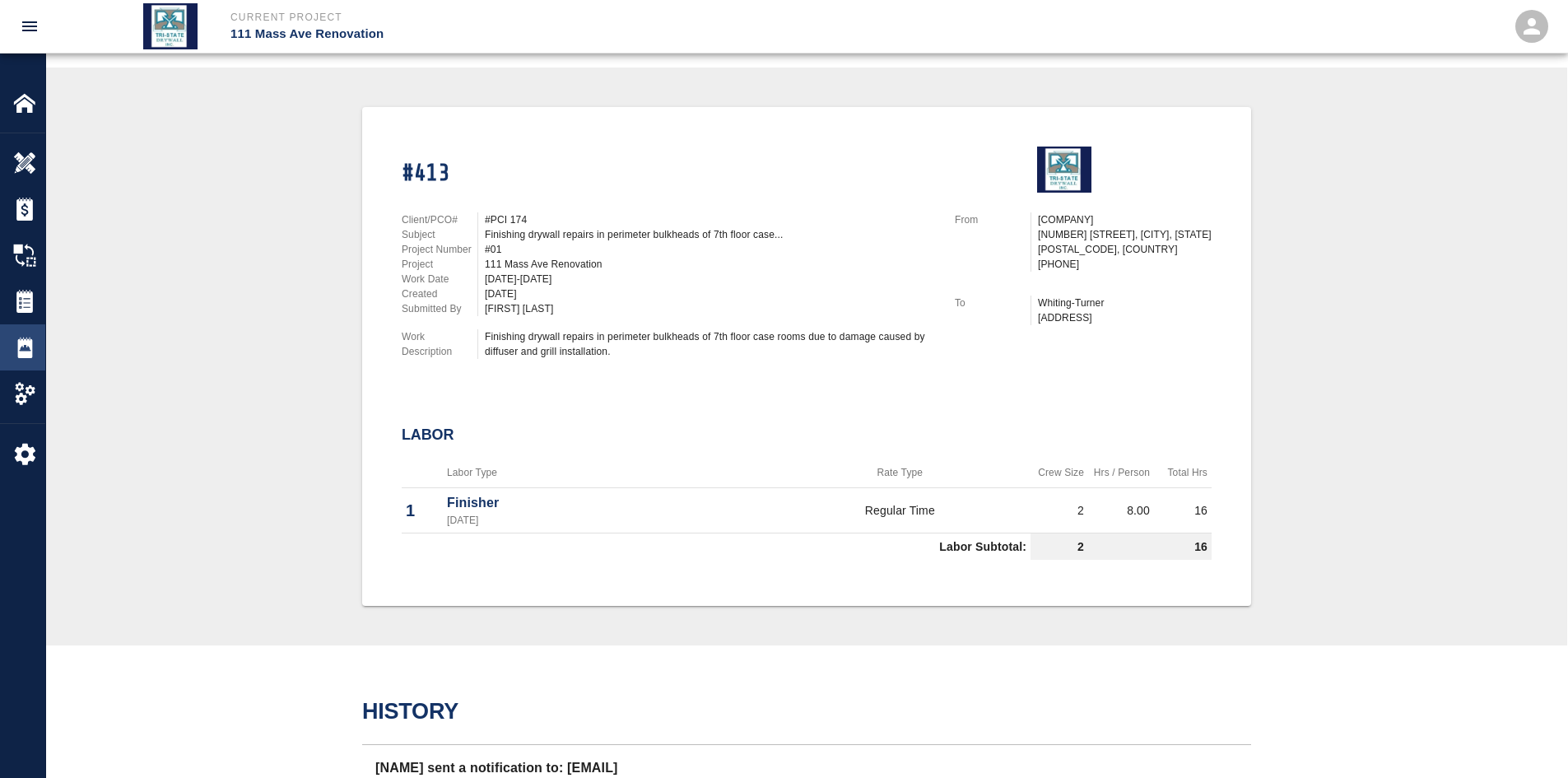 click at bounding box center (25, 163) 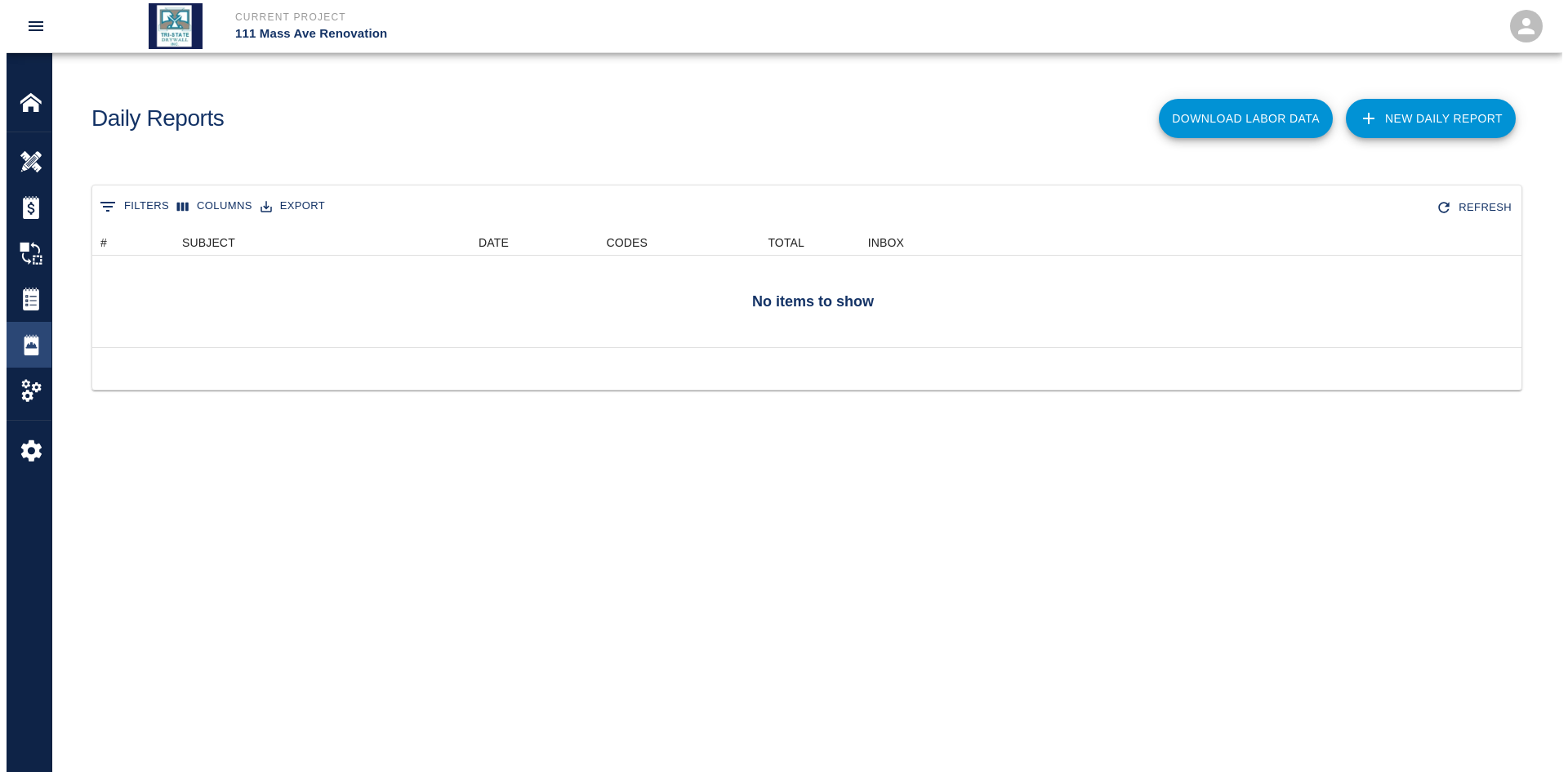 scroll, scrollTop: 0, scrollLeft: 0, axis: both 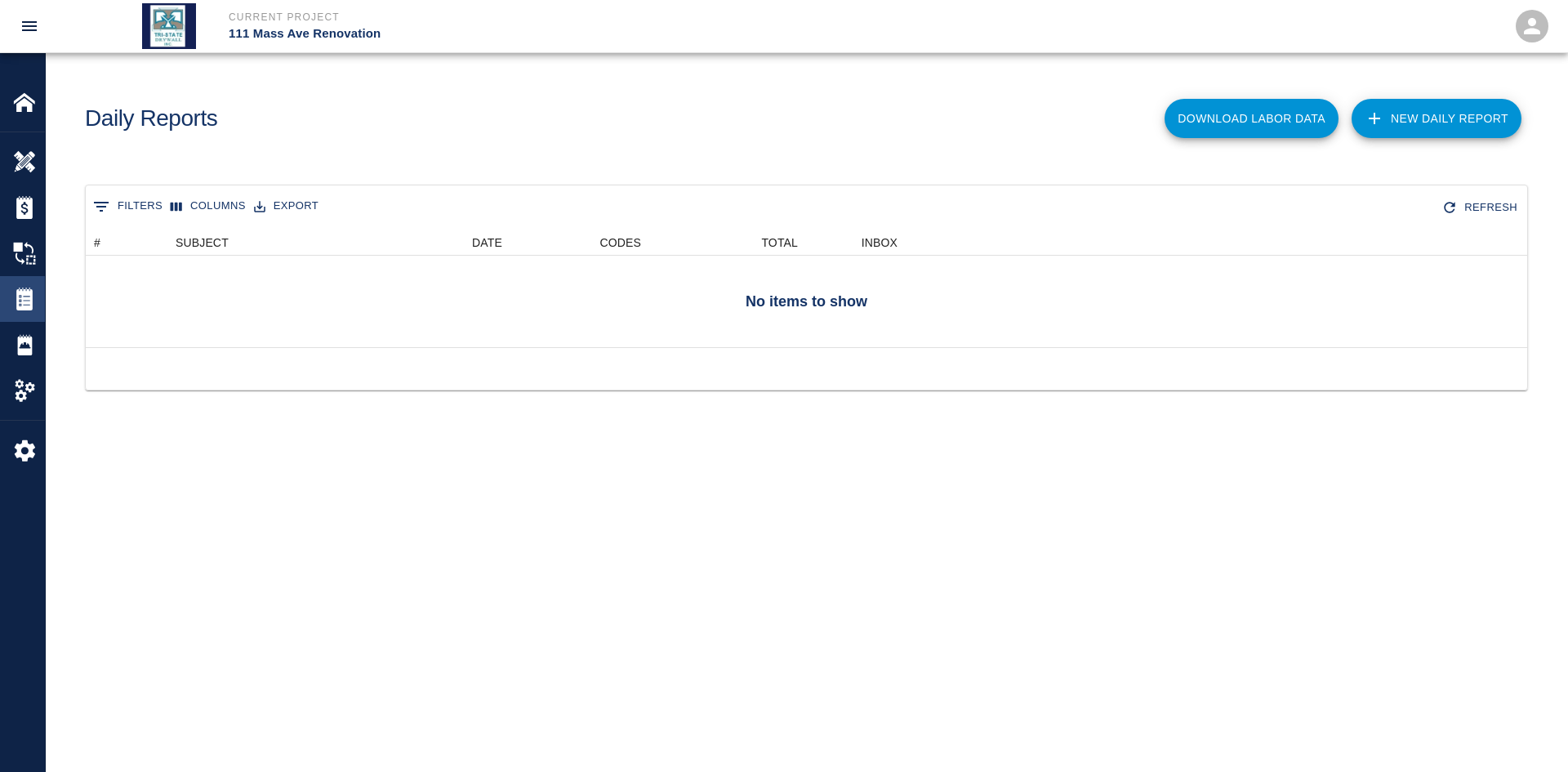 click at bounding box center (24, 162) 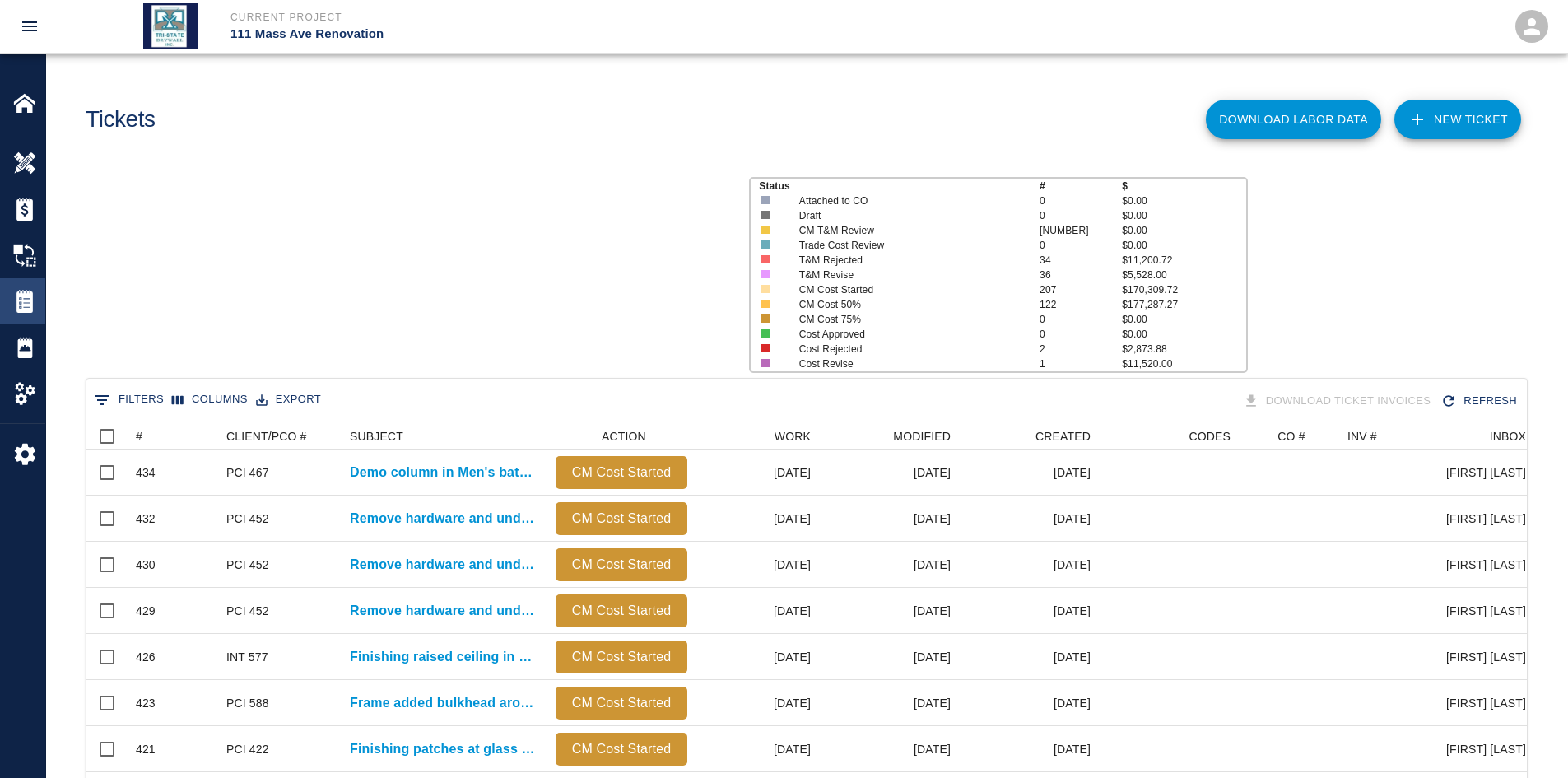 scroll, scrollTop: 13, scrollLeft: 13, axis: both 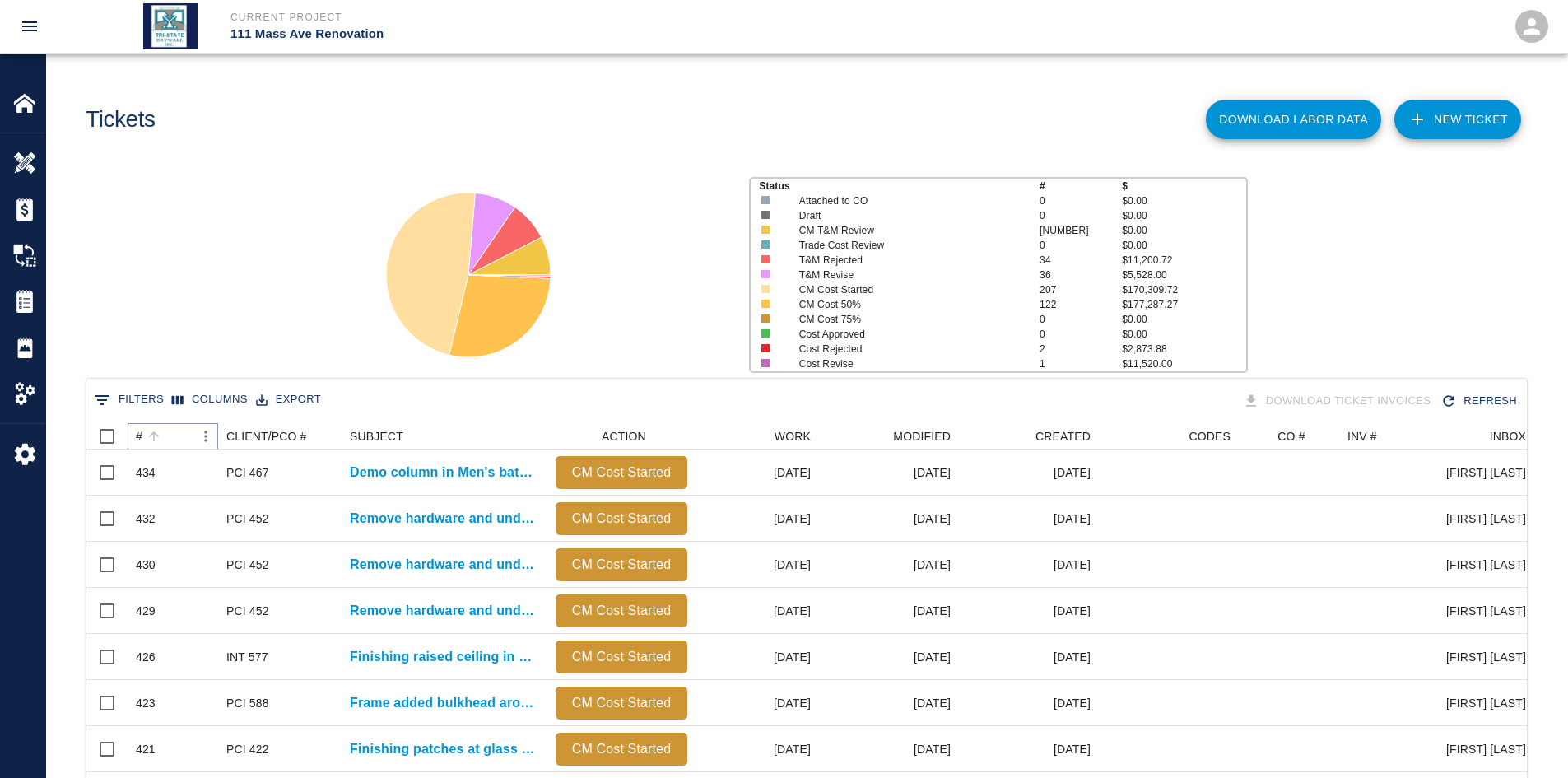 click at bounding box center [154, 436] 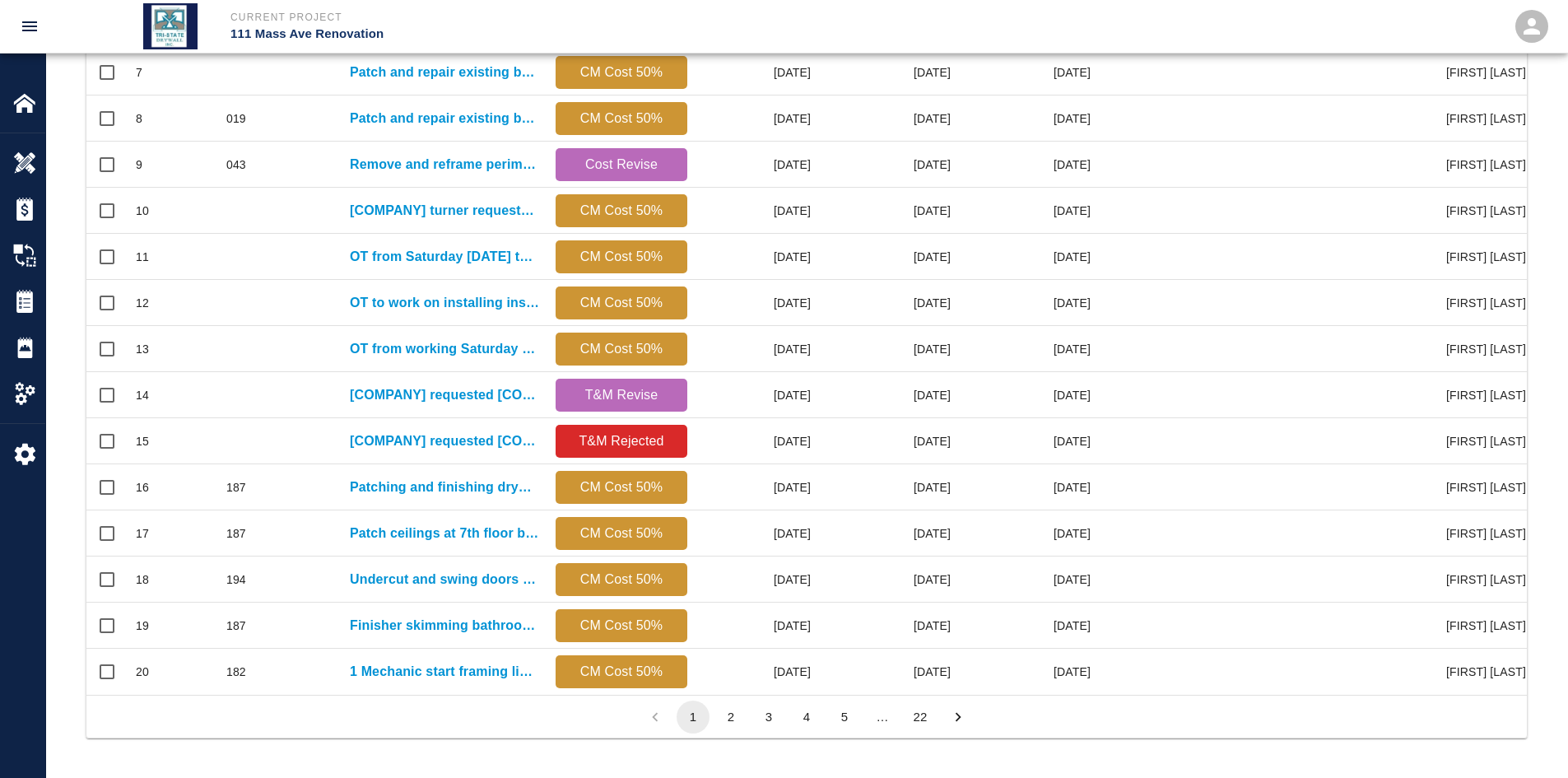 click on "22" at bounding box center (920, 717) 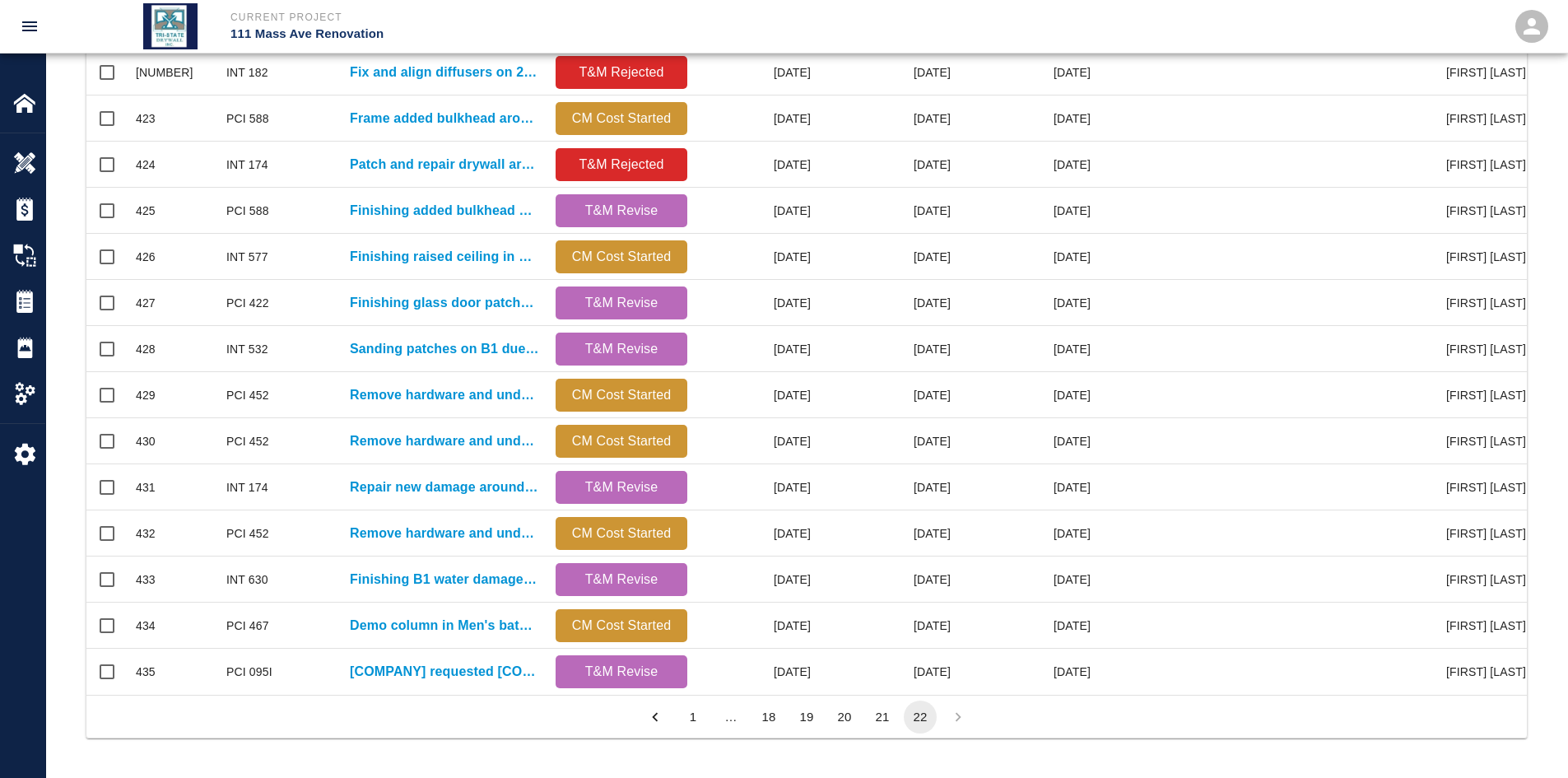 scroll, scrollTop: 459, scrollLeft: 0, axis: vertical 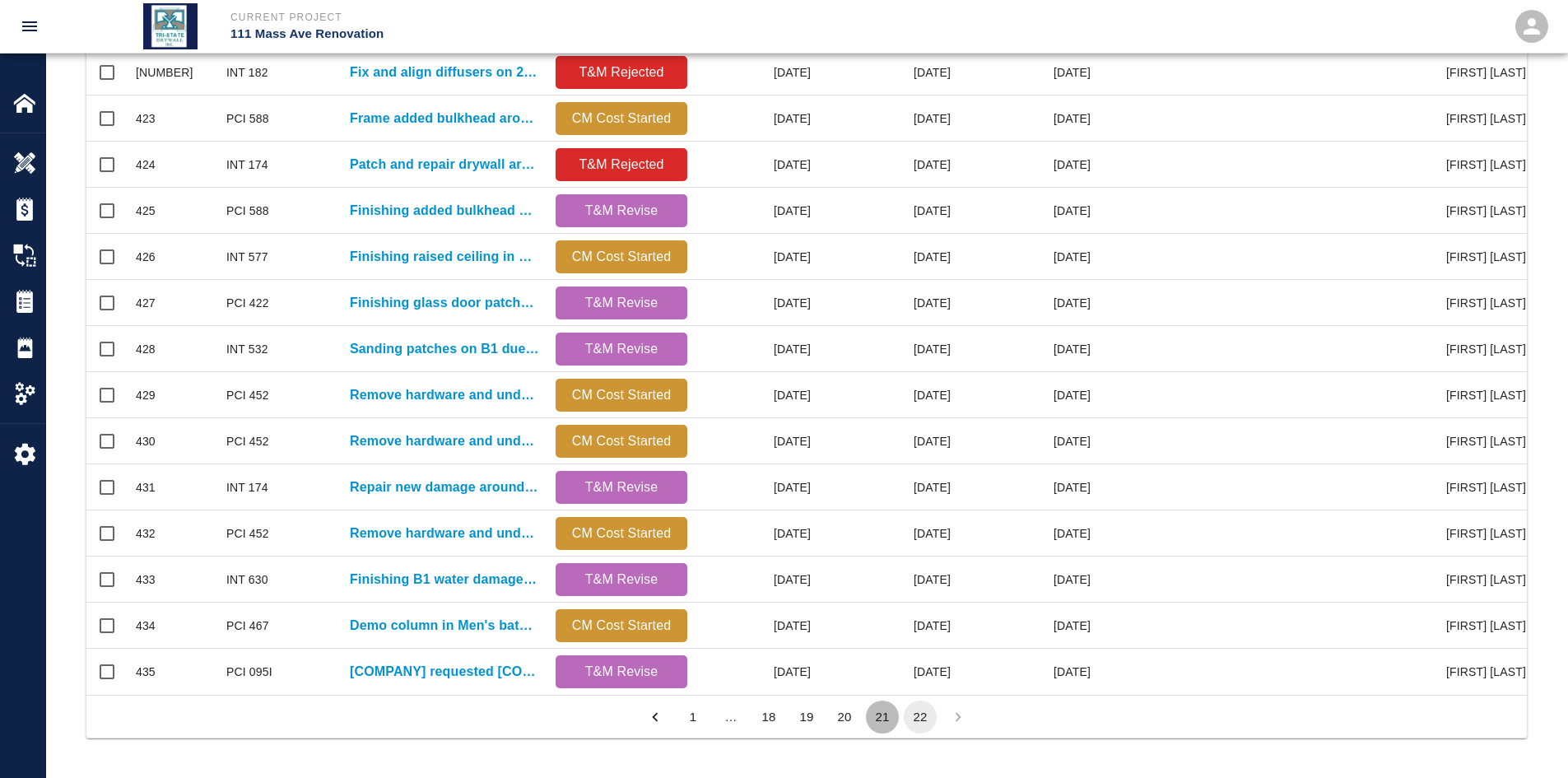 click on "21" at bounding box center (882, 717) 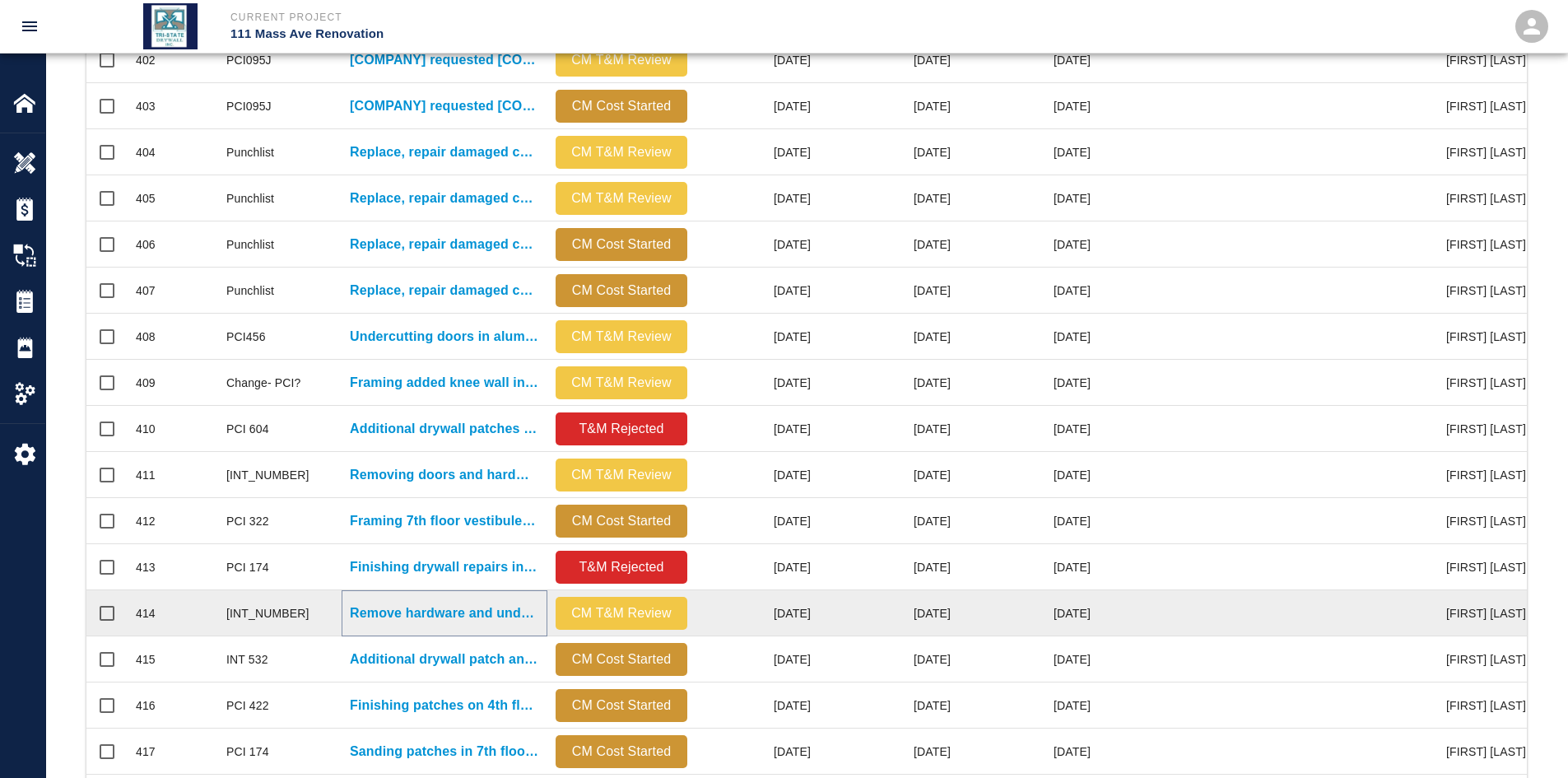 click on "Remove hardware and undercut doors previously cut by door supplier..." at bounding box center [444, 613] 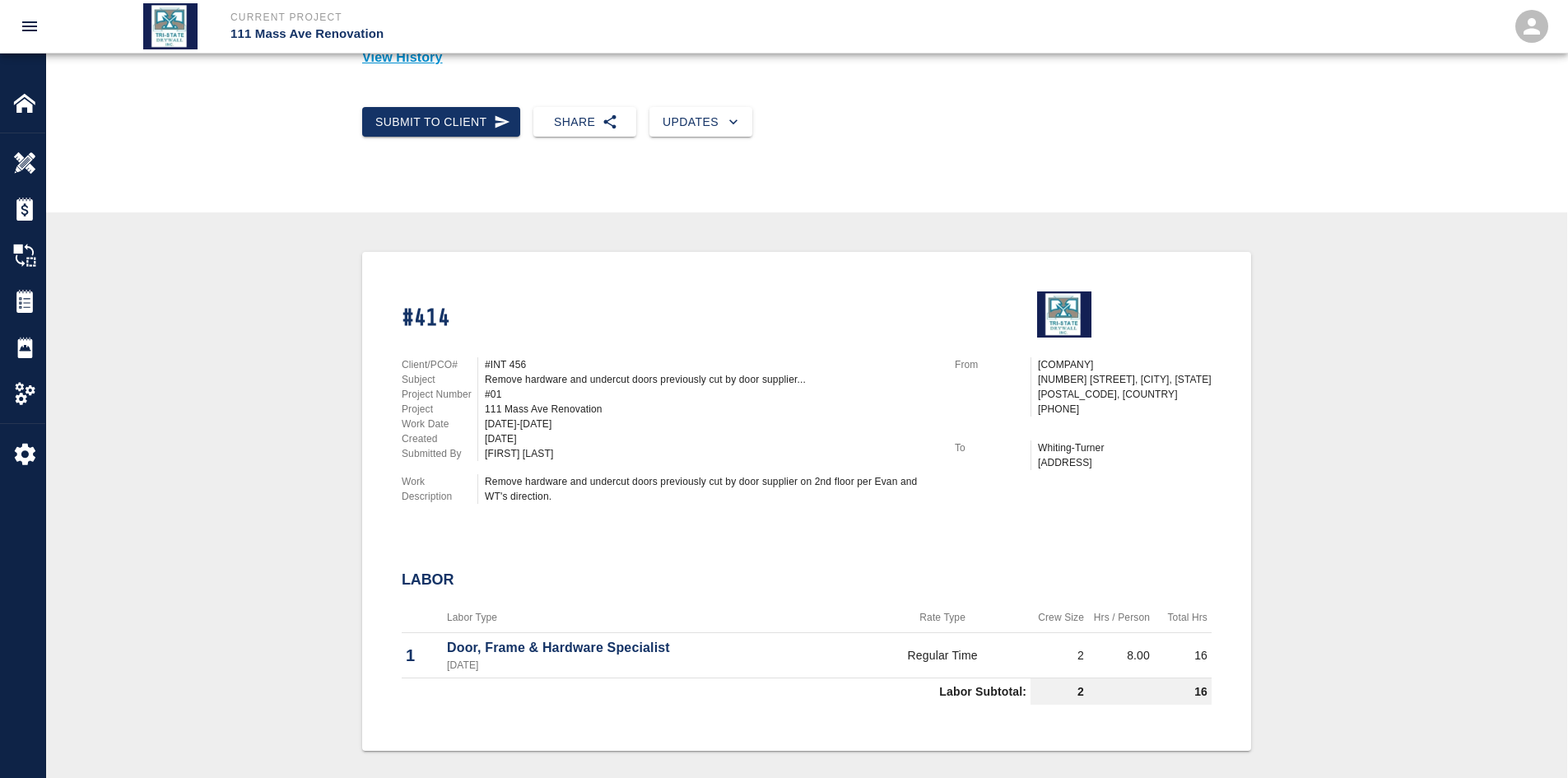 scroll, scrollTop: 329, scrollLeft: 0, axis: vertical 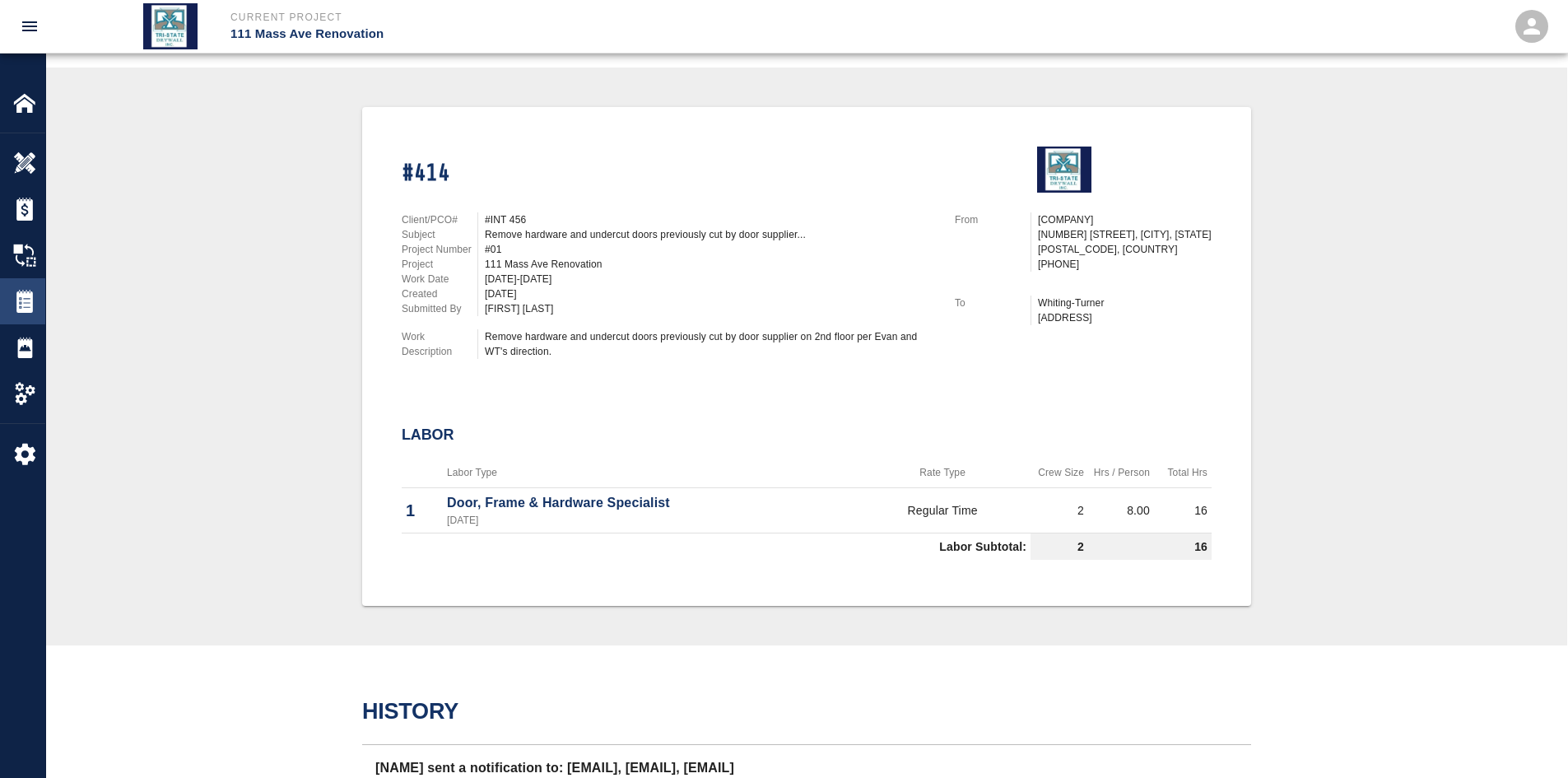 click at bounding box center [25, 163] 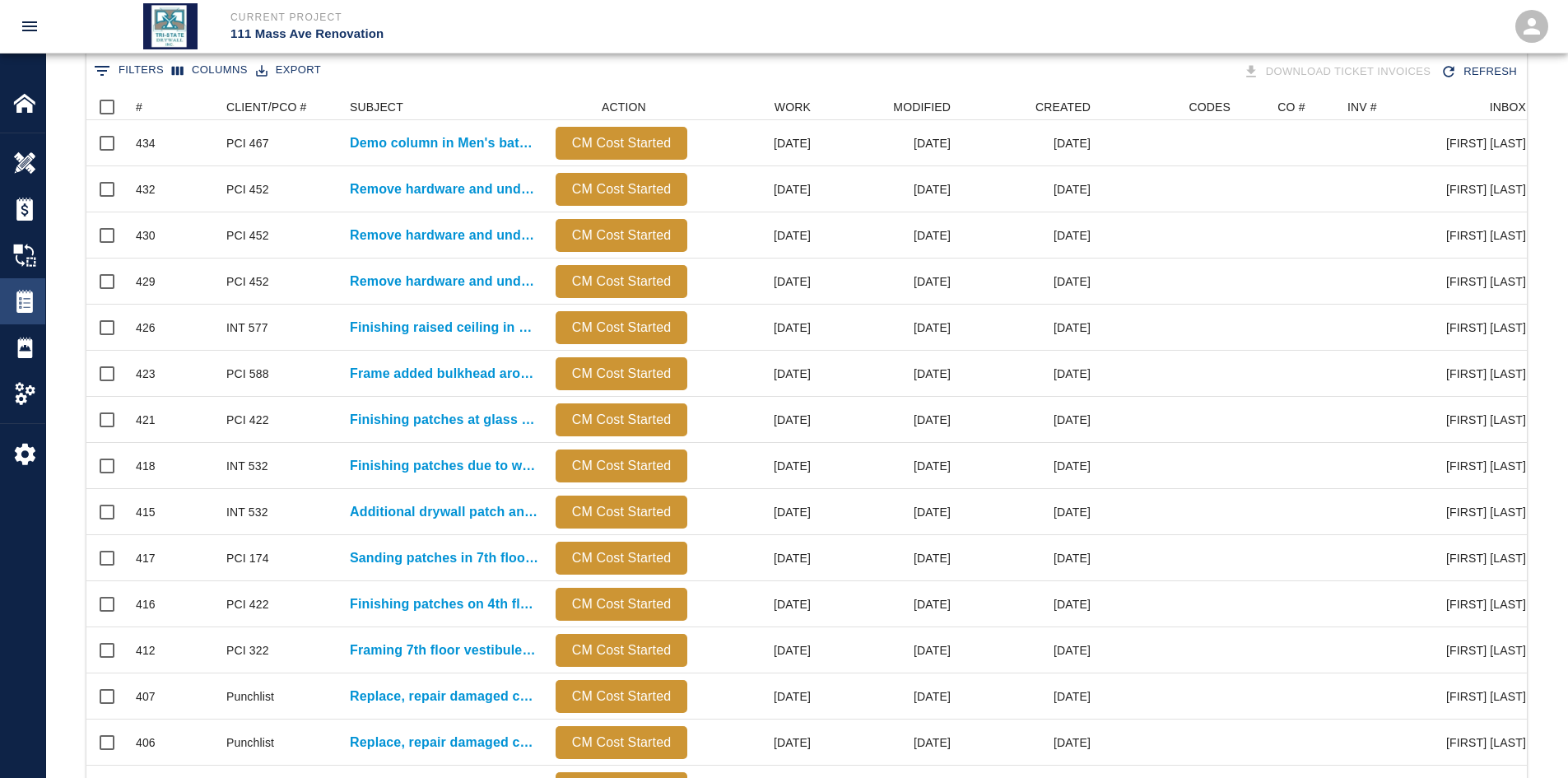 scroll, scrollTop: 0, scrollLeft: 0, axis: both 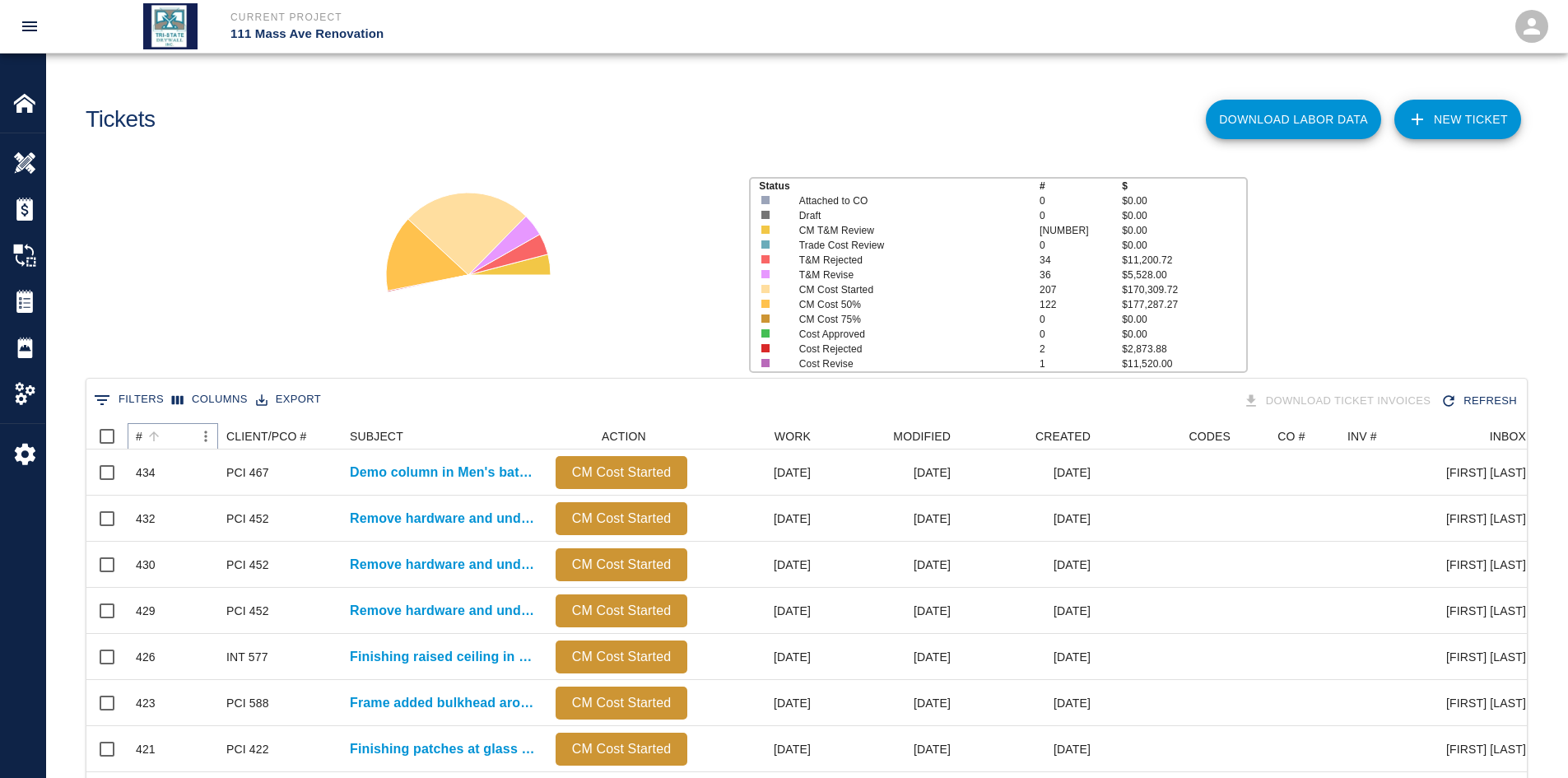 click at bounding box center (154, 436) 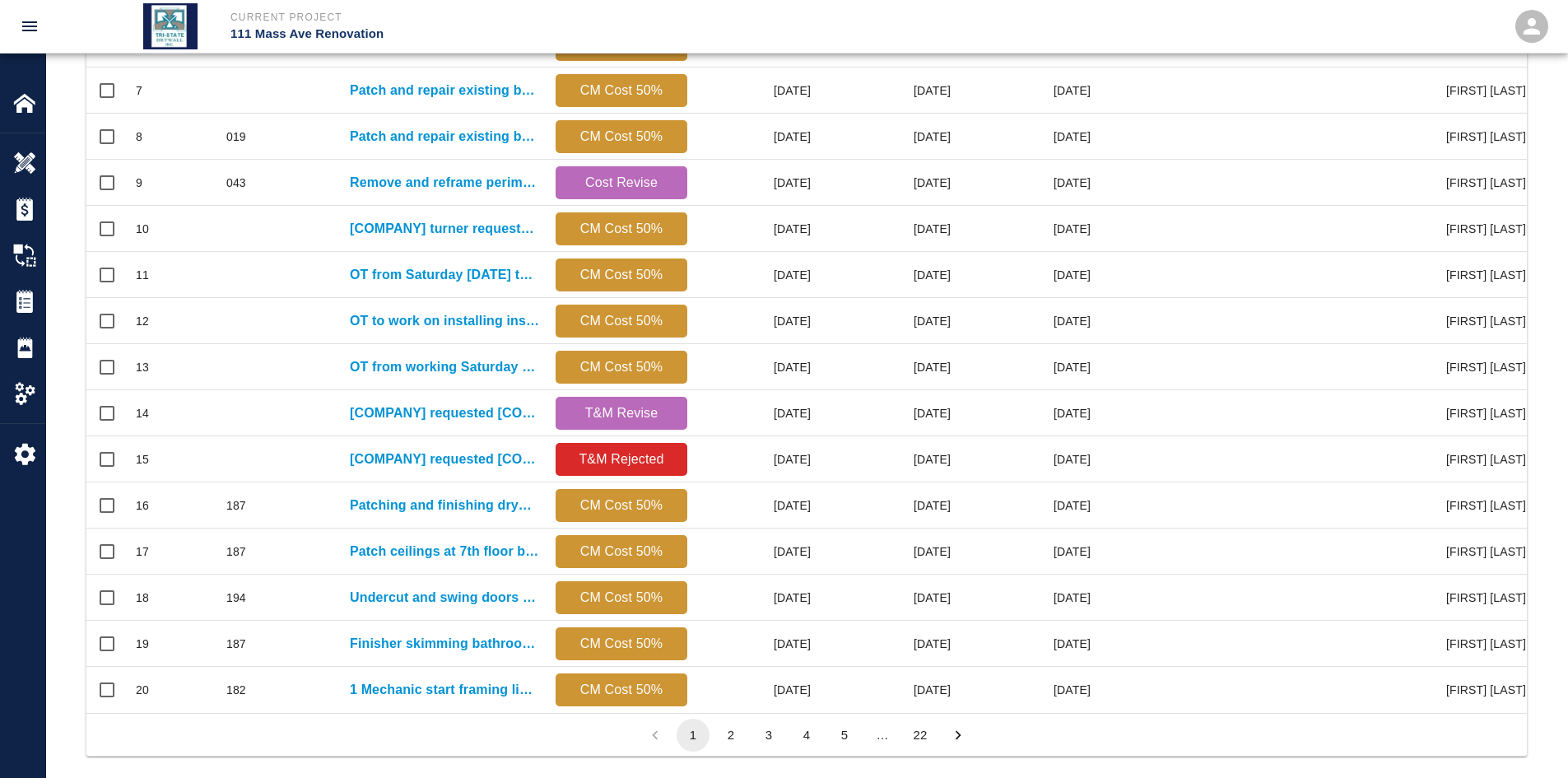 click on "22" at bounding box center [920, 735] 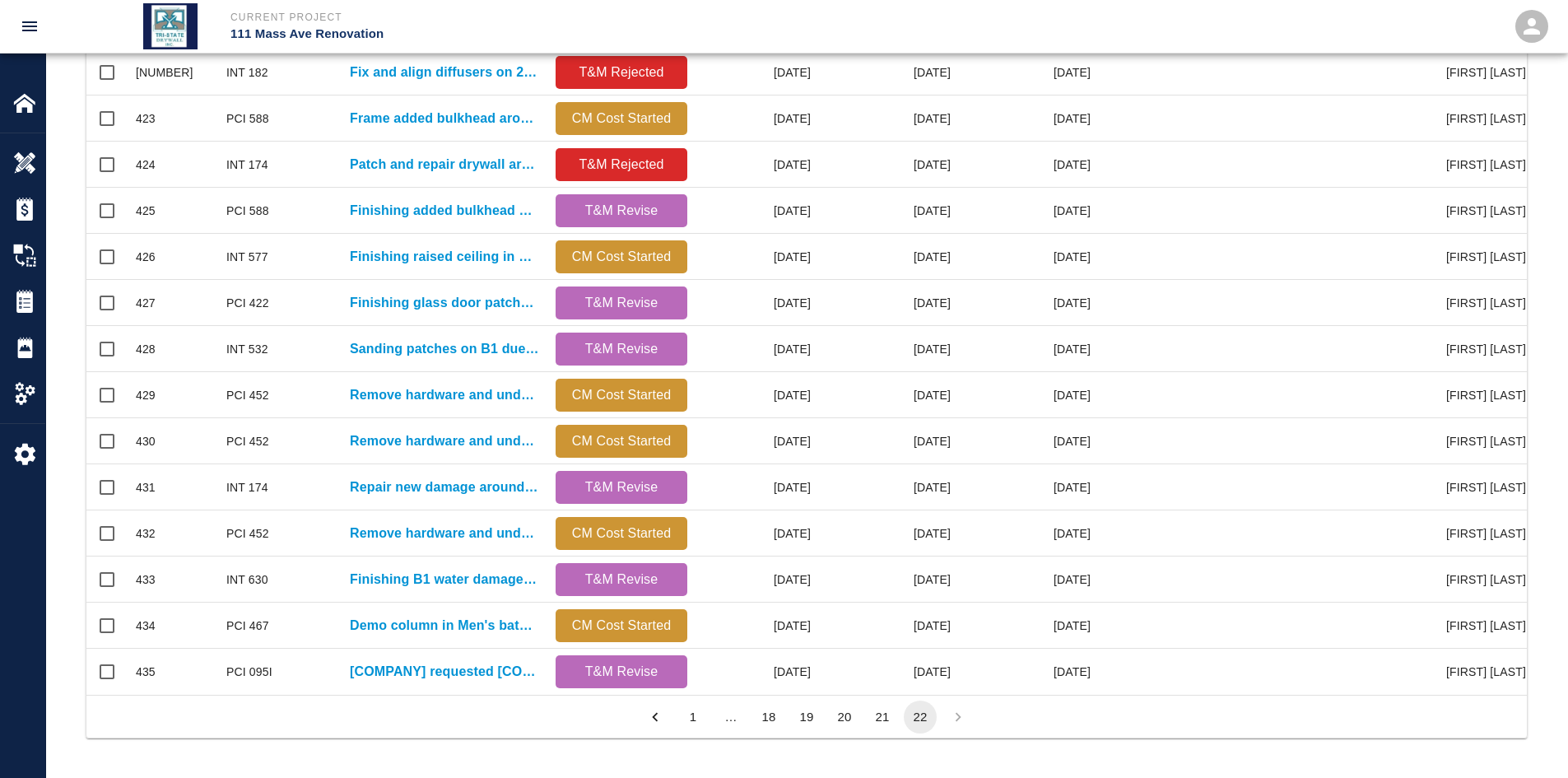 scroll, scrollTop: 459, scrollLeft: 0, axis: vertical 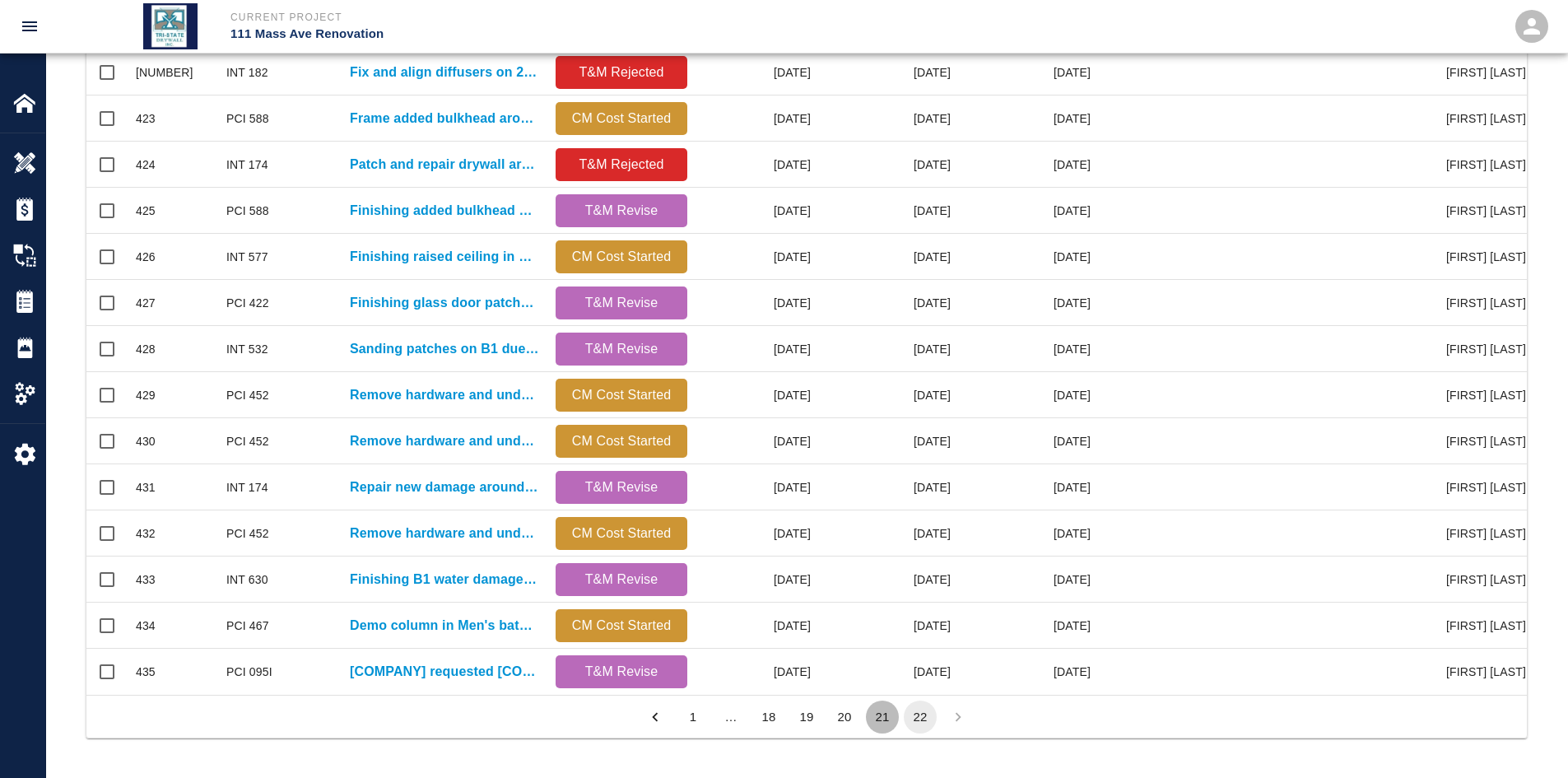 click on "21" at bounding box center [882, 717] 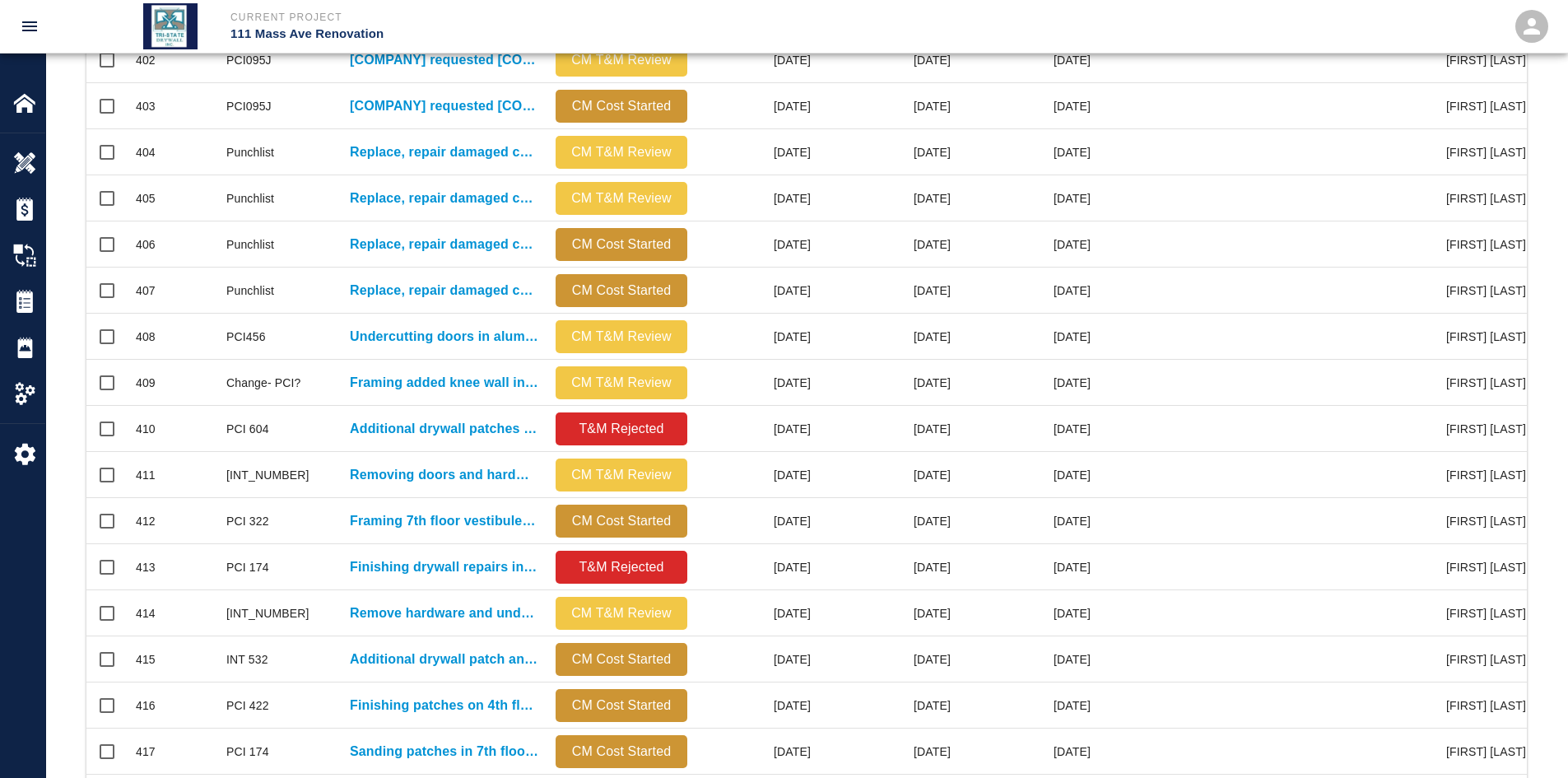 scroll, scrollTop: 13, scrollLeft: 13, axis: both 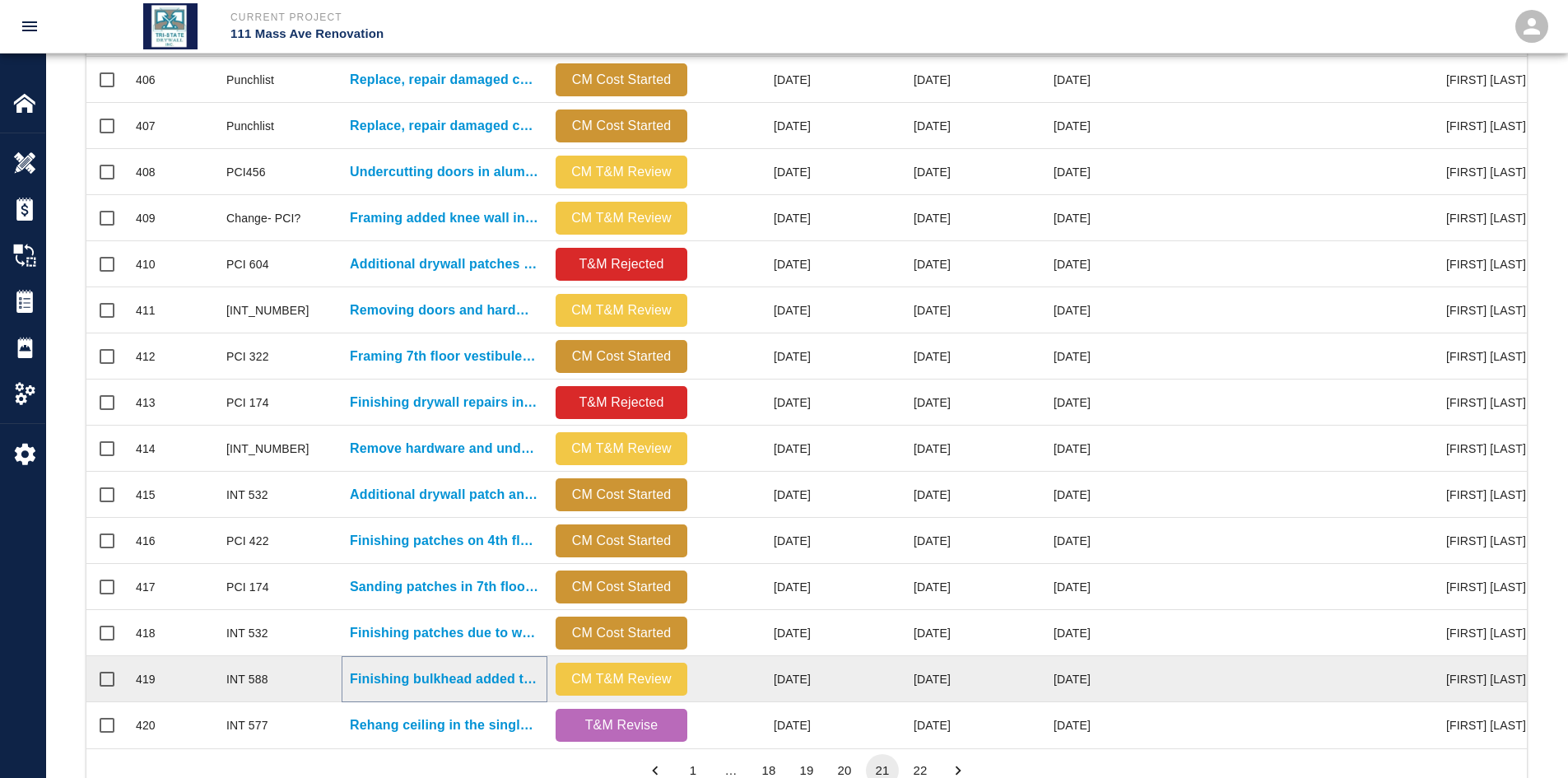 click on "Finishing bulkhead added to encapsulate the column drop beam in..." at bounding box center (444, 679) 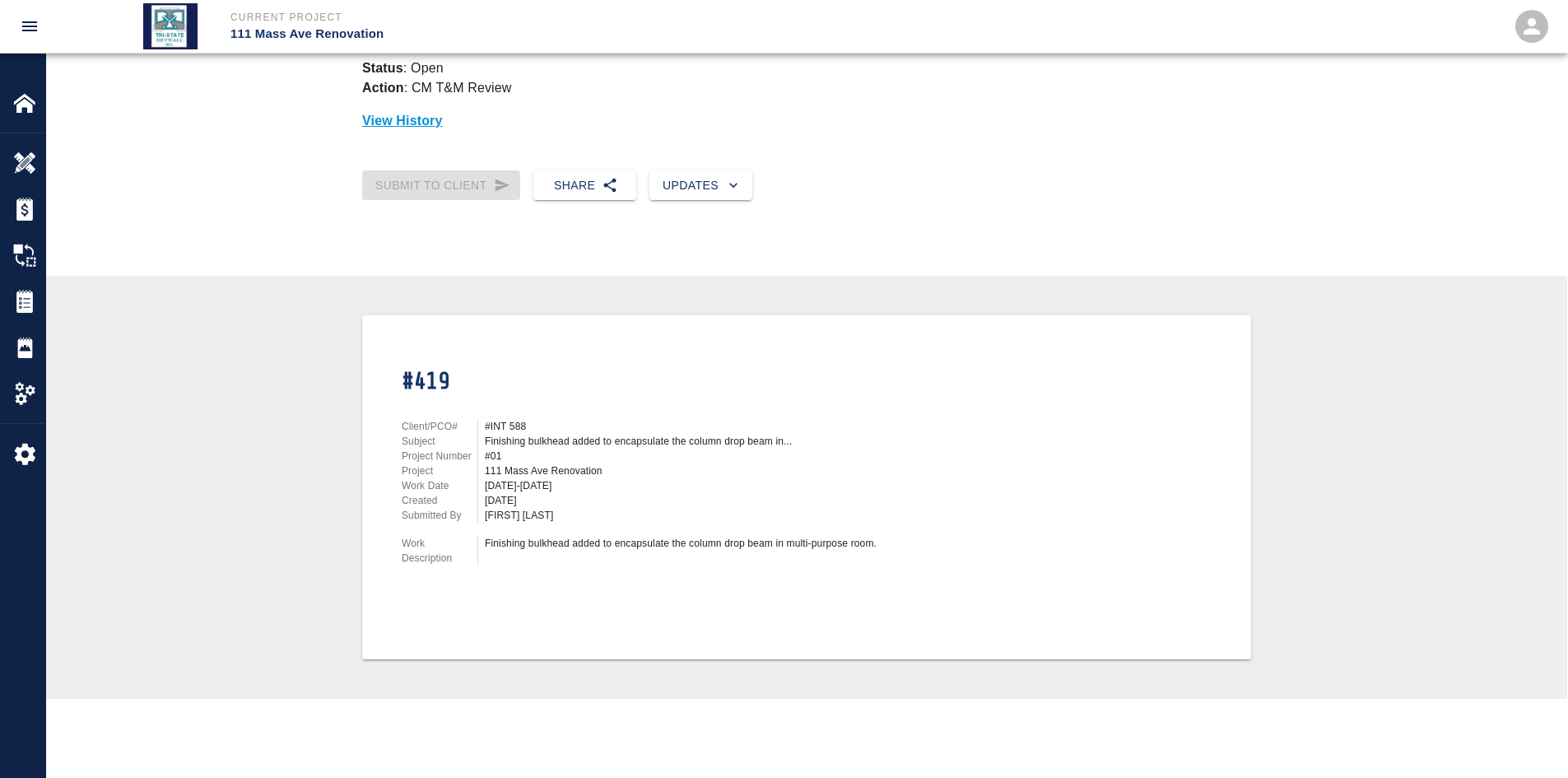 scroll, scrollTop: 0, scrollLeft: 0, axis: both 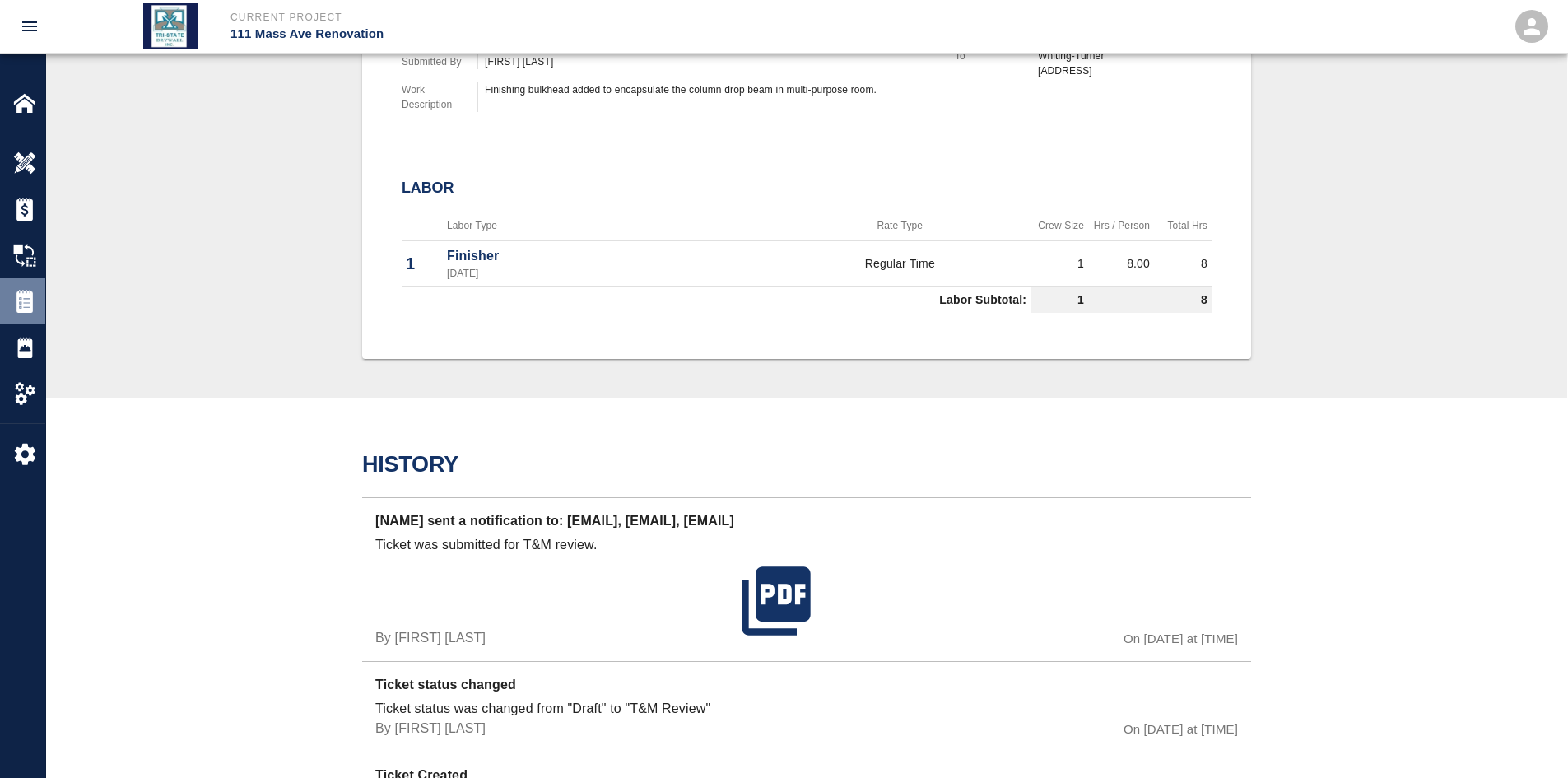 click on "Tickets" at bounding box center [22, 301] 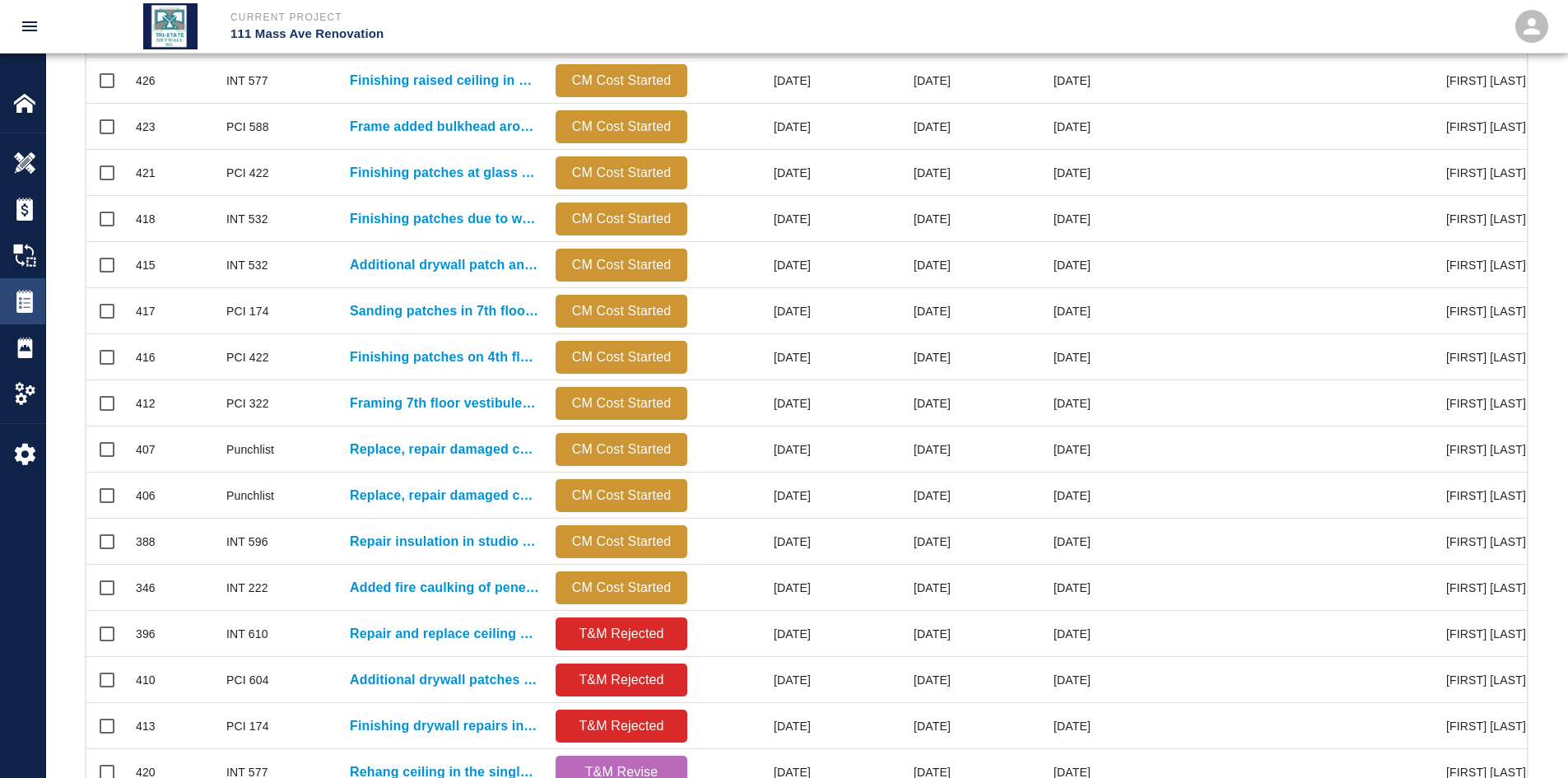 scroll, scrollTop: 0, scrollLeft: 0, axis: both 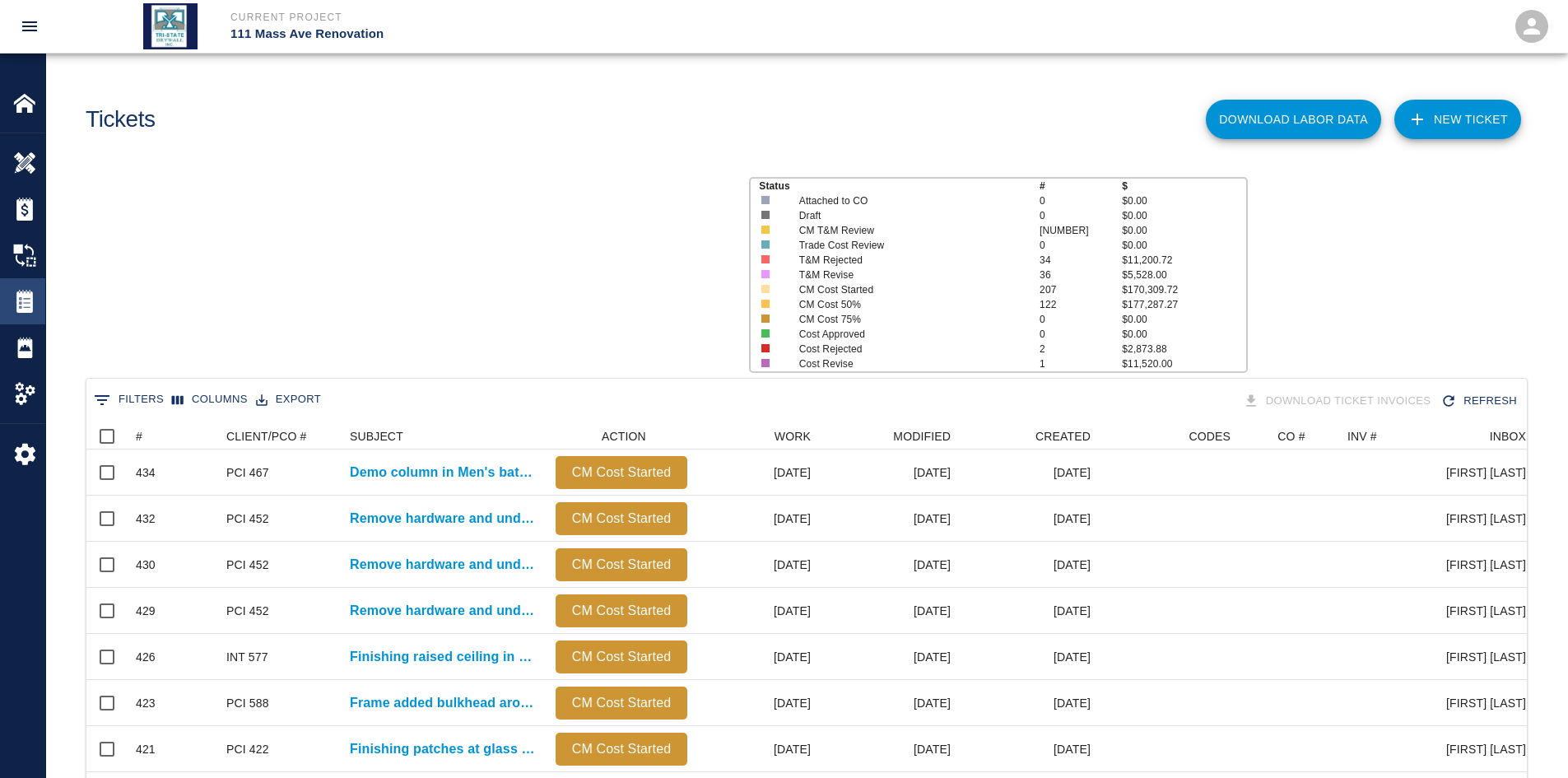 click at bounding box center [25, 301] 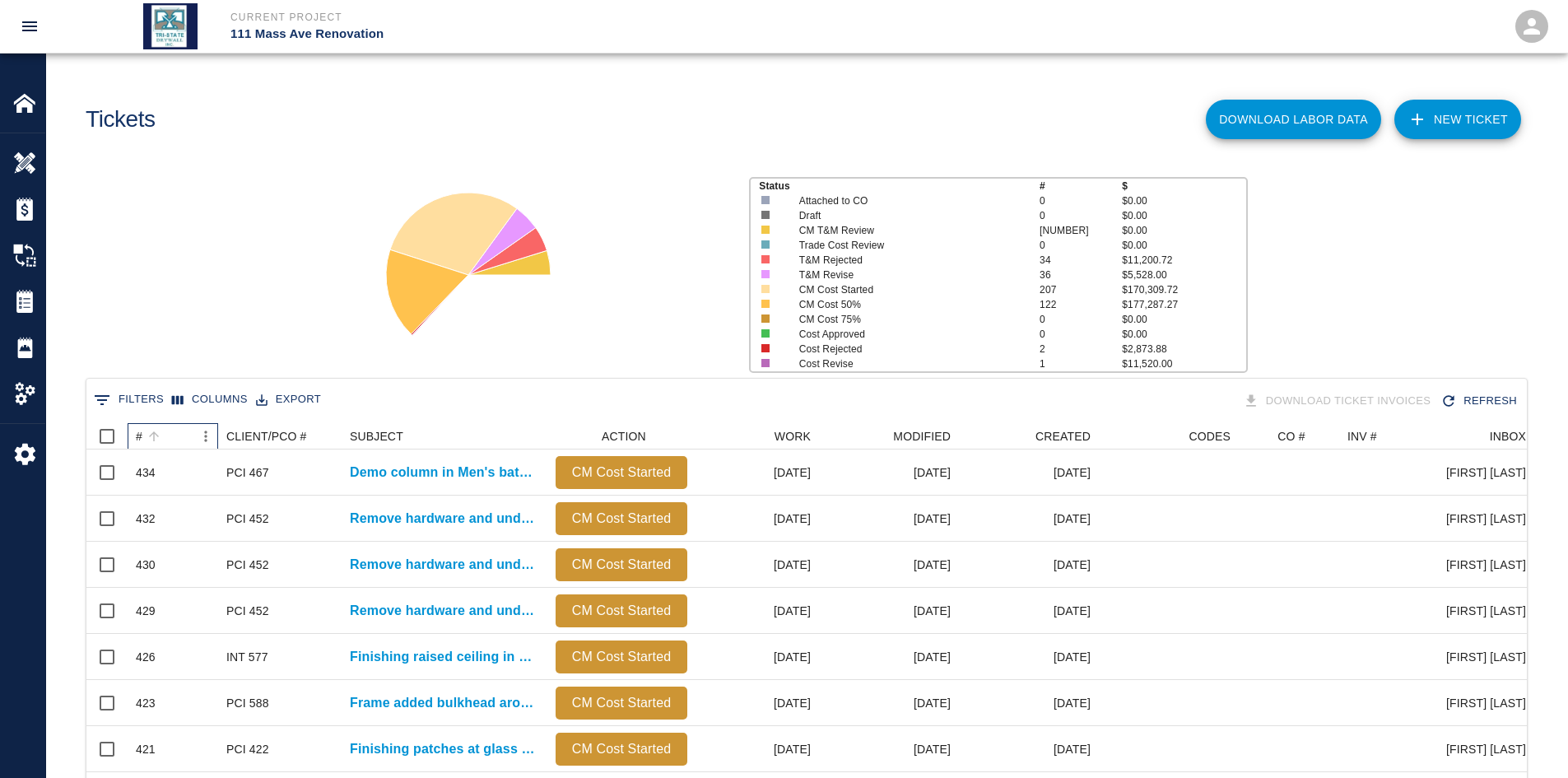 drag, startPoint x: 146, startPoint y: 426, endPoint x: 166, endPoint y: 436, distance: 22.36068 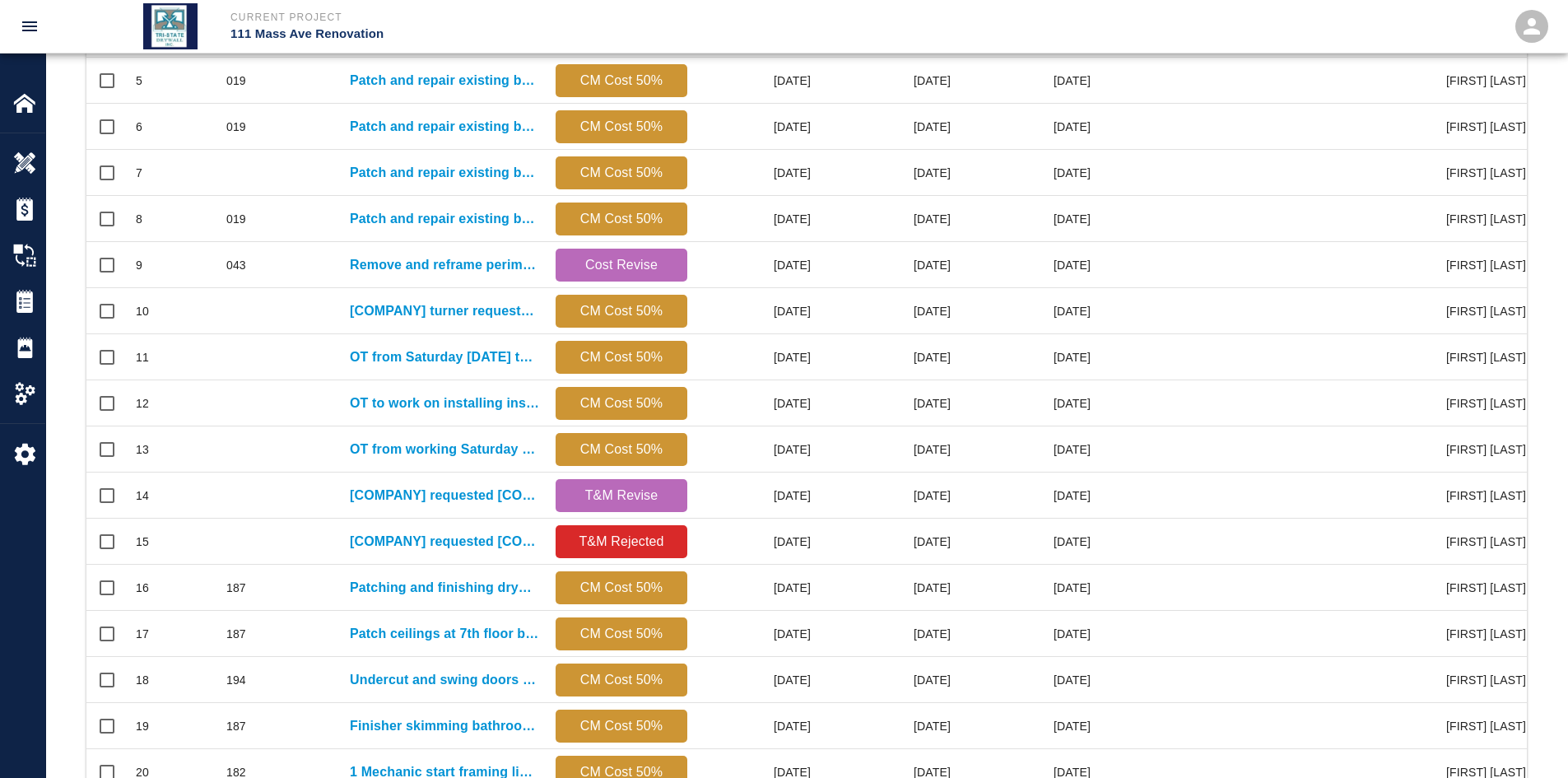 scroll, scrollTop: 689, scrollLeft: 0, axis: vertical 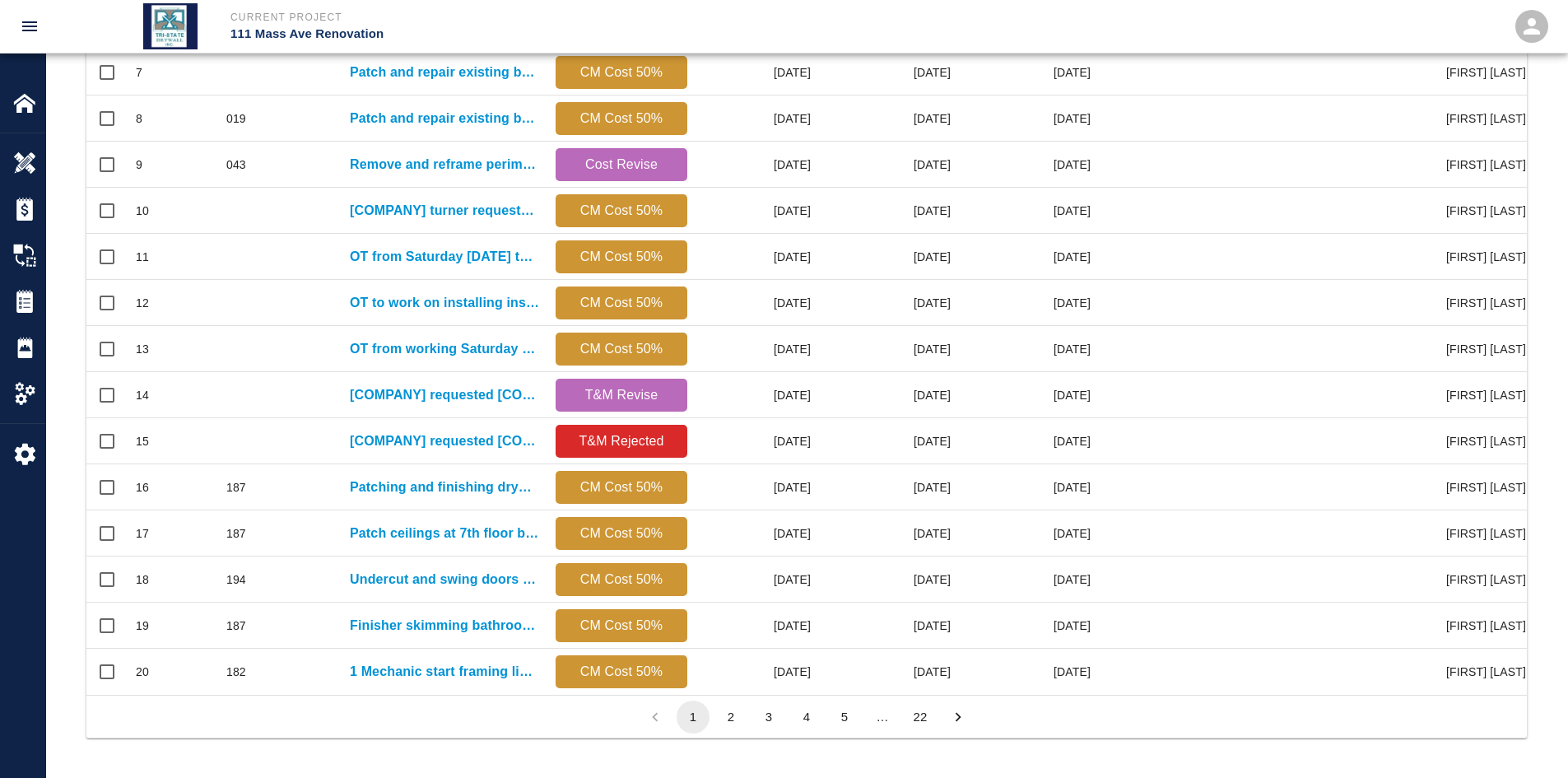 drag, startPoint x: 919, startPoint y: 716, endPoint x: 903, endPoint y: 721, distance: 16.763055 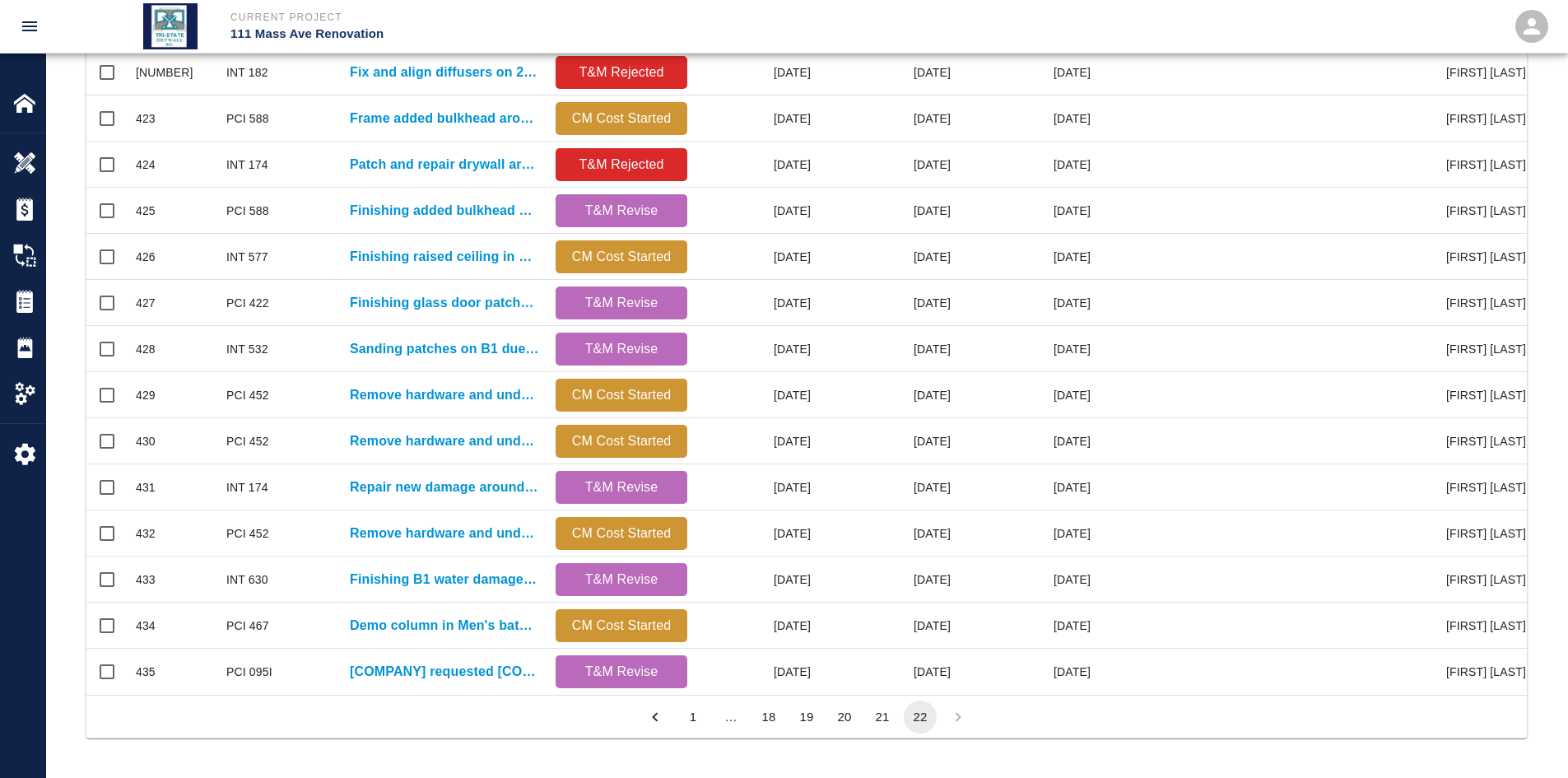 scroll, scrollTop: 718, scrollLeft: 1428, axis: both 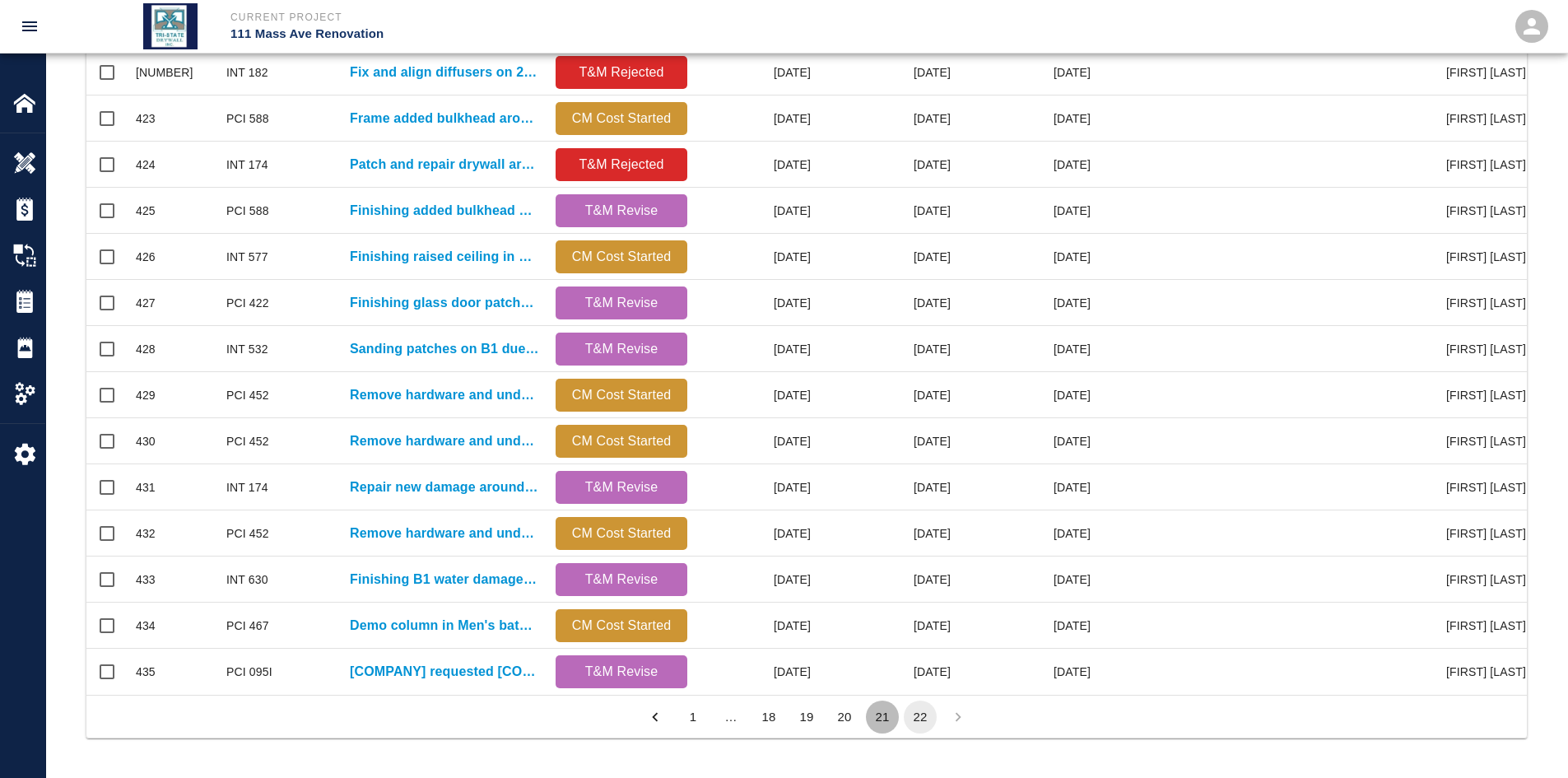 click on "21" at bounding box center (882, 717) 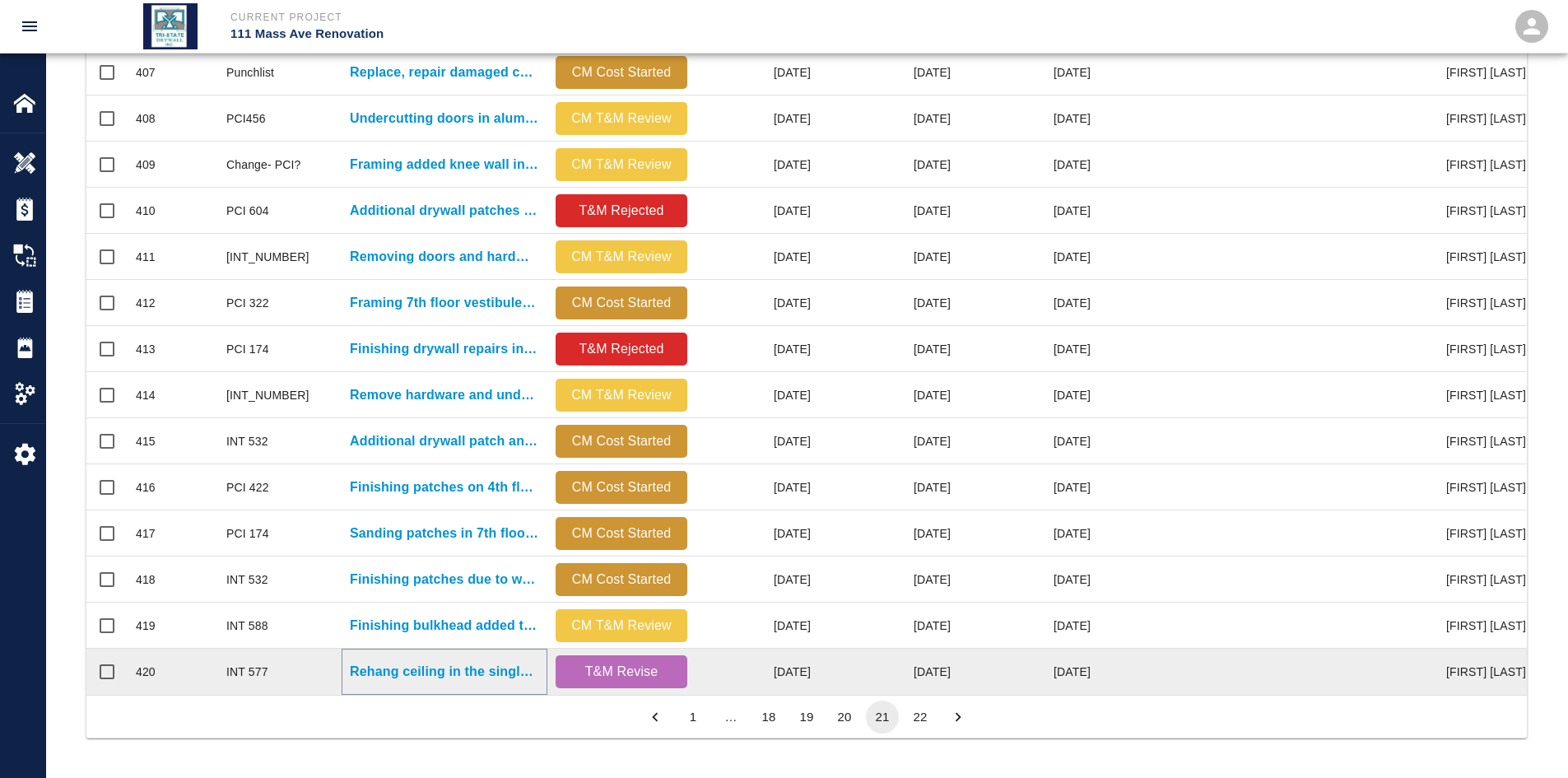 click on "Rehang ceiling in the single bathroom B112 after being raised..." at bounding box center [444, 672] 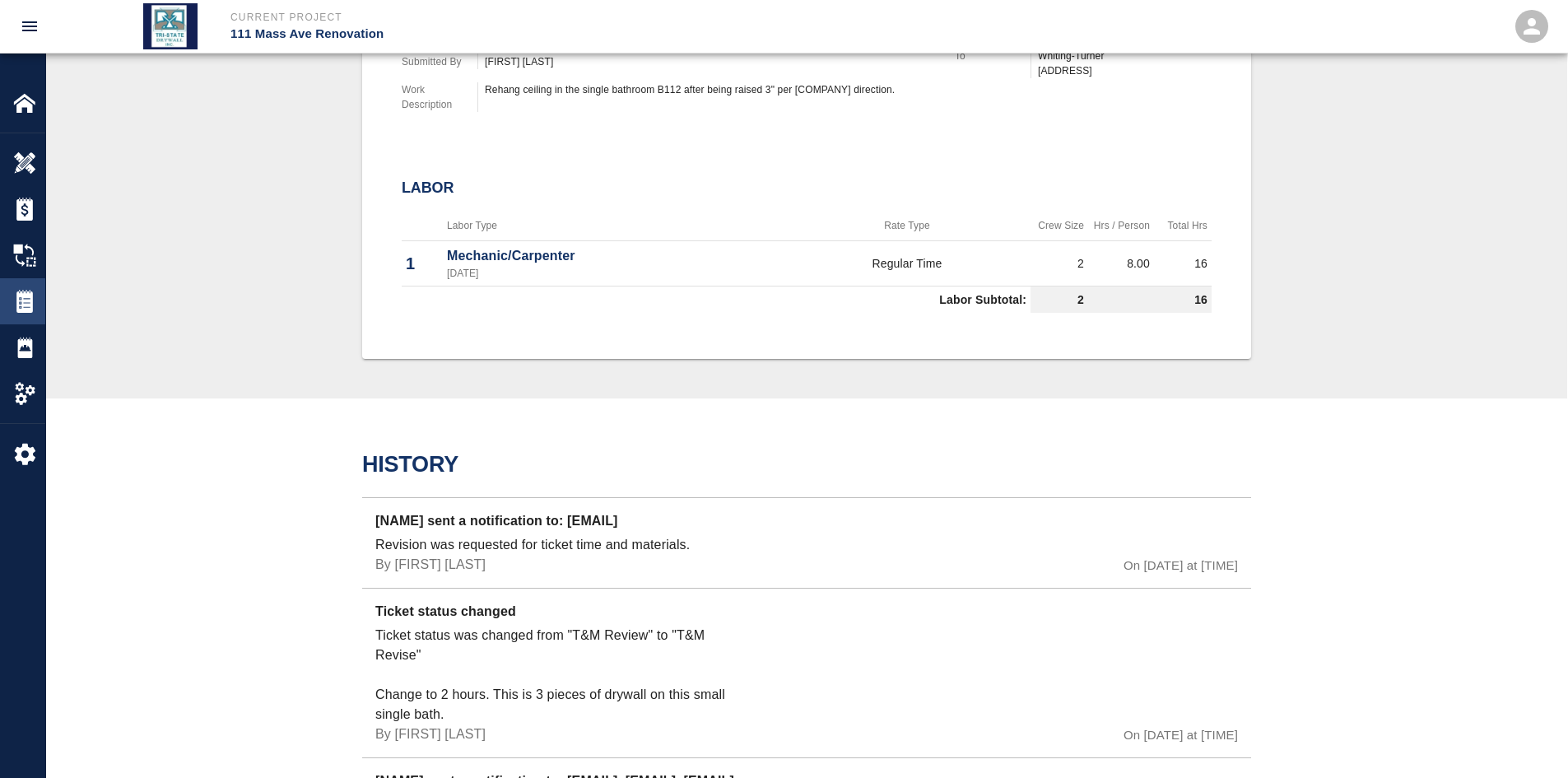 click on "Tickets" at bounding box center (22, 301) 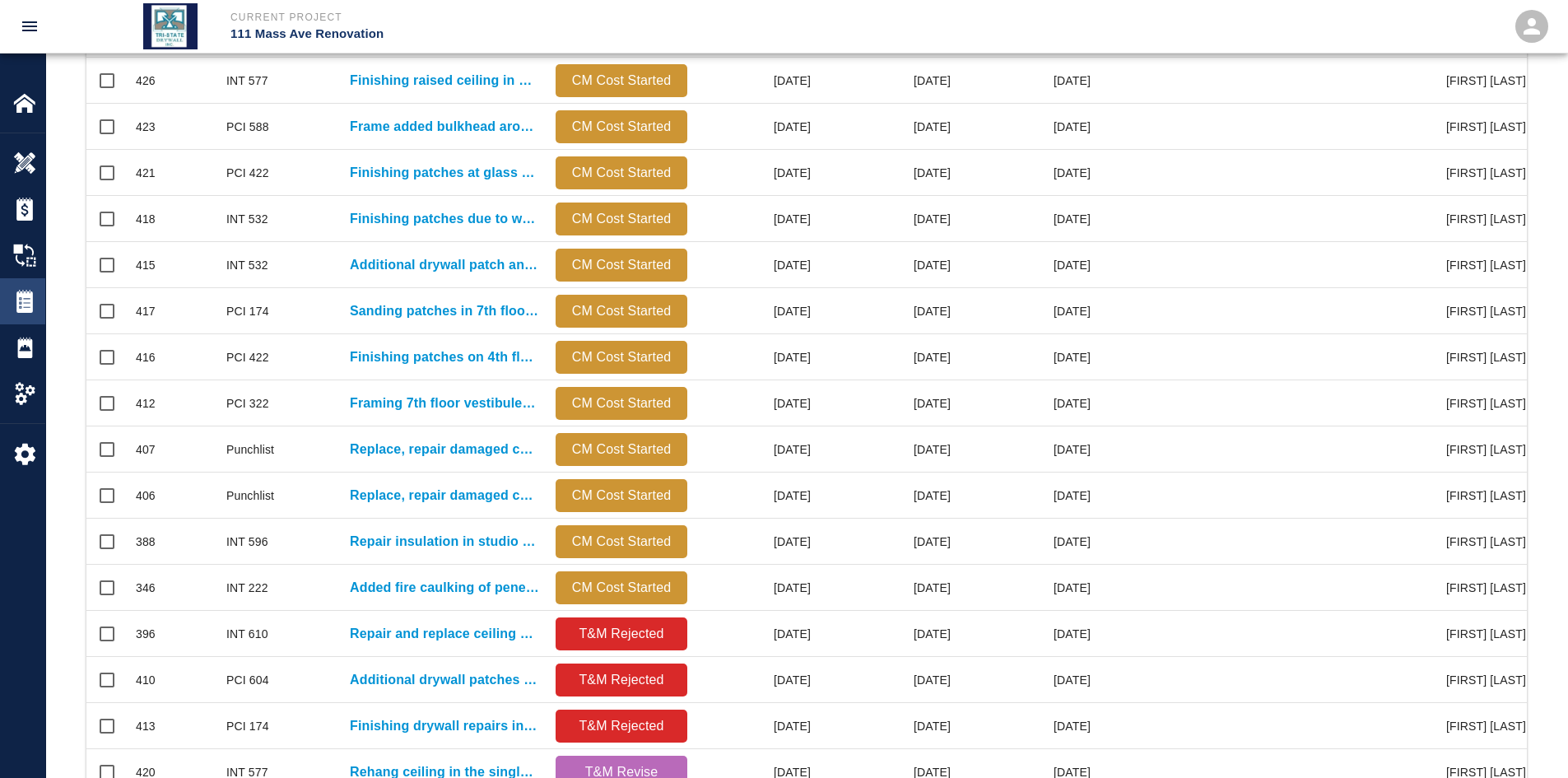 scroll, scrollTop: 0, scrollLeft: 0, axis: both 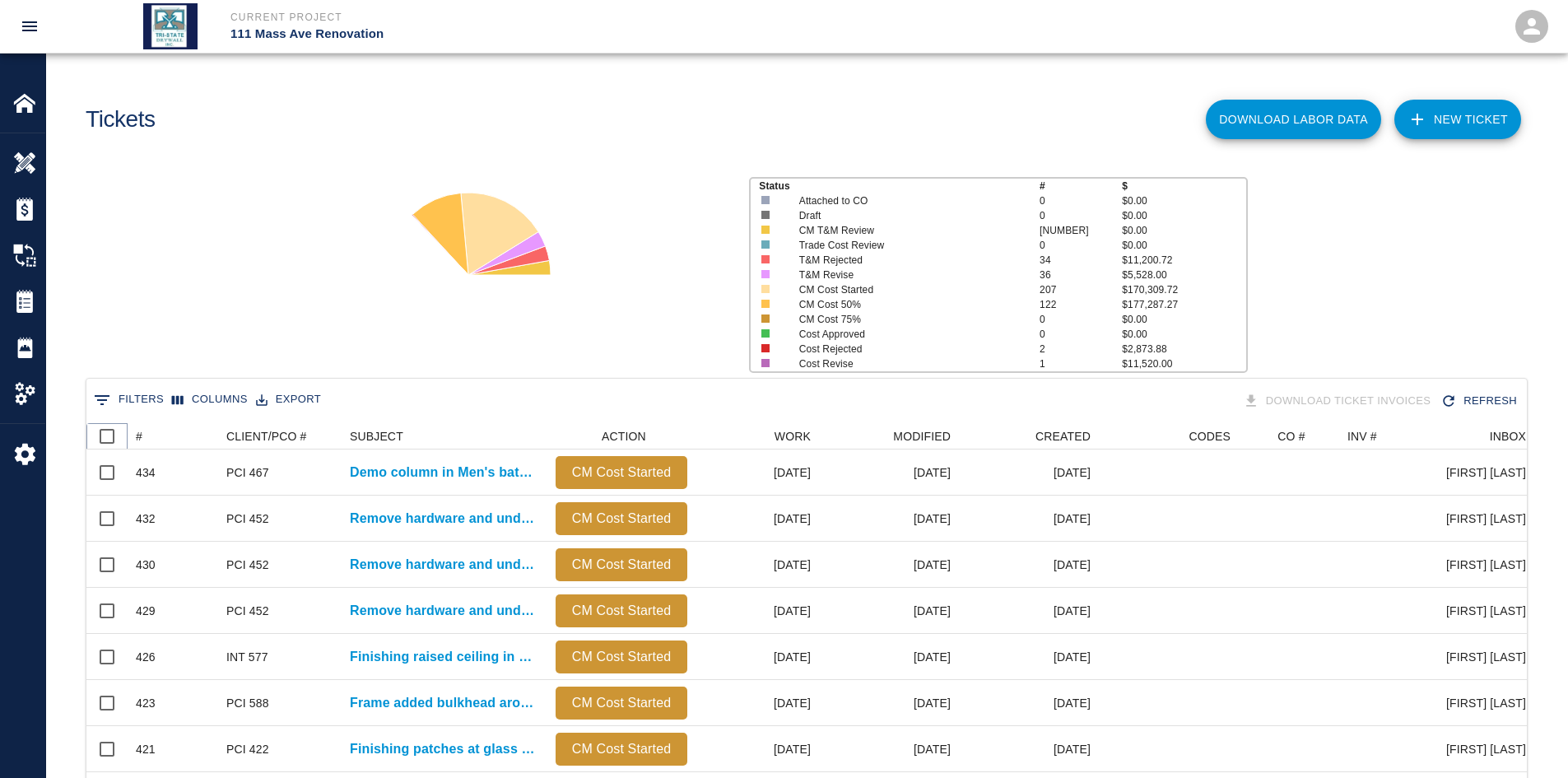 click at bounding box center (128, 436) 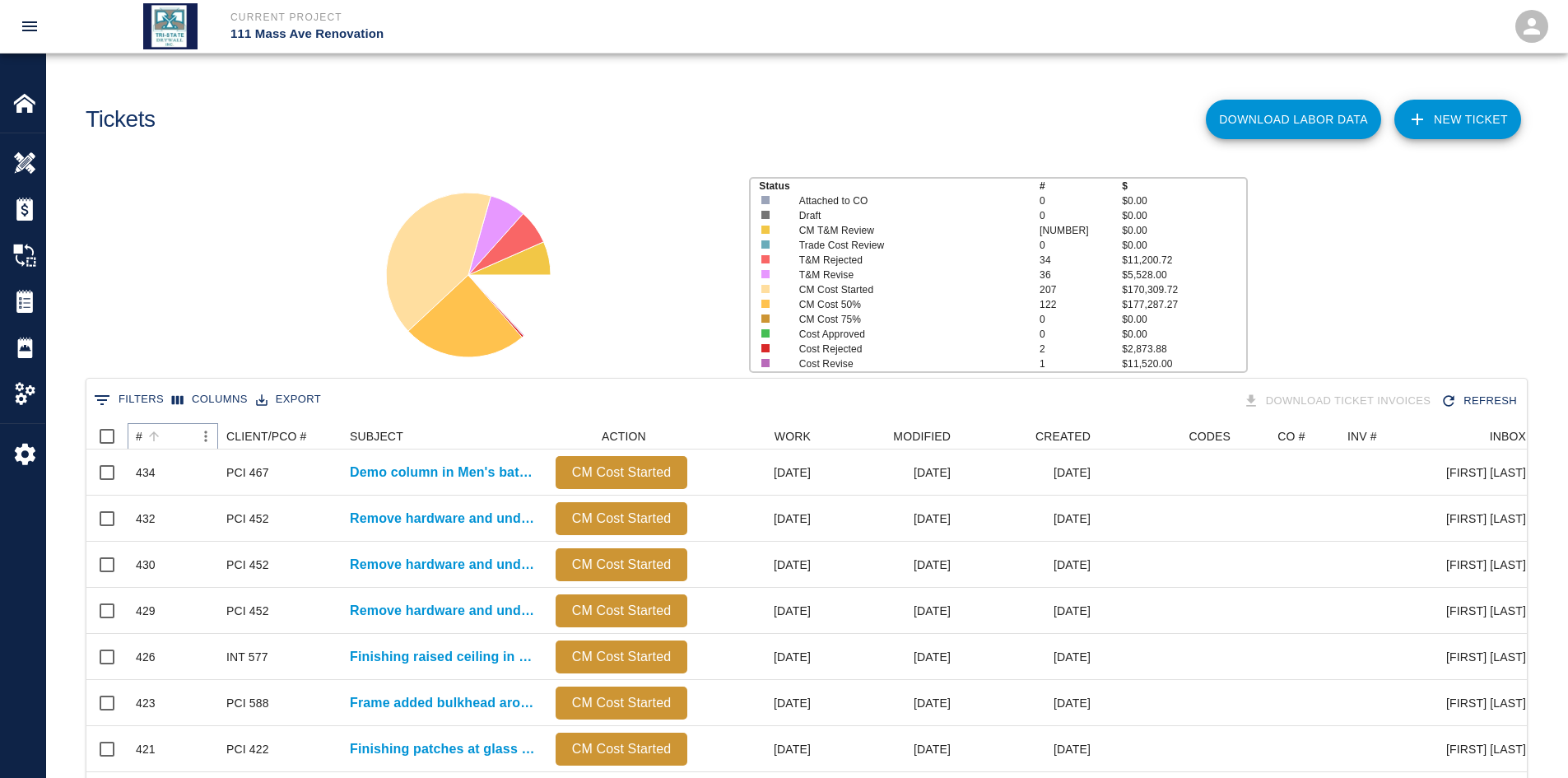 click at bounding box center [154, 436] 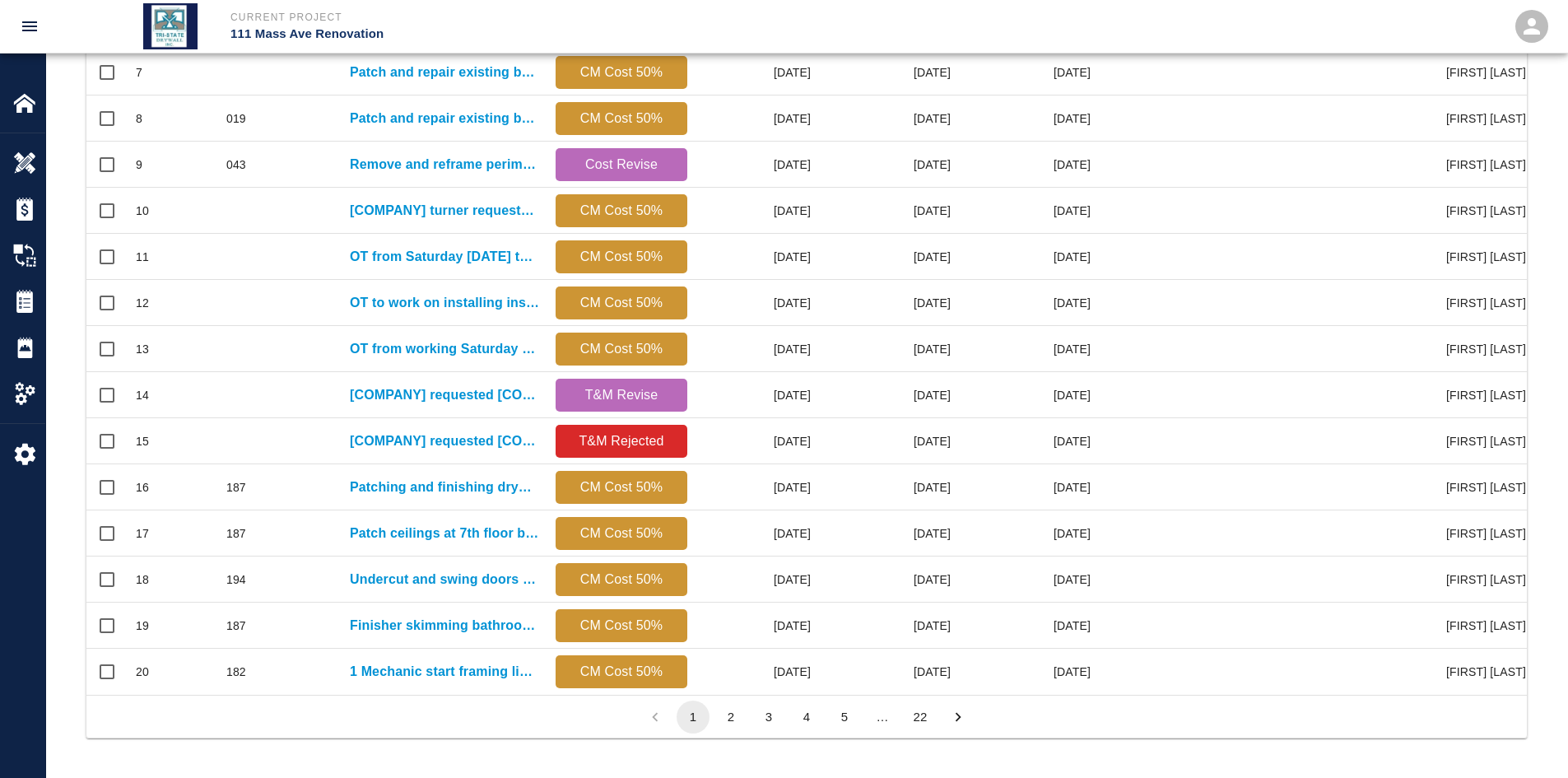 click on "22" at bounding box center (920, 717) 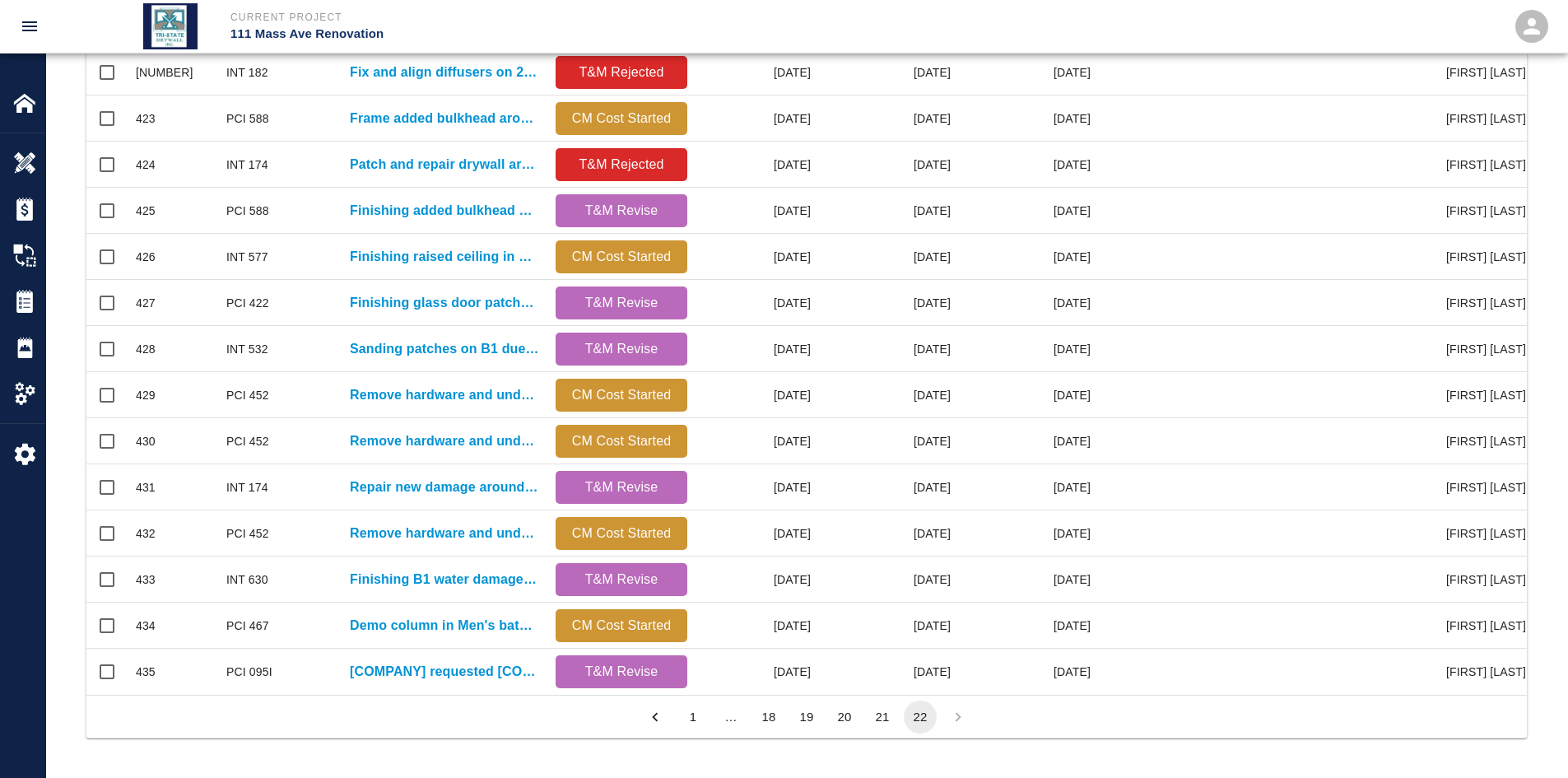scroll, scrollTop: 459, scrollLeft: 0, axis: vertical 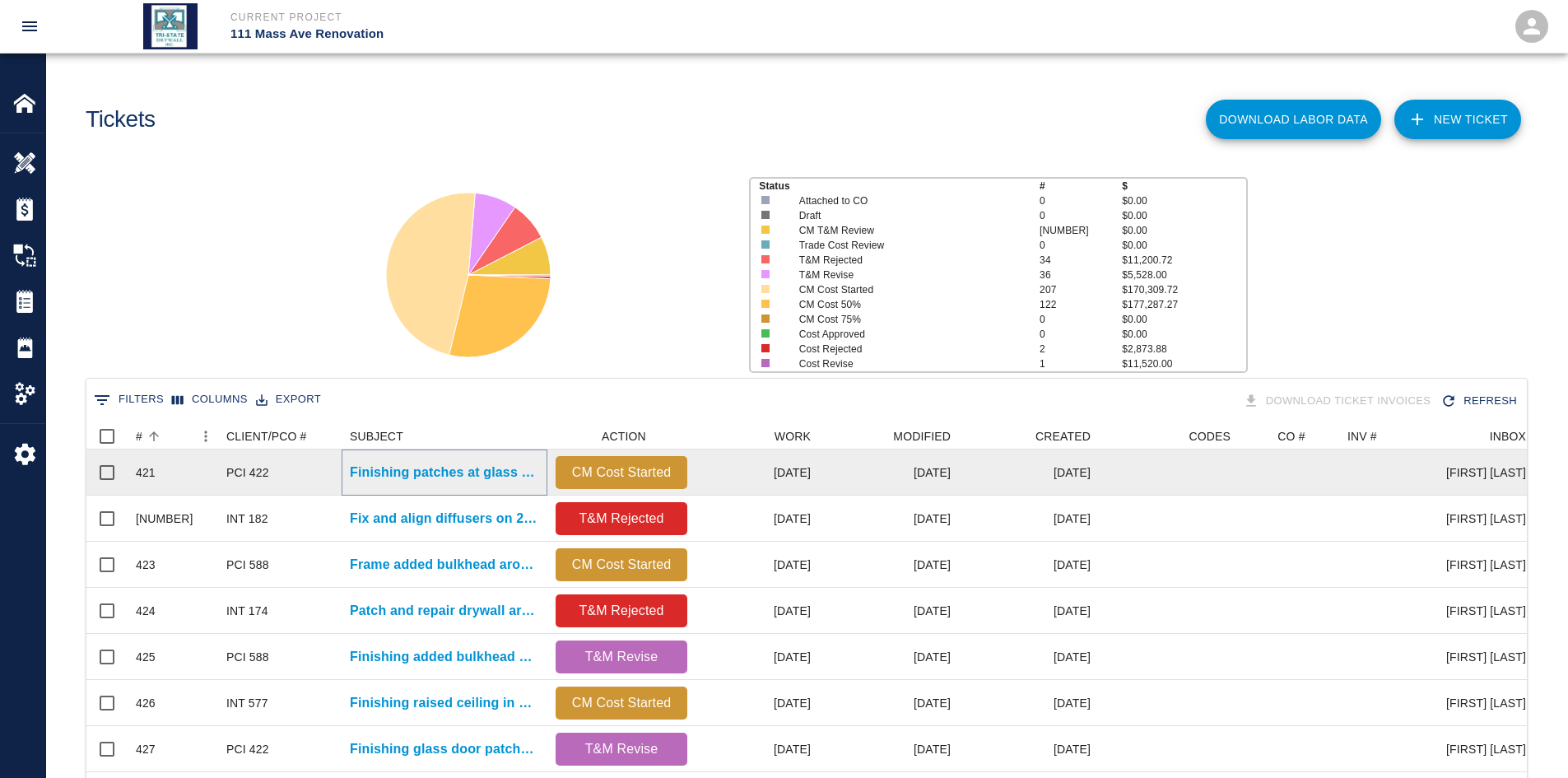 click on "Finishing patches at glass doors for mag lock angles per..." at bounding box center [444, 473] 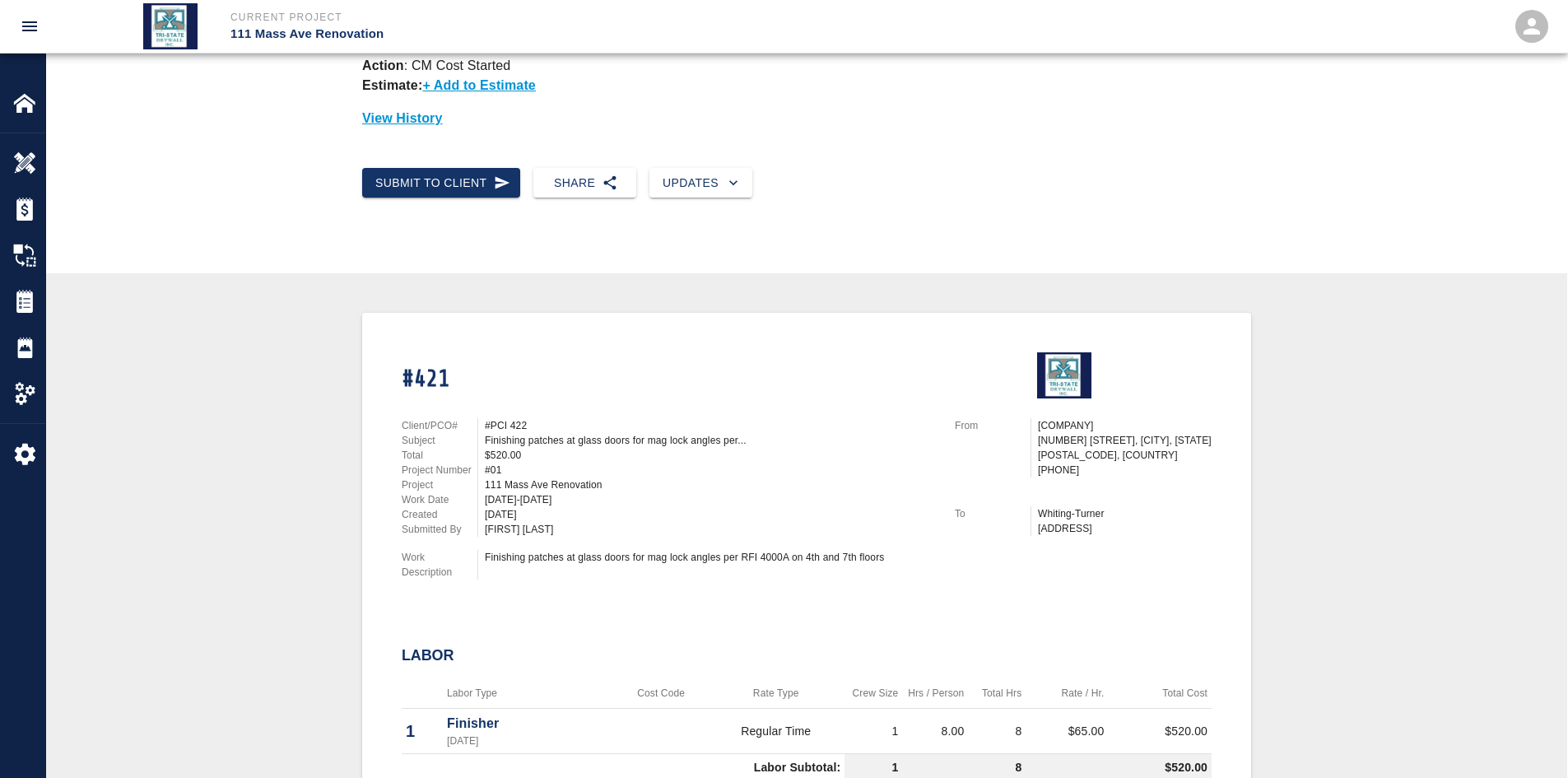scroll, scrollTop: 329, scrollLeft: 0, axis: vertical 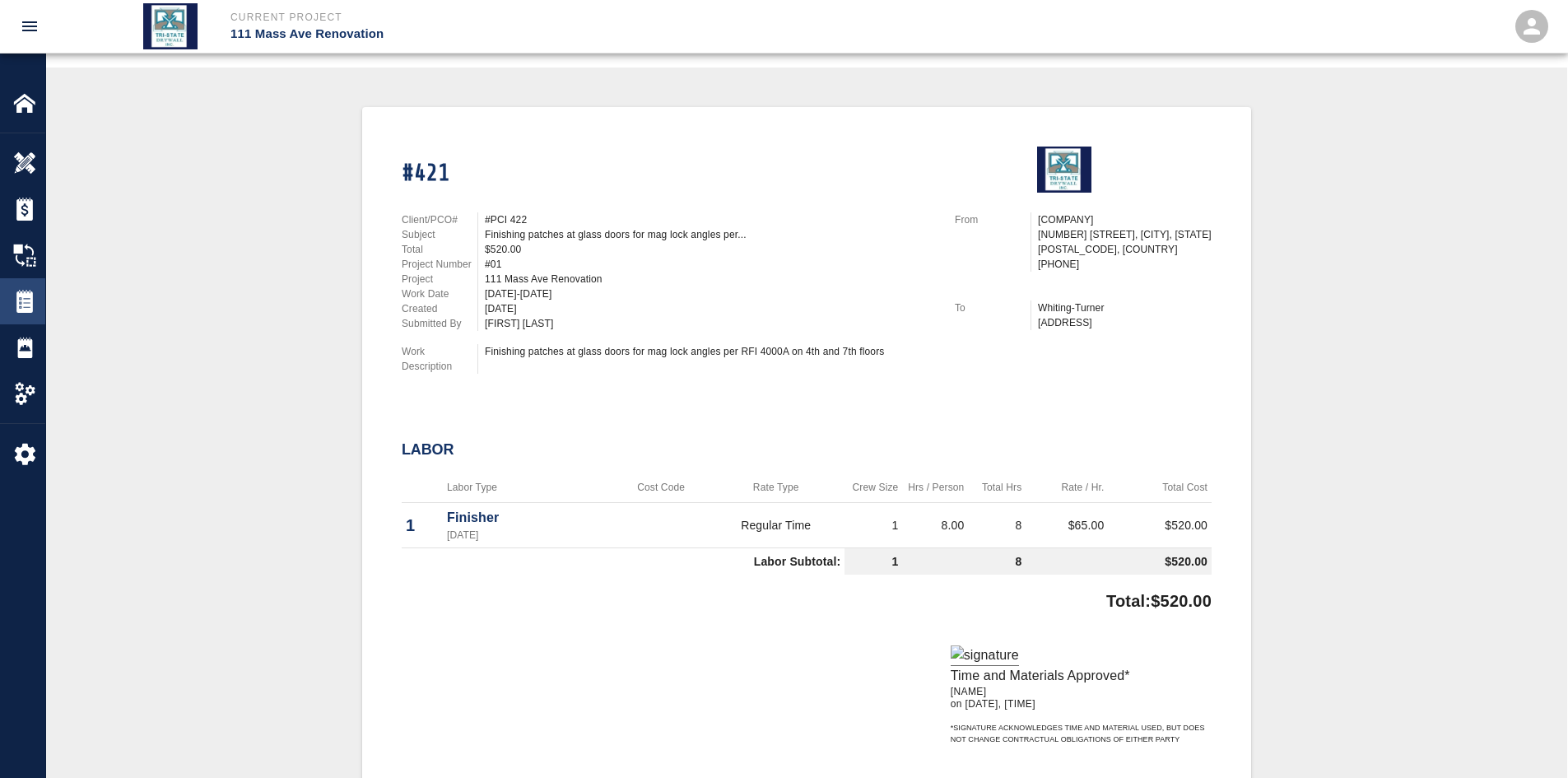 click at bounding box center [36, 163] 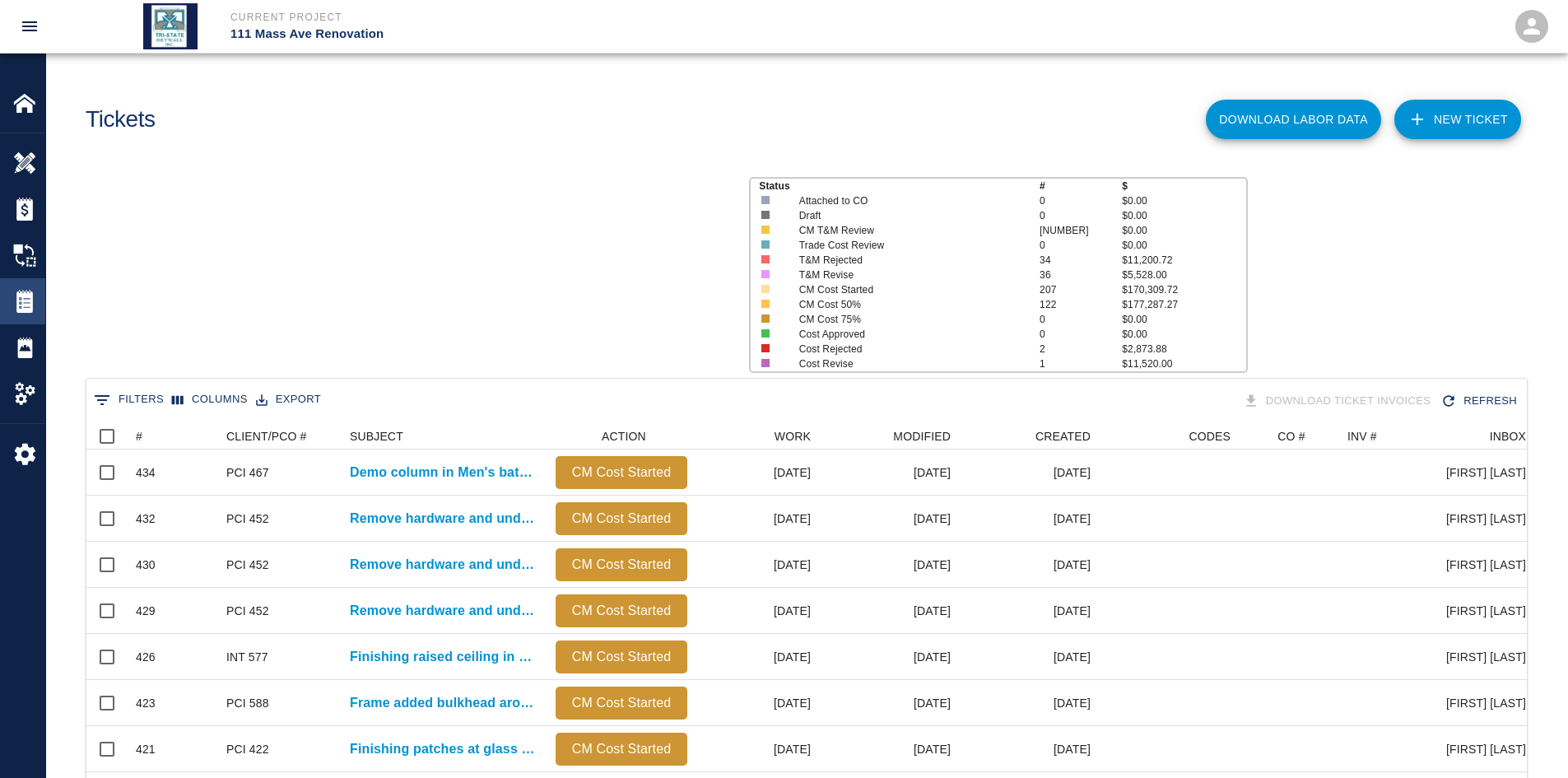 scroll, scrollTop: 13, scrollLeft: 13, axis: both 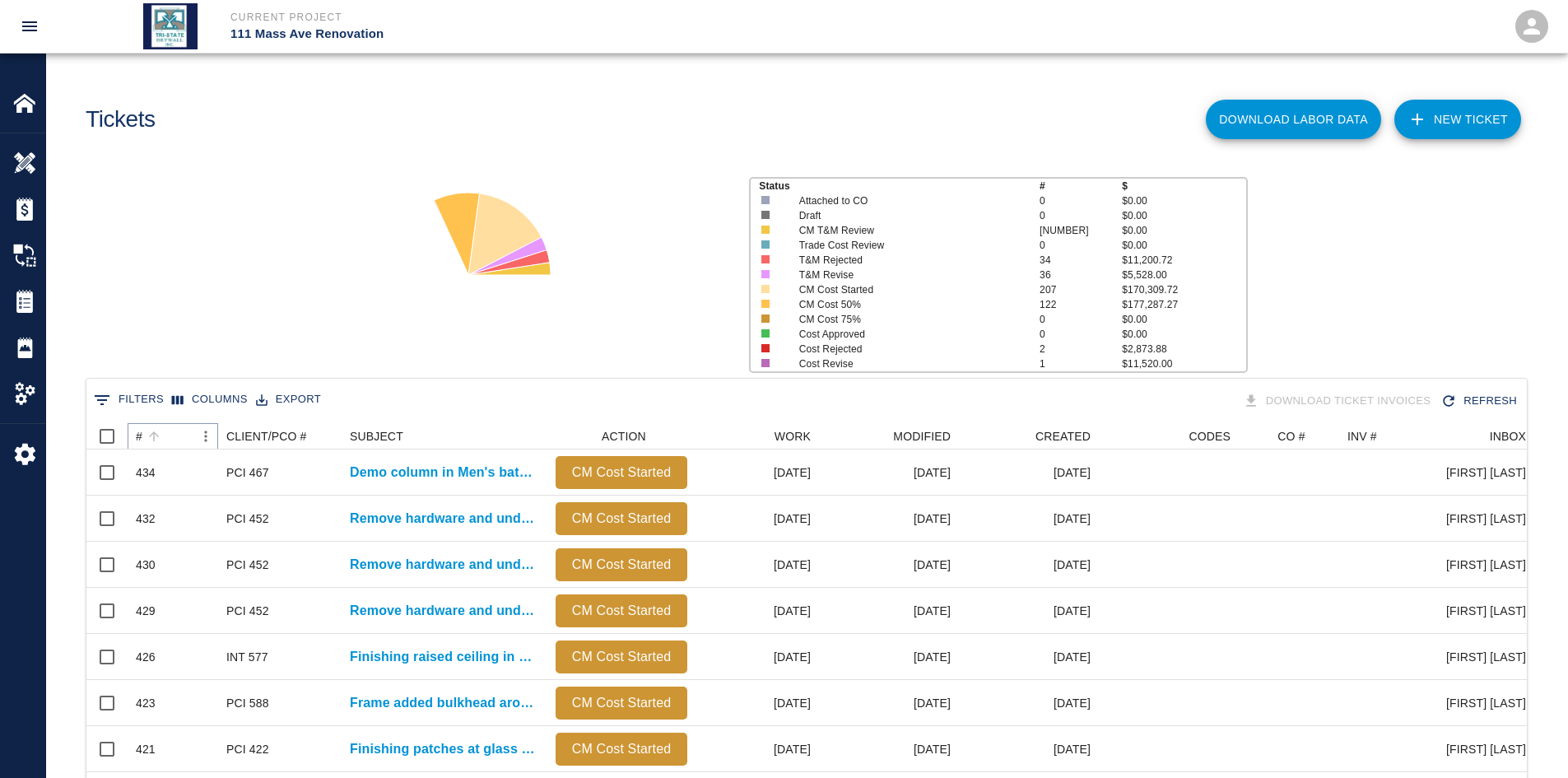 click at bounding box center [154, 436] 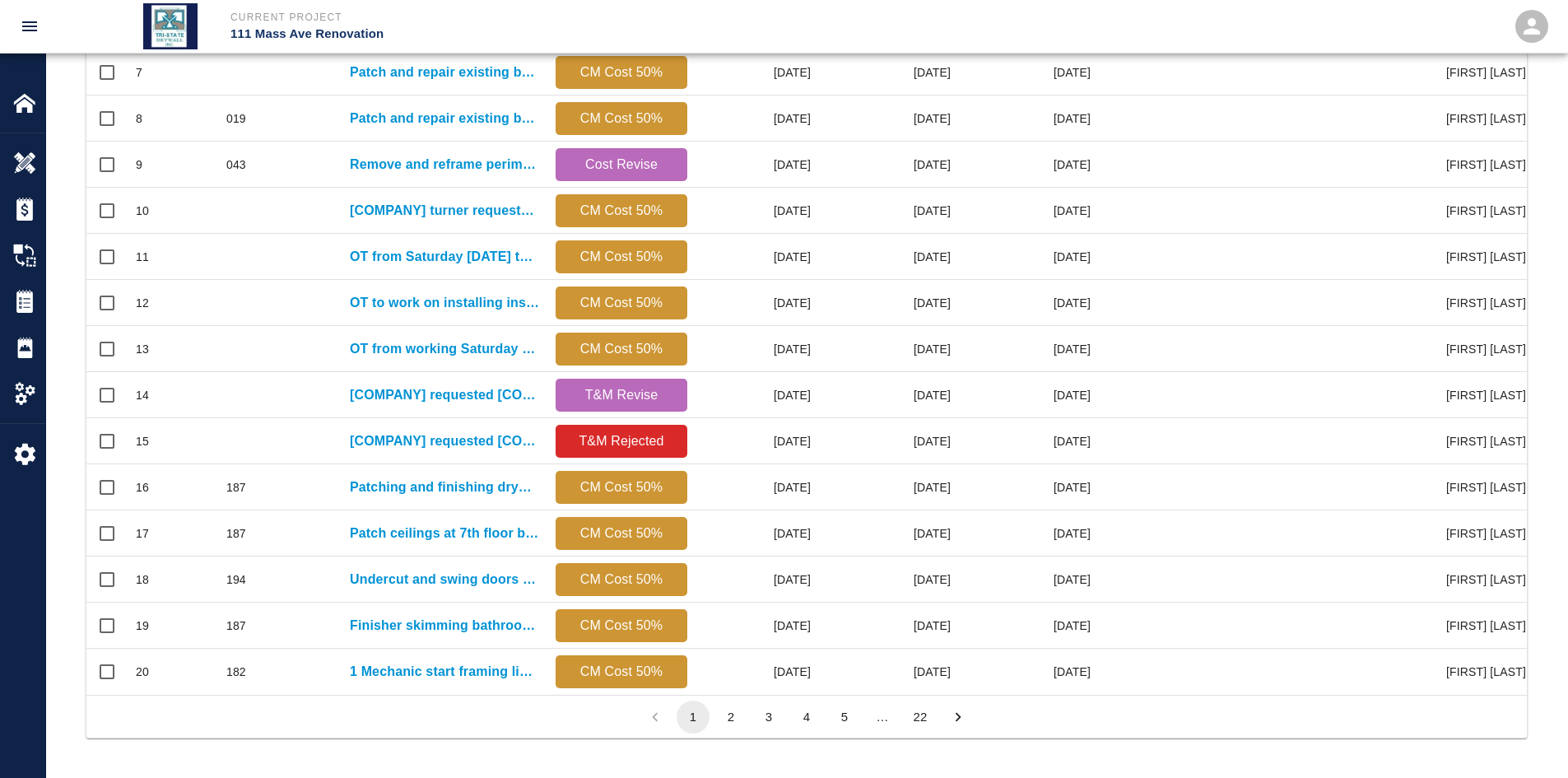click on "22" at bounding box center [920, 717] 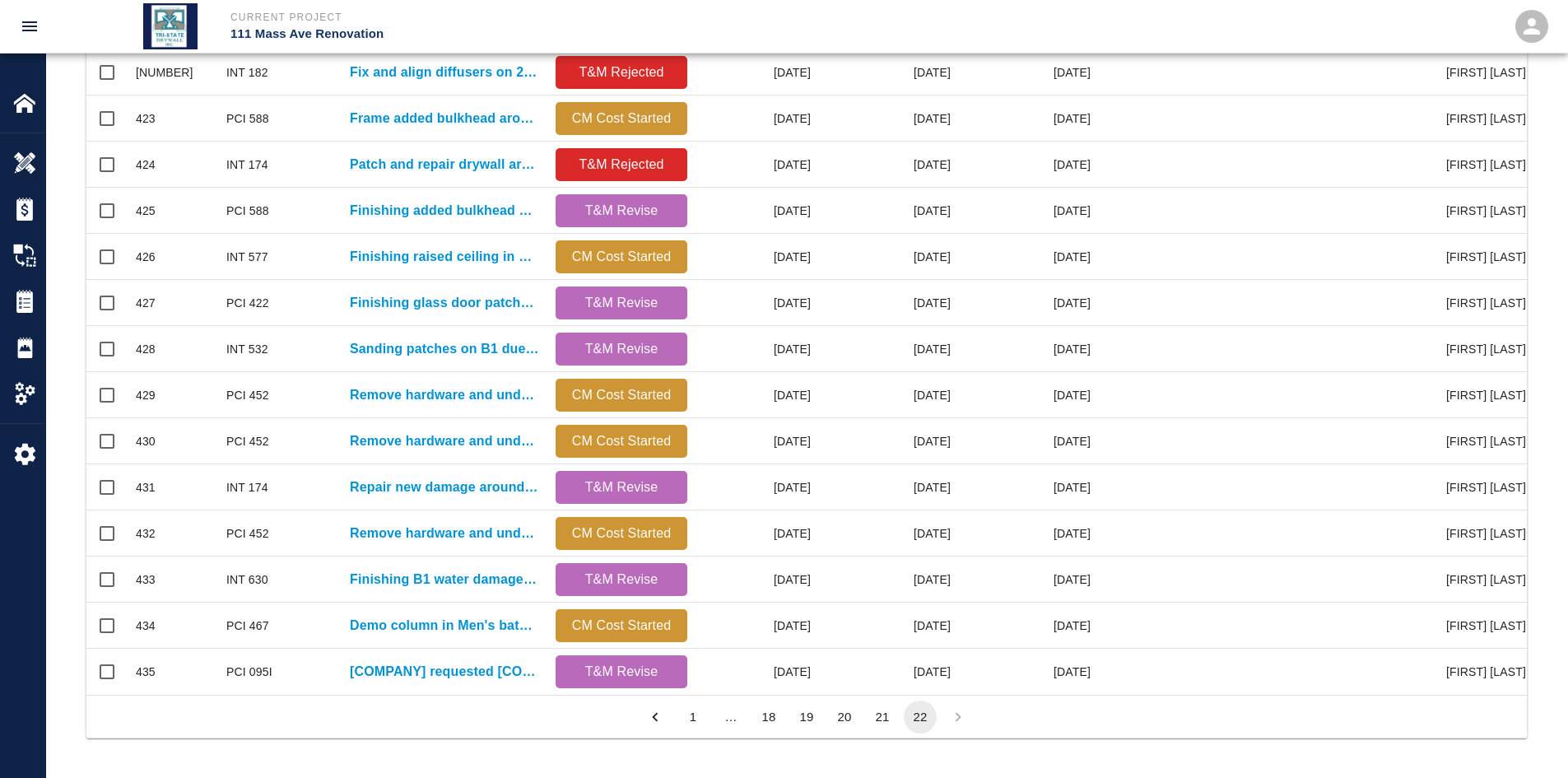 scroll, scrollTop: 459, scrollLeft: 0, axis: vertical 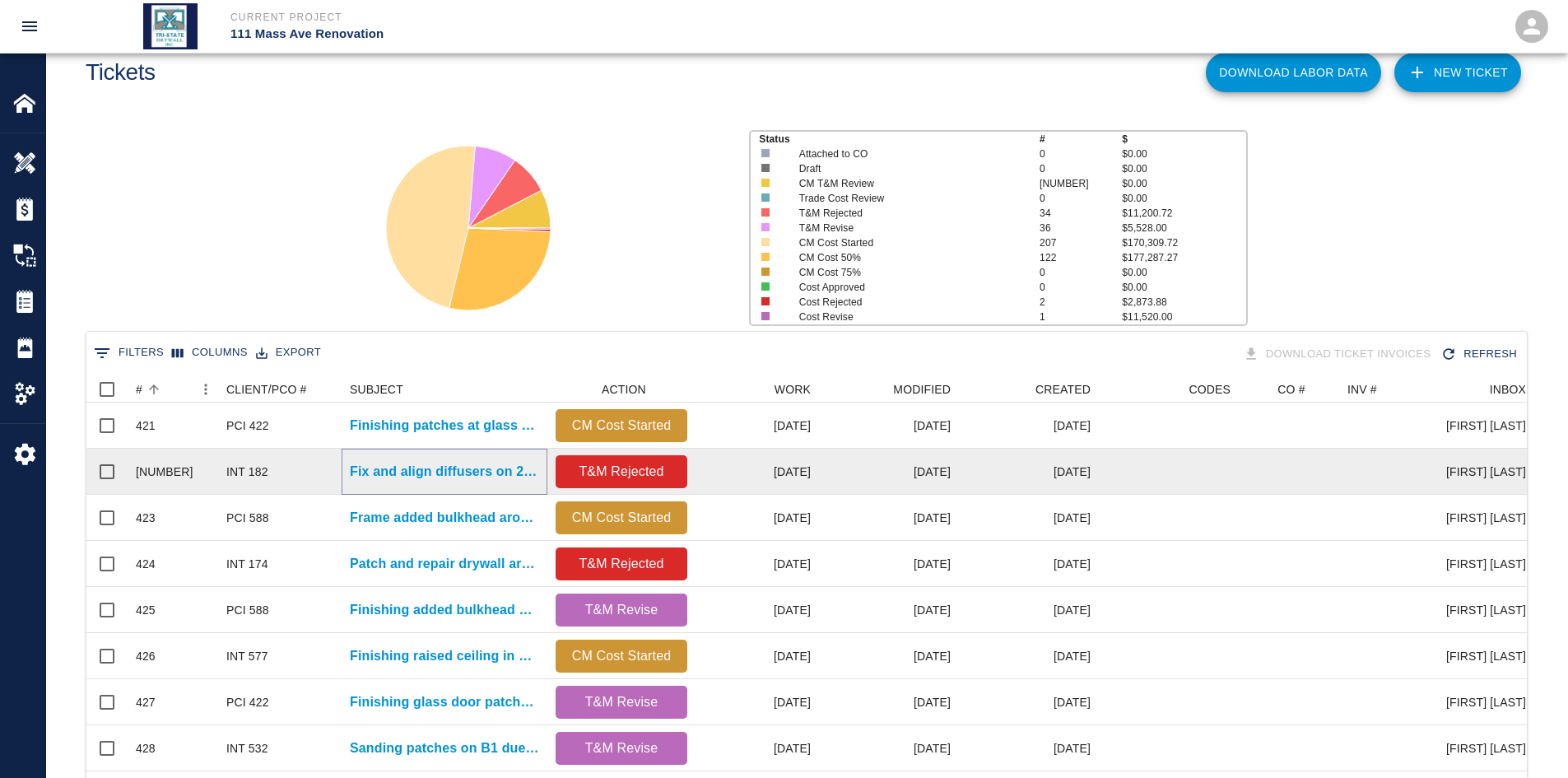 click on "Fix and align diffusers on 2nd floor east bulkhead which..." at bounding box center (444, 472) 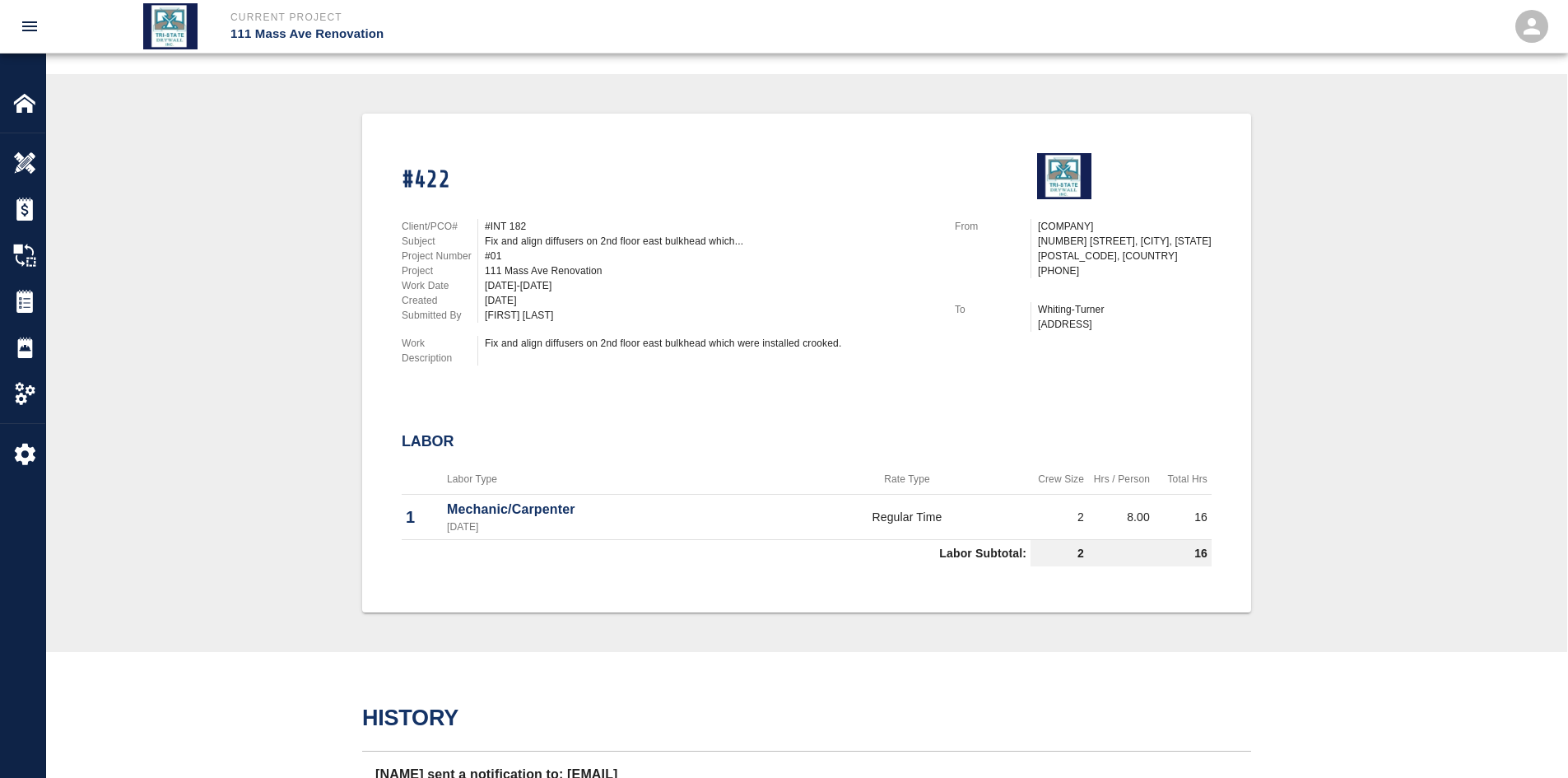 scroll, scrollTop: 329, scrollLeft: 0, axis: vertical 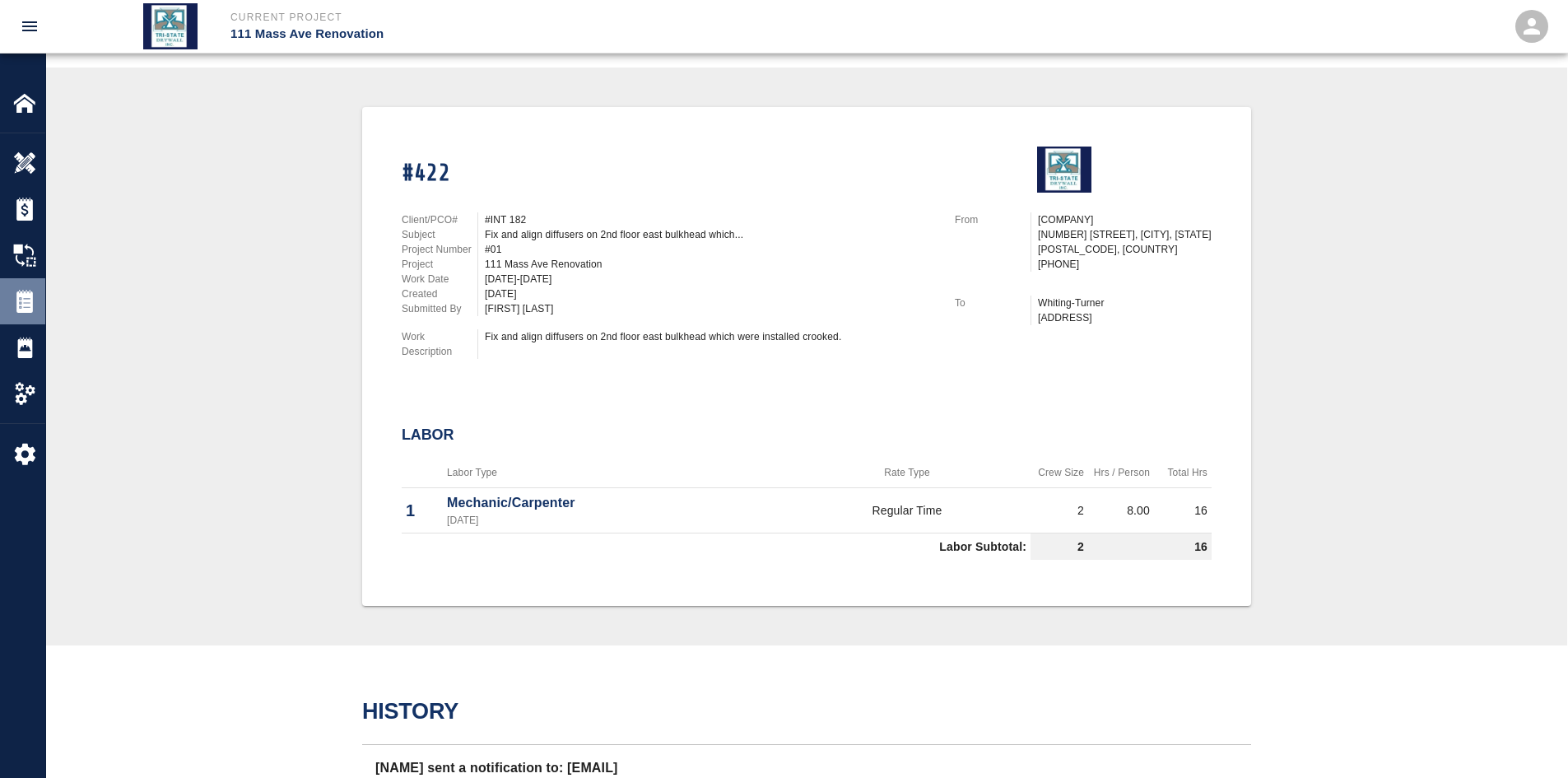 click at bounding box center [25, 163] 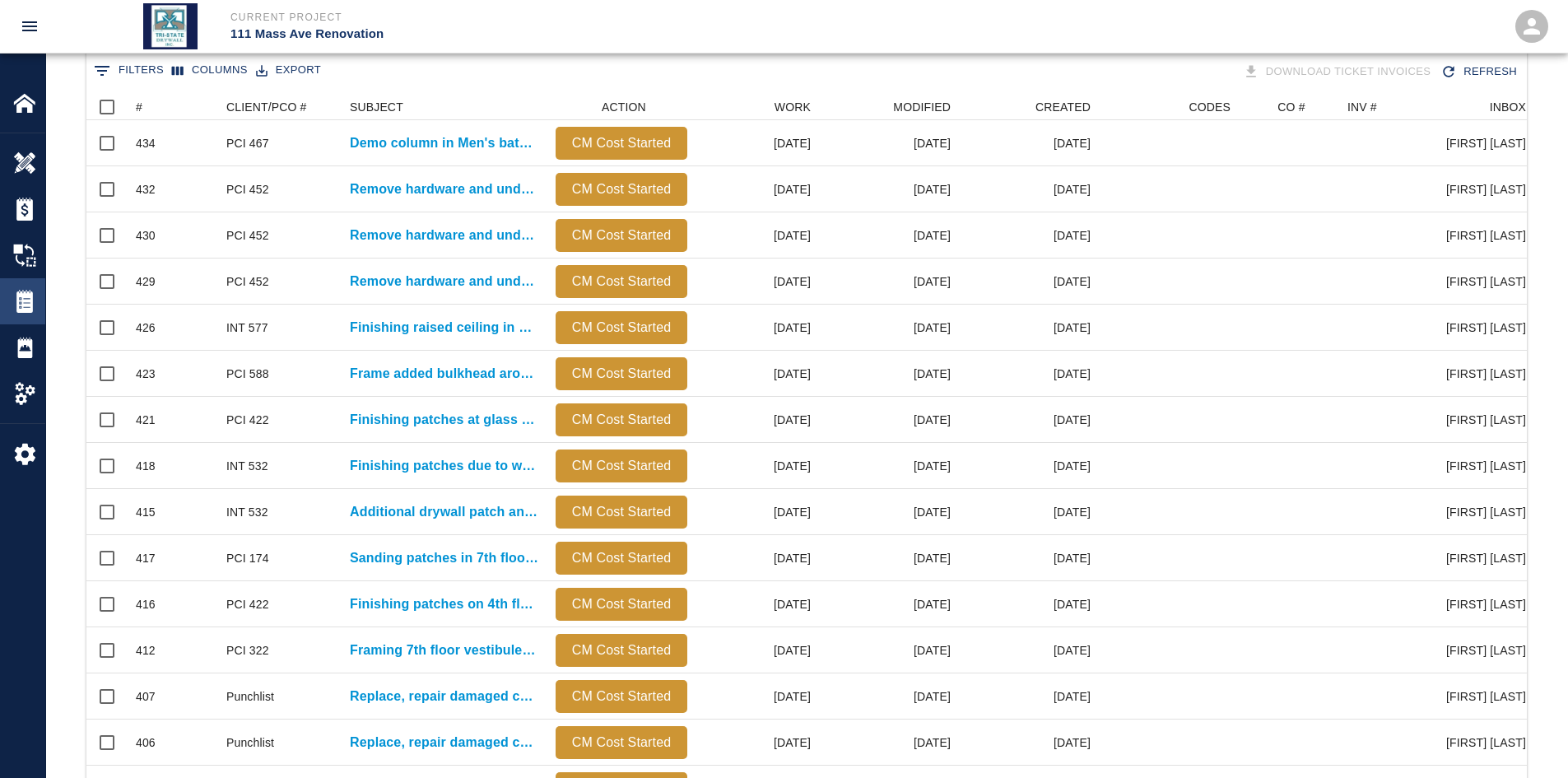 scroll, scrollTop: 0, scrollLeft: 0, axis: both 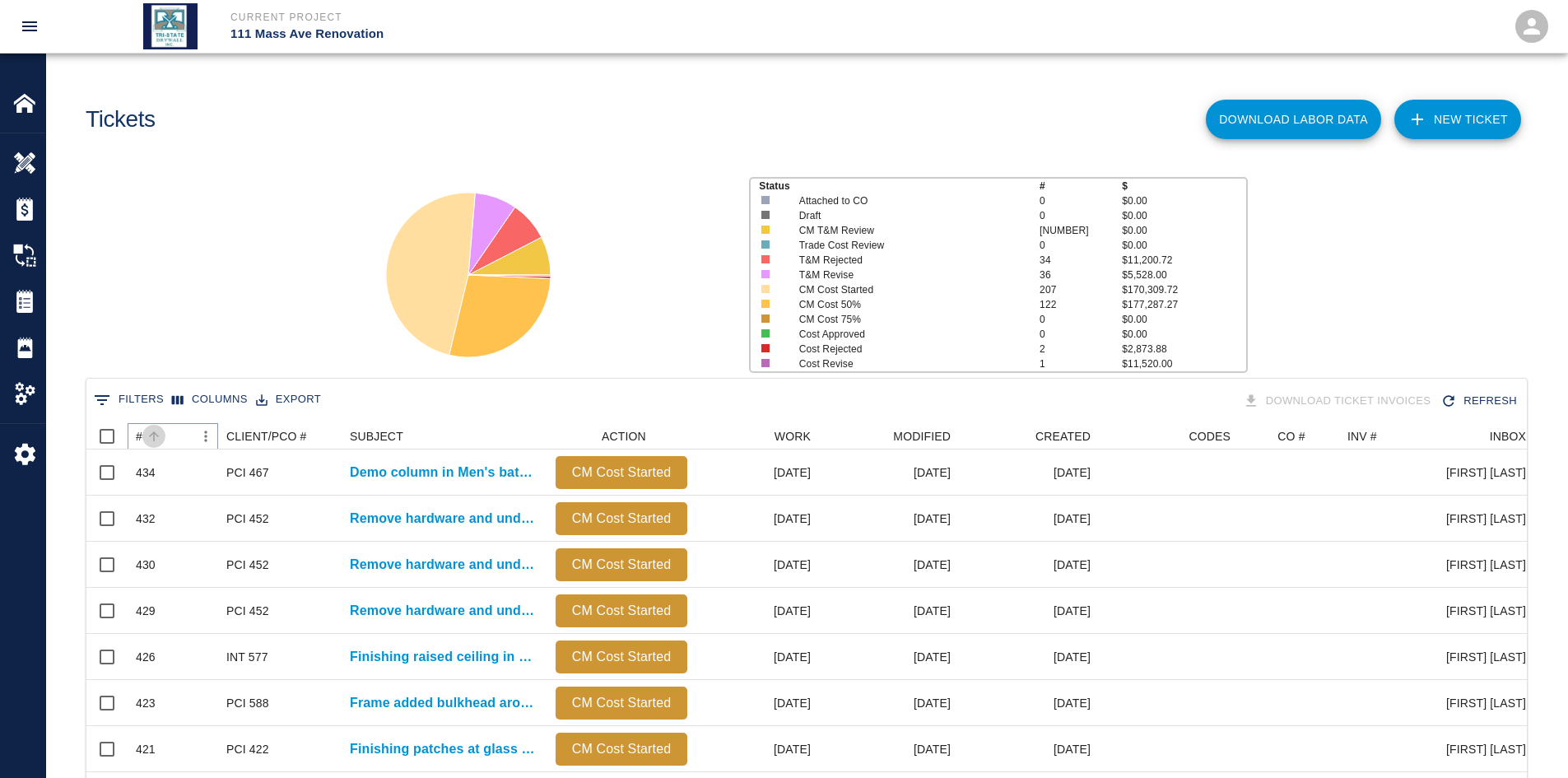 click at bounding box center [154, 436] 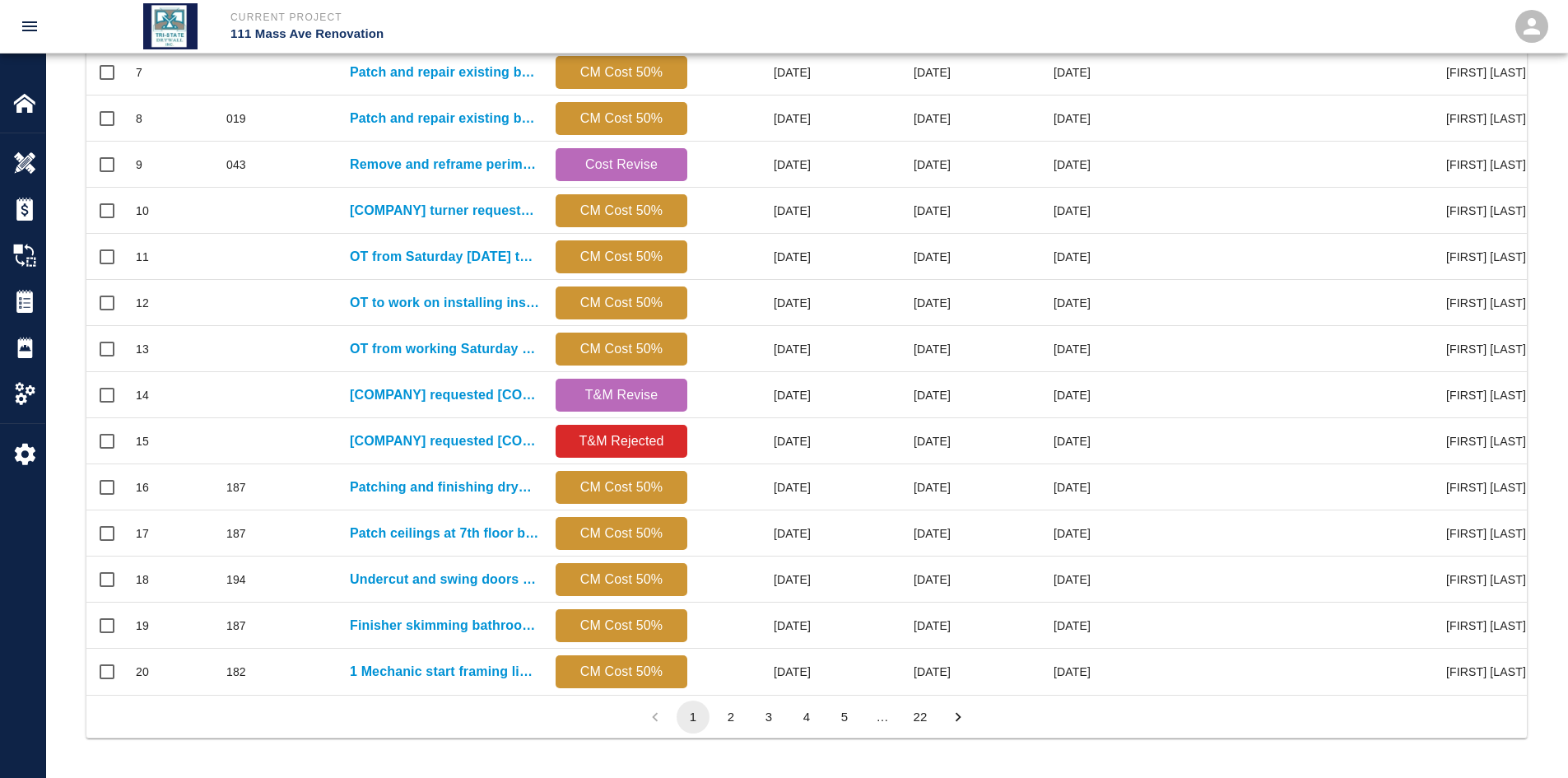 click on "22" at bounding box center (920, 717) 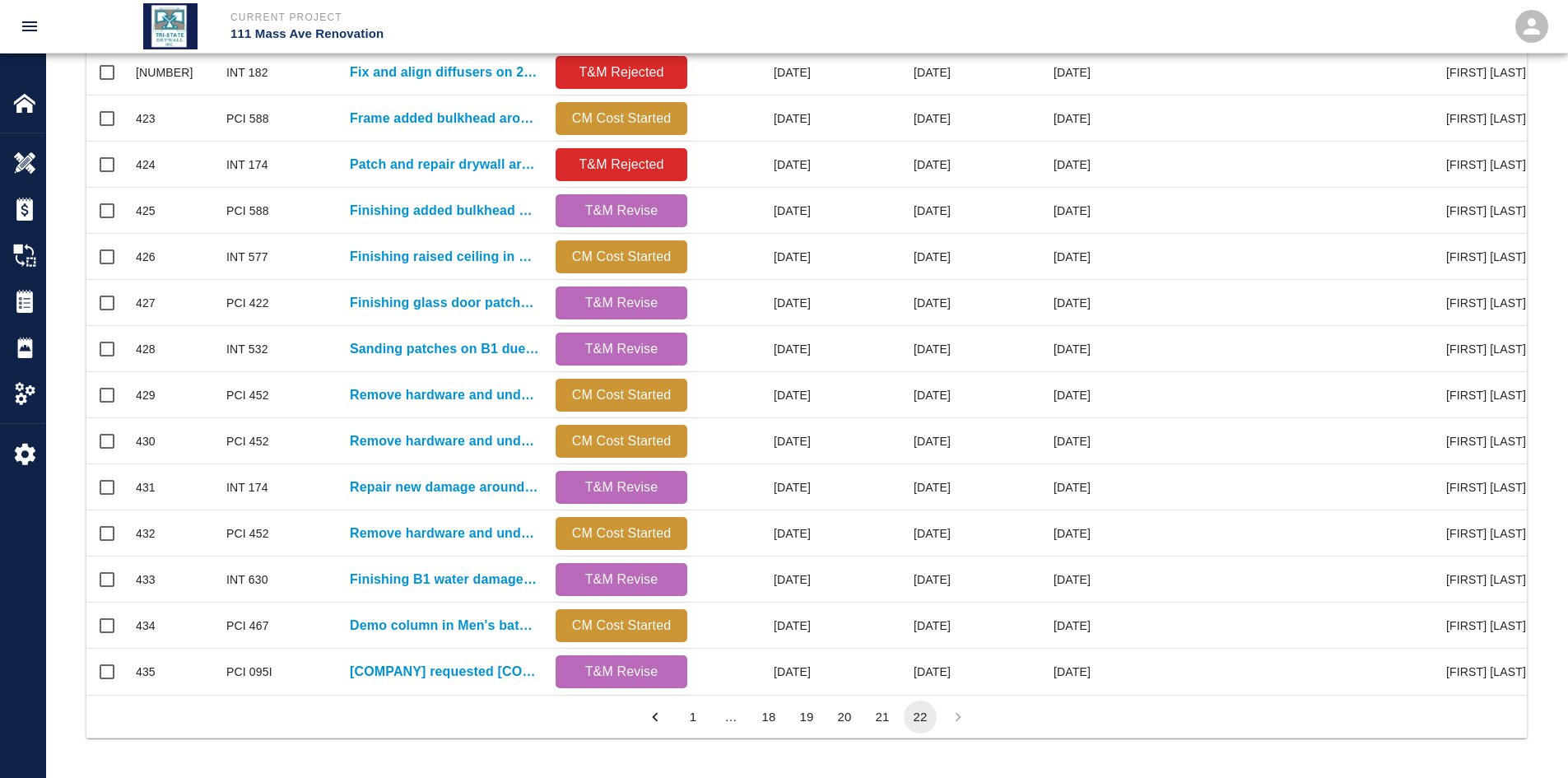 scroll, scrollTop: 459, scrollLeft: 0, axis: vertical 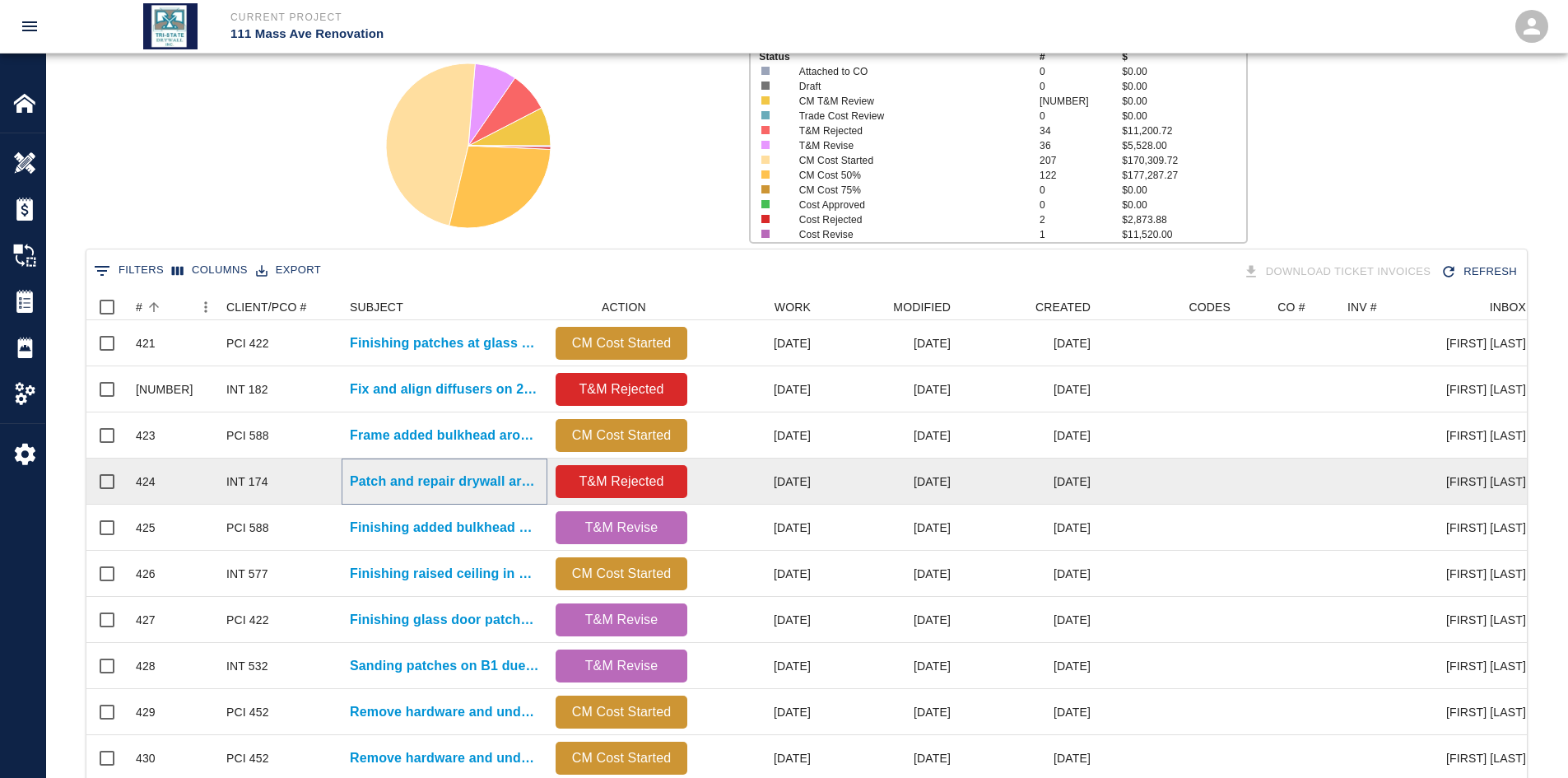 click on "Patch and repair drywall around vents and diffusers in lobby." at bounding box center [444, 482] 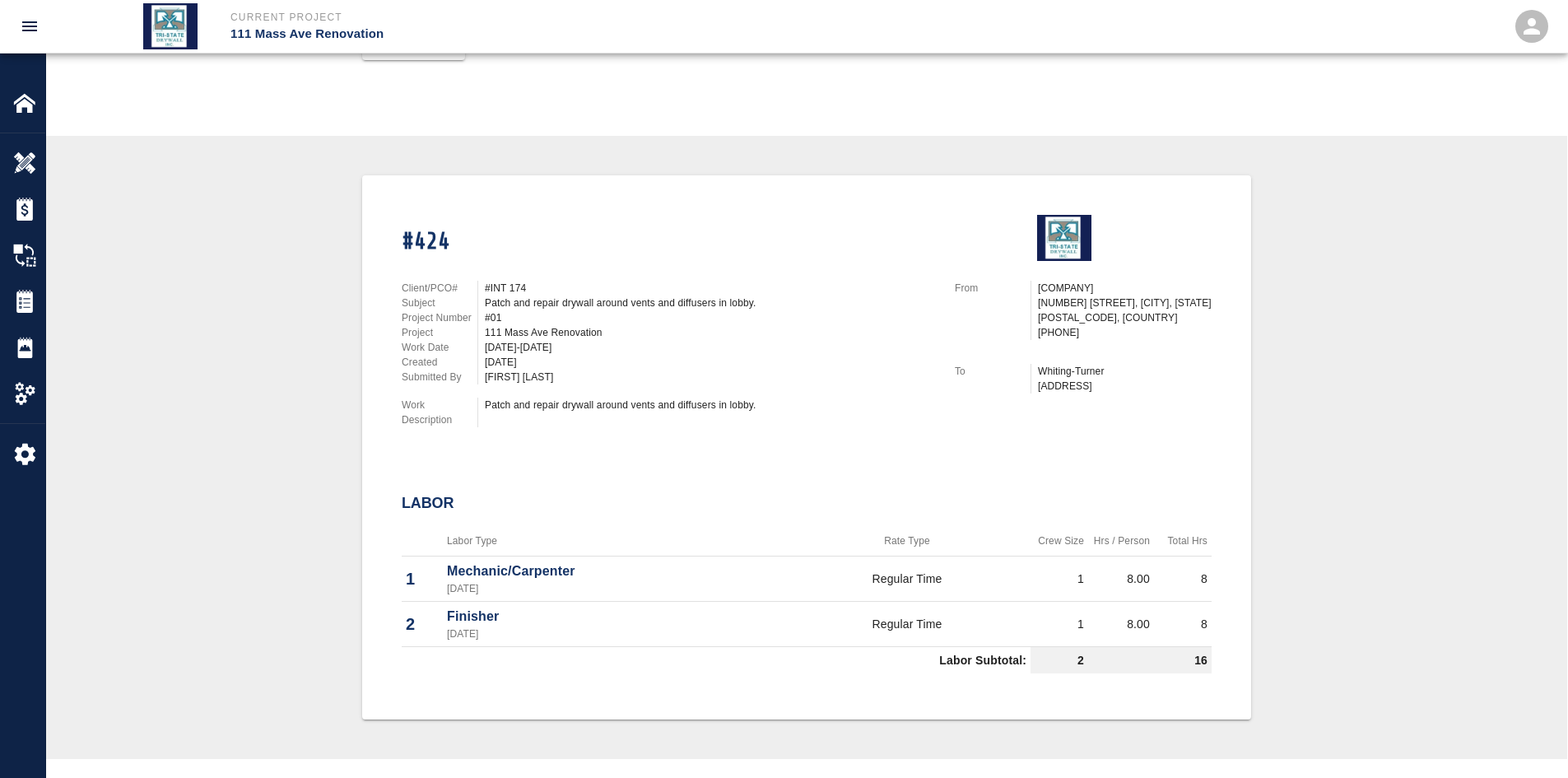 scroll, scrollTop: 412, scrollLeft: 0, axis: vertical 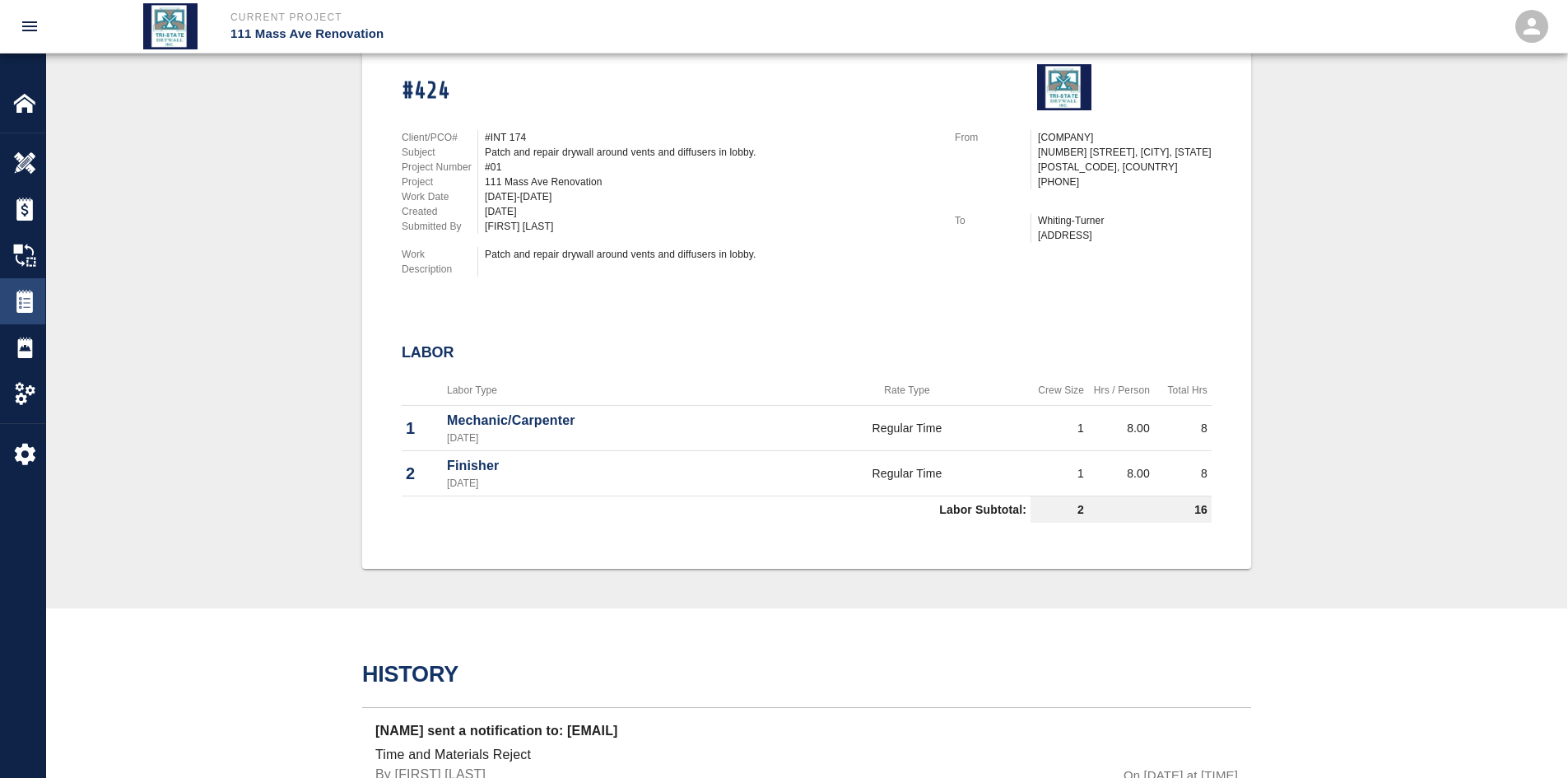click at bounding box center [25, 163] 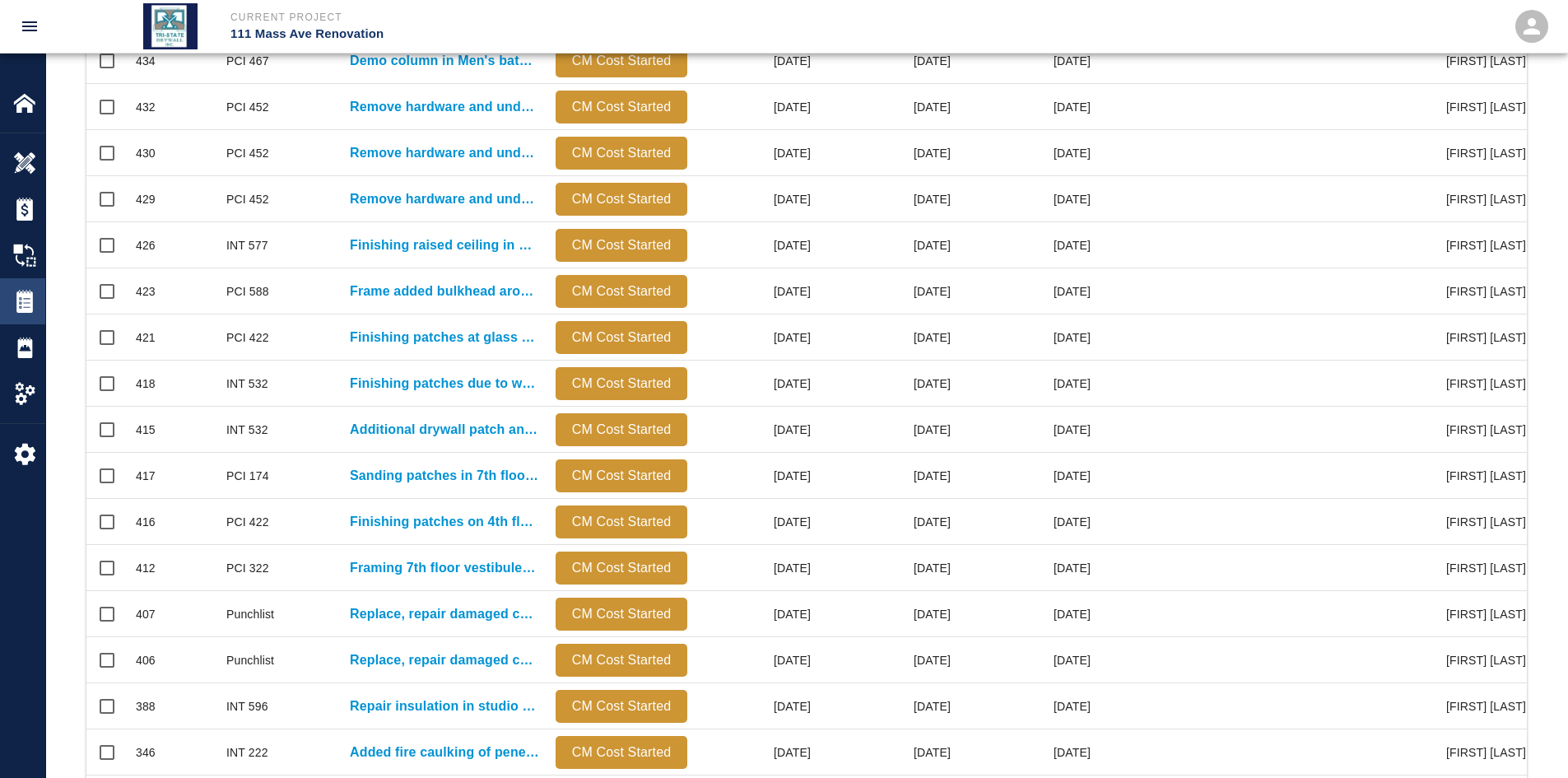 scroll, scrollTop: 0, scrollLeft: 0, axis: both 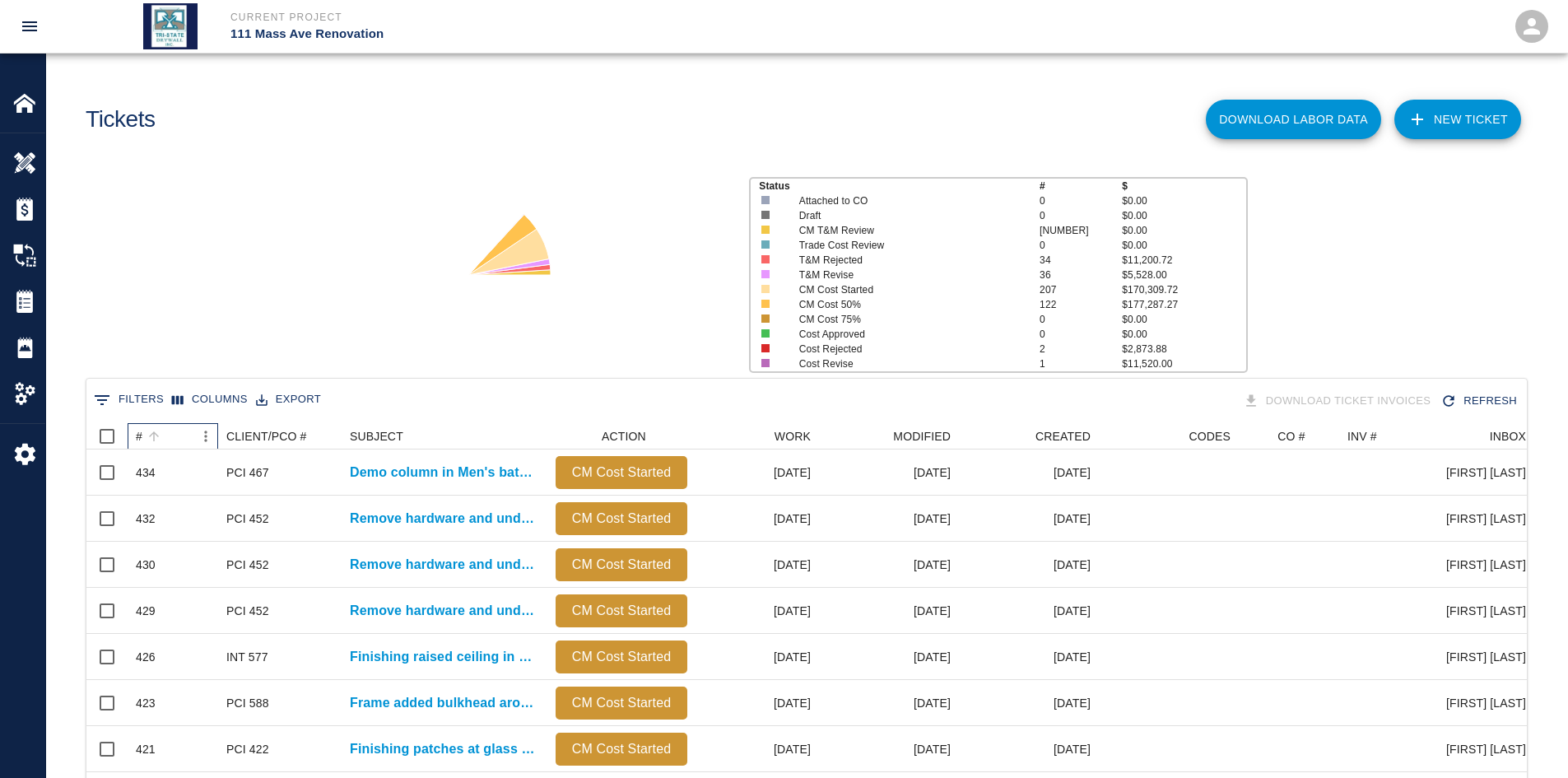 click on "#" at bounding box center (139, 436) 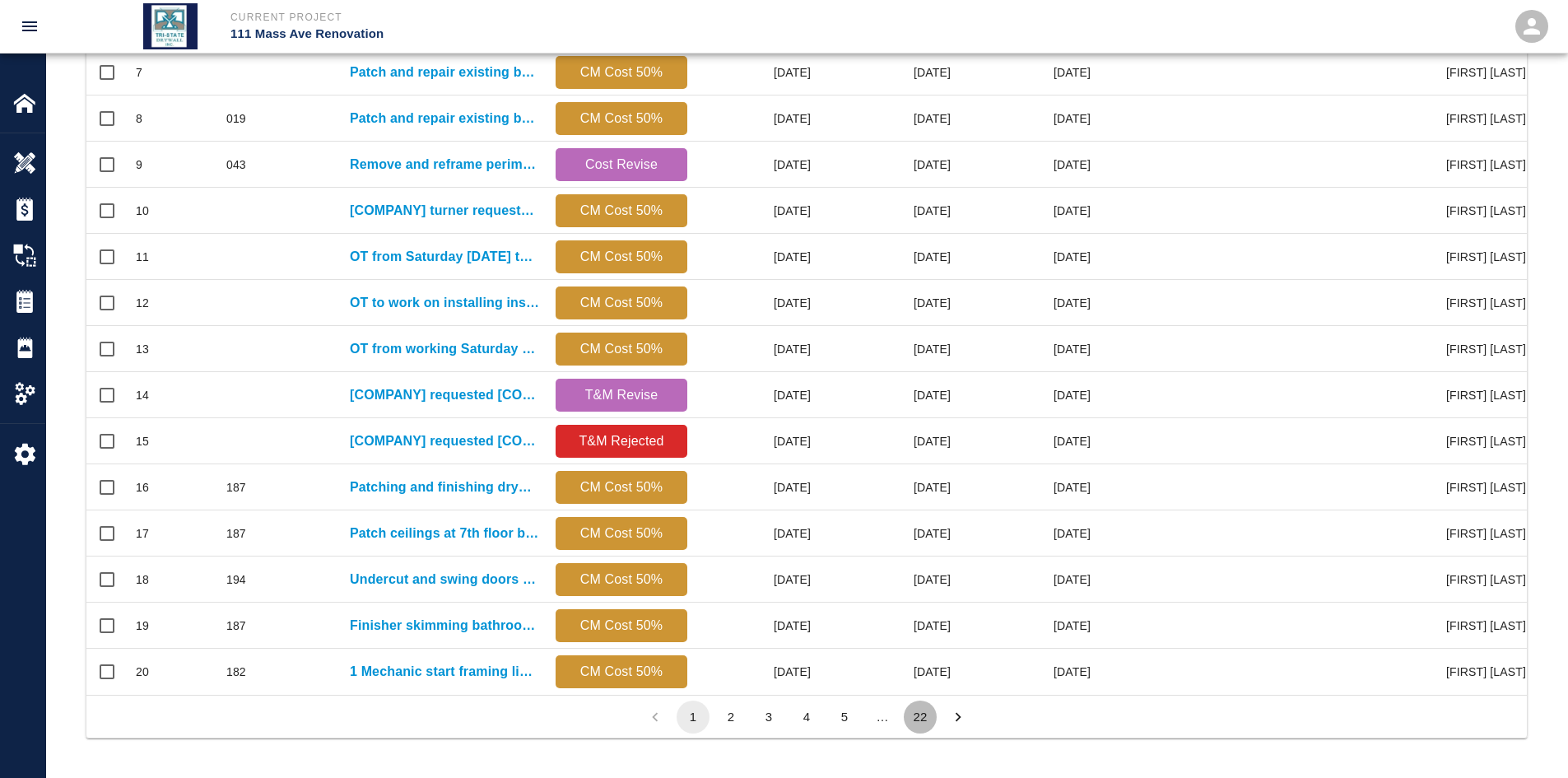 click on "22" at bounding box center [920, 717] 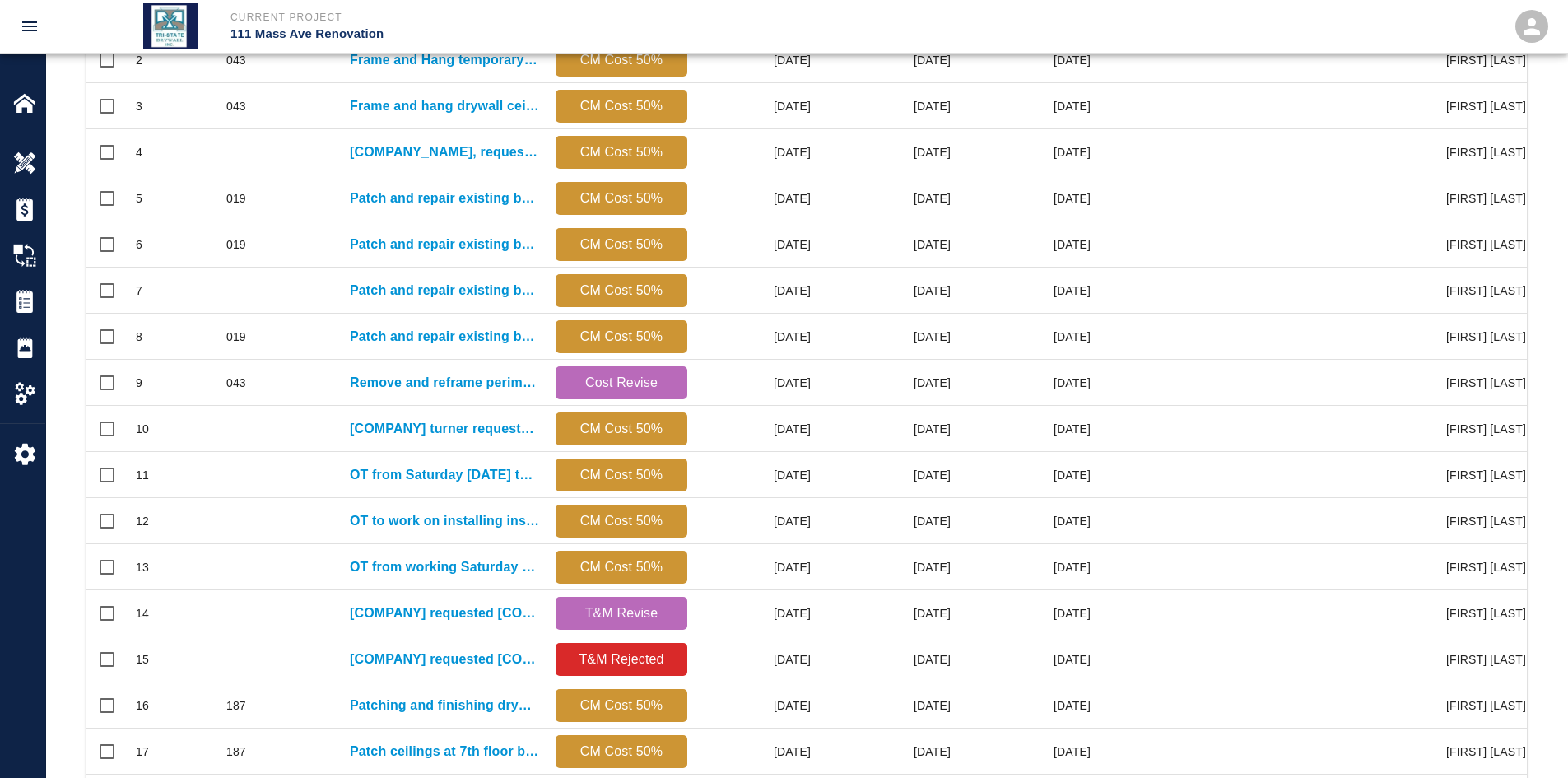 scroll, scrollTop: 718, scrollLeft: 1428, axis: both 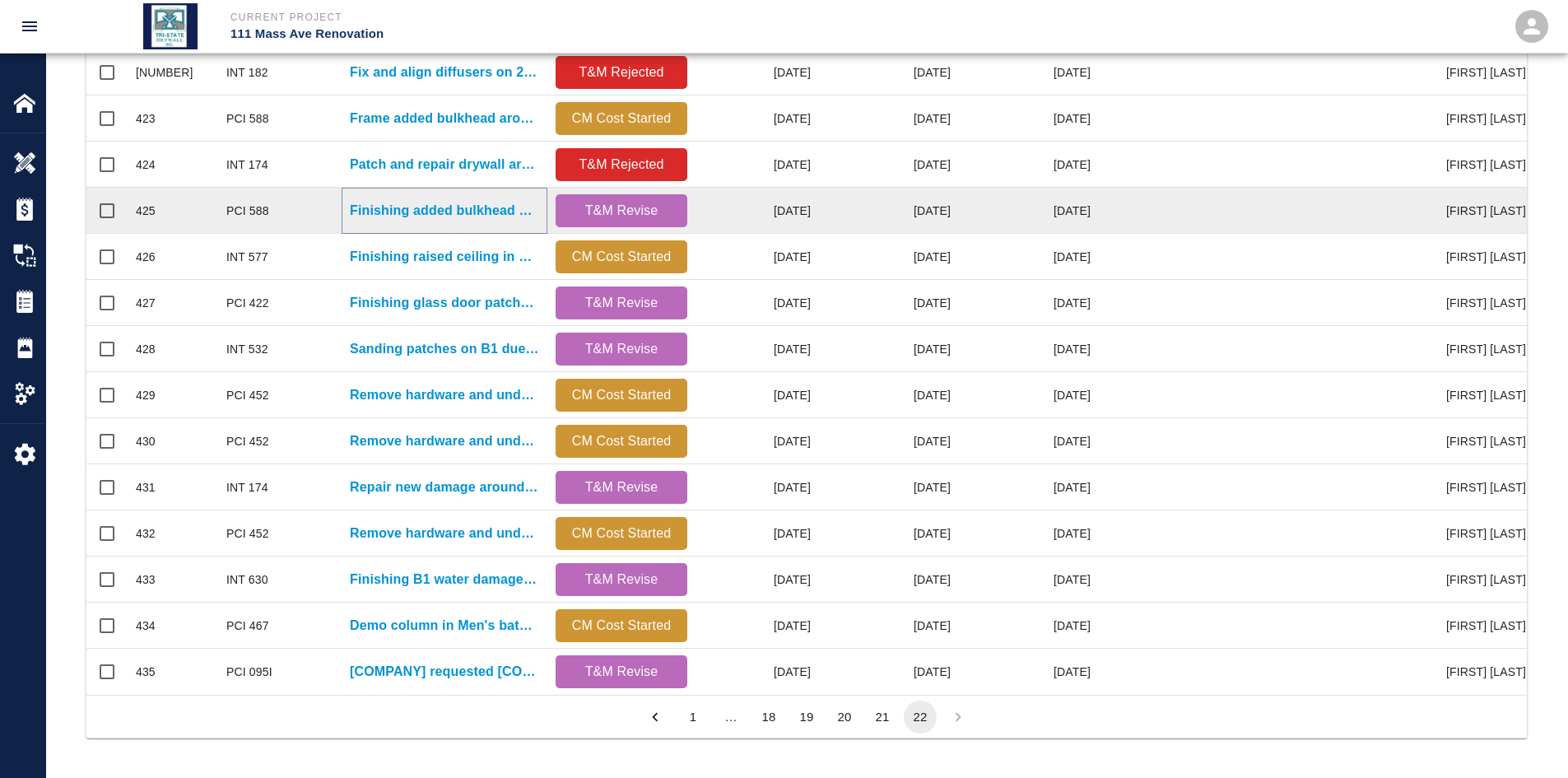 click on "Finishing added bulkhead around column in Computer Lab B1007." at bounding box center [444, 211] 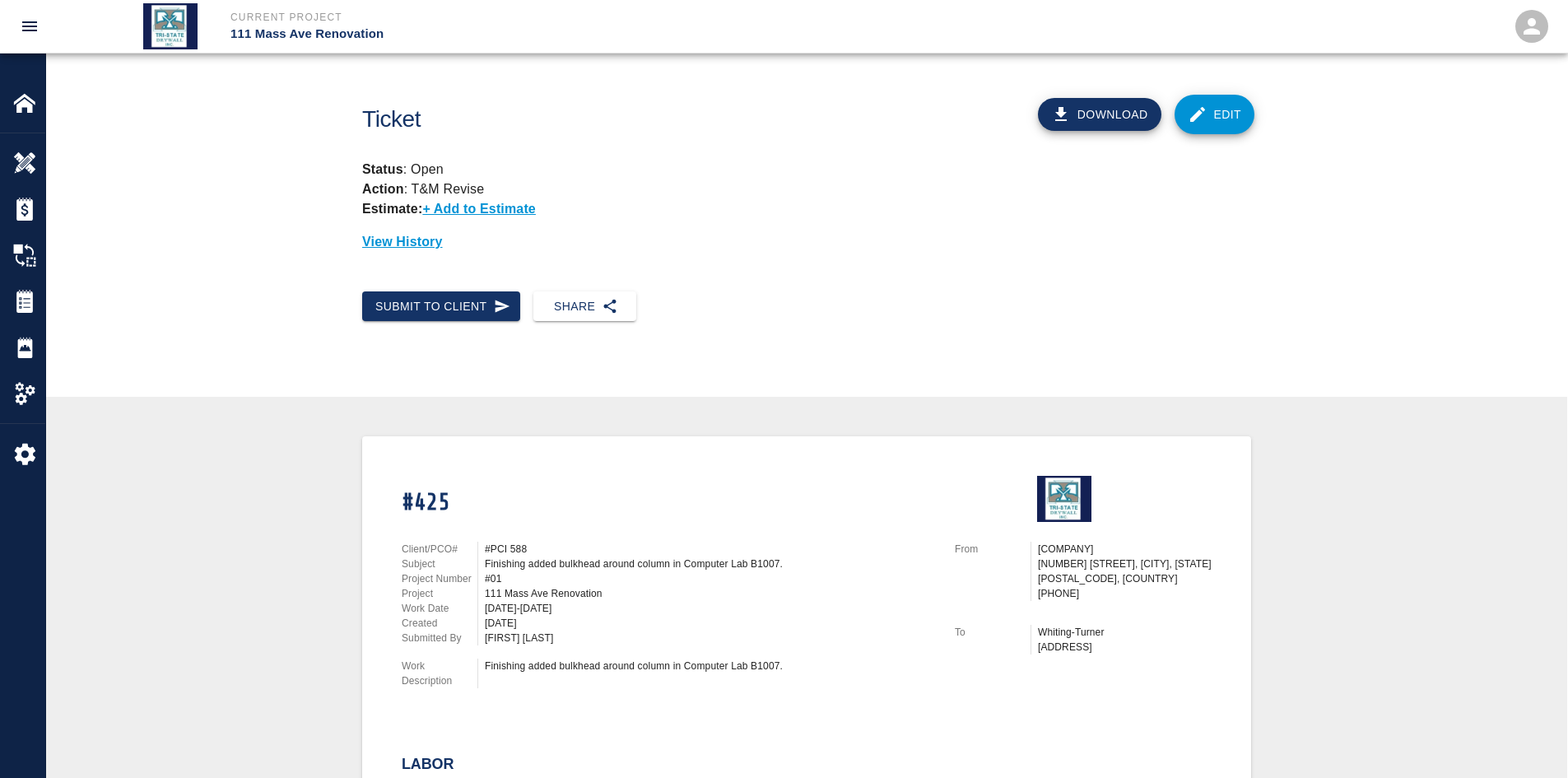 scroll, scrollTop: 329, scrollLeft: 0, axis: vertical 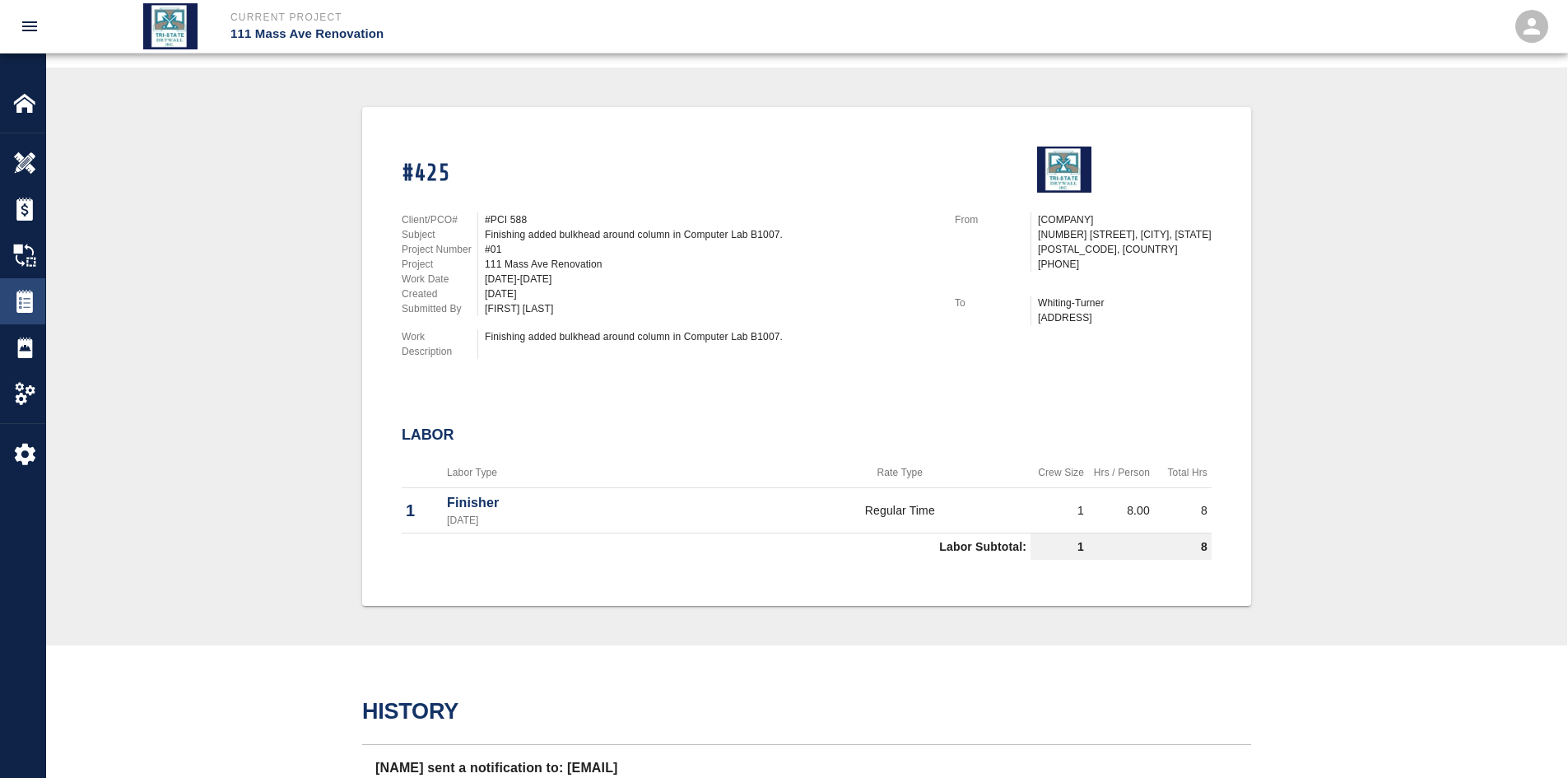 click at bounding box center [25, 163] 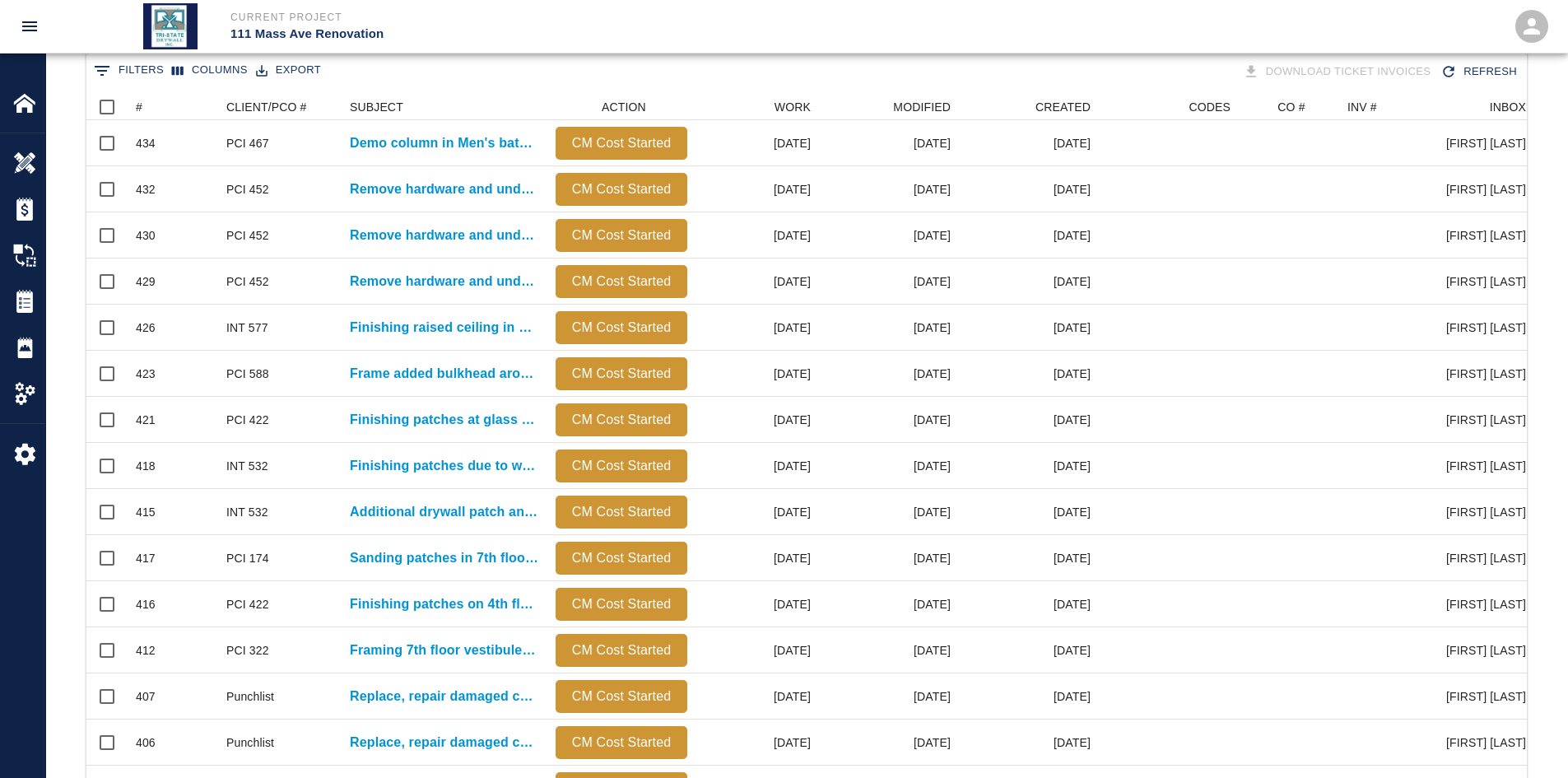 scroll, scrollTop: 0, scrollLeft: 0, axis: both 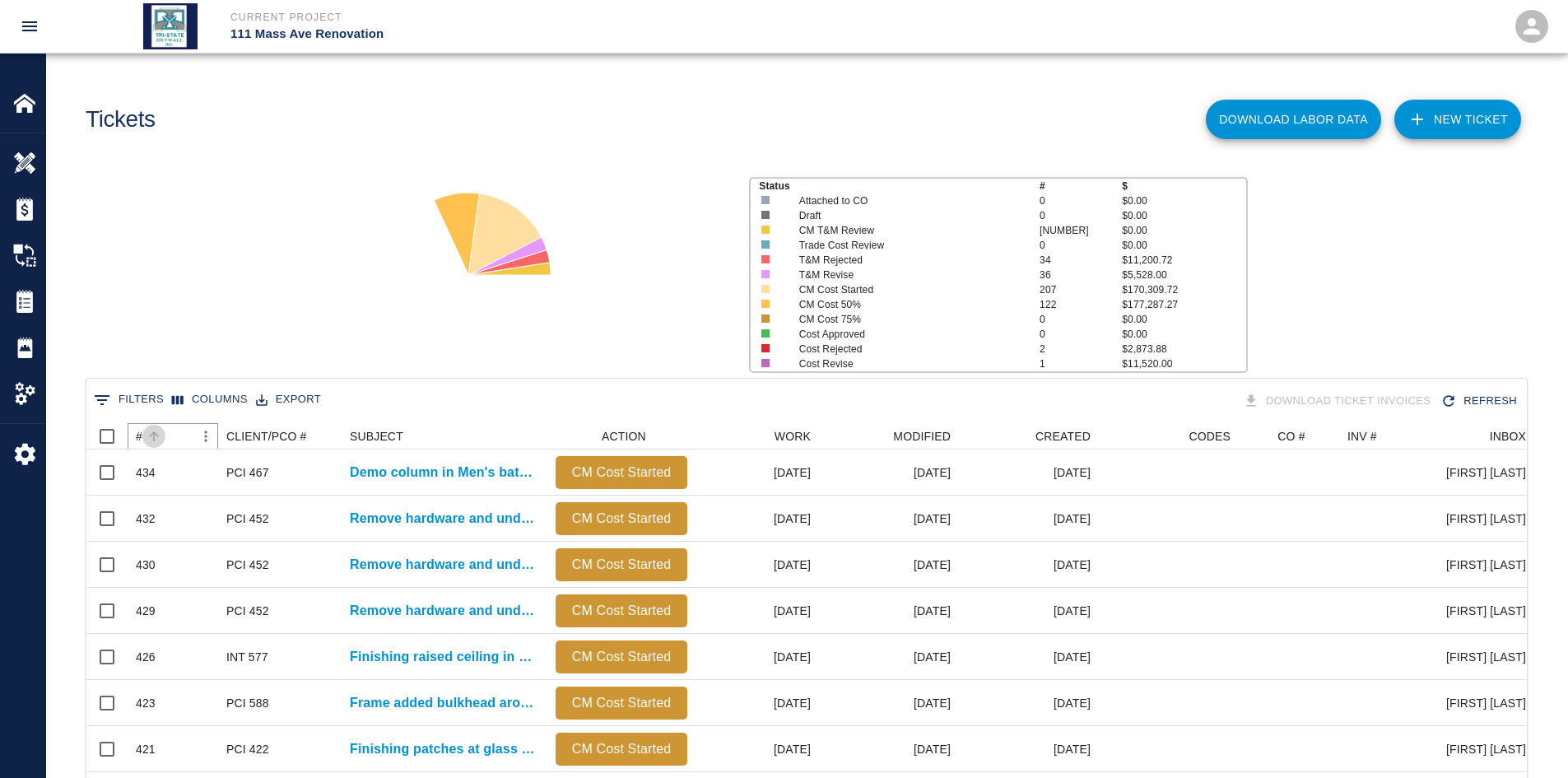 click at bounding box center (154, 436) 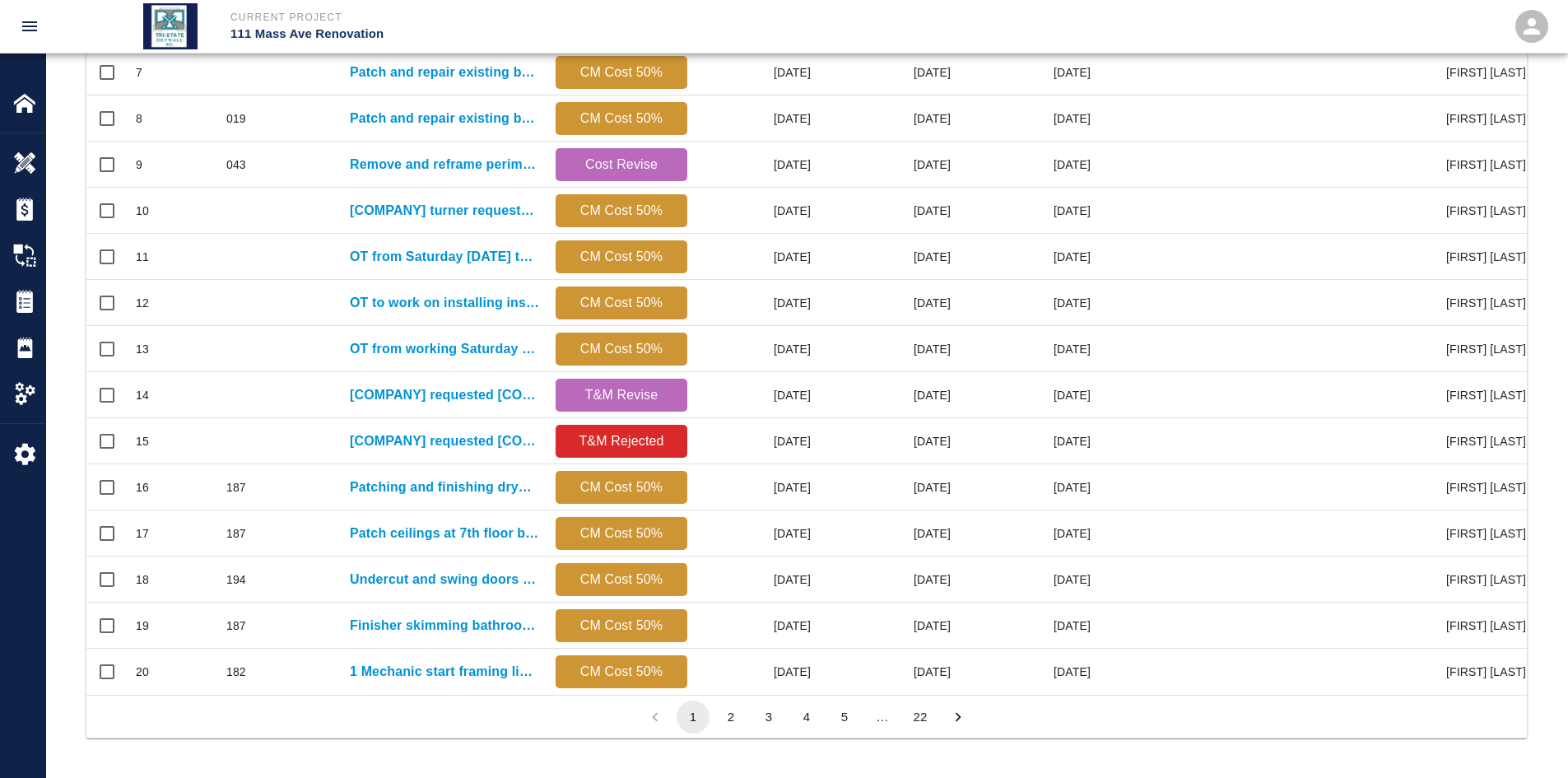 click on "22" at bounding box center [920, 717] 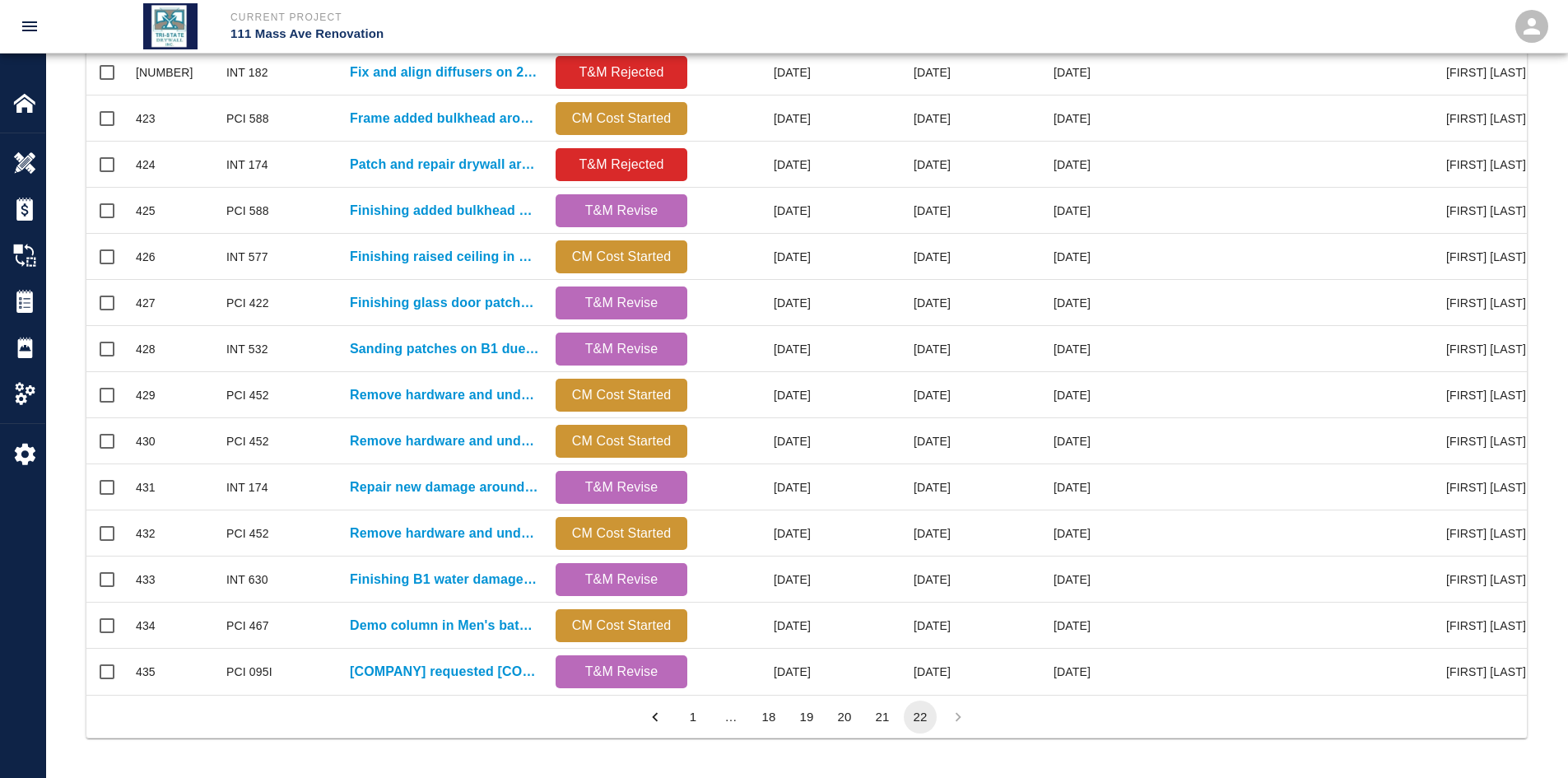 scroll, scrollTop: 459, scrollLeft: 0, axis: vertical 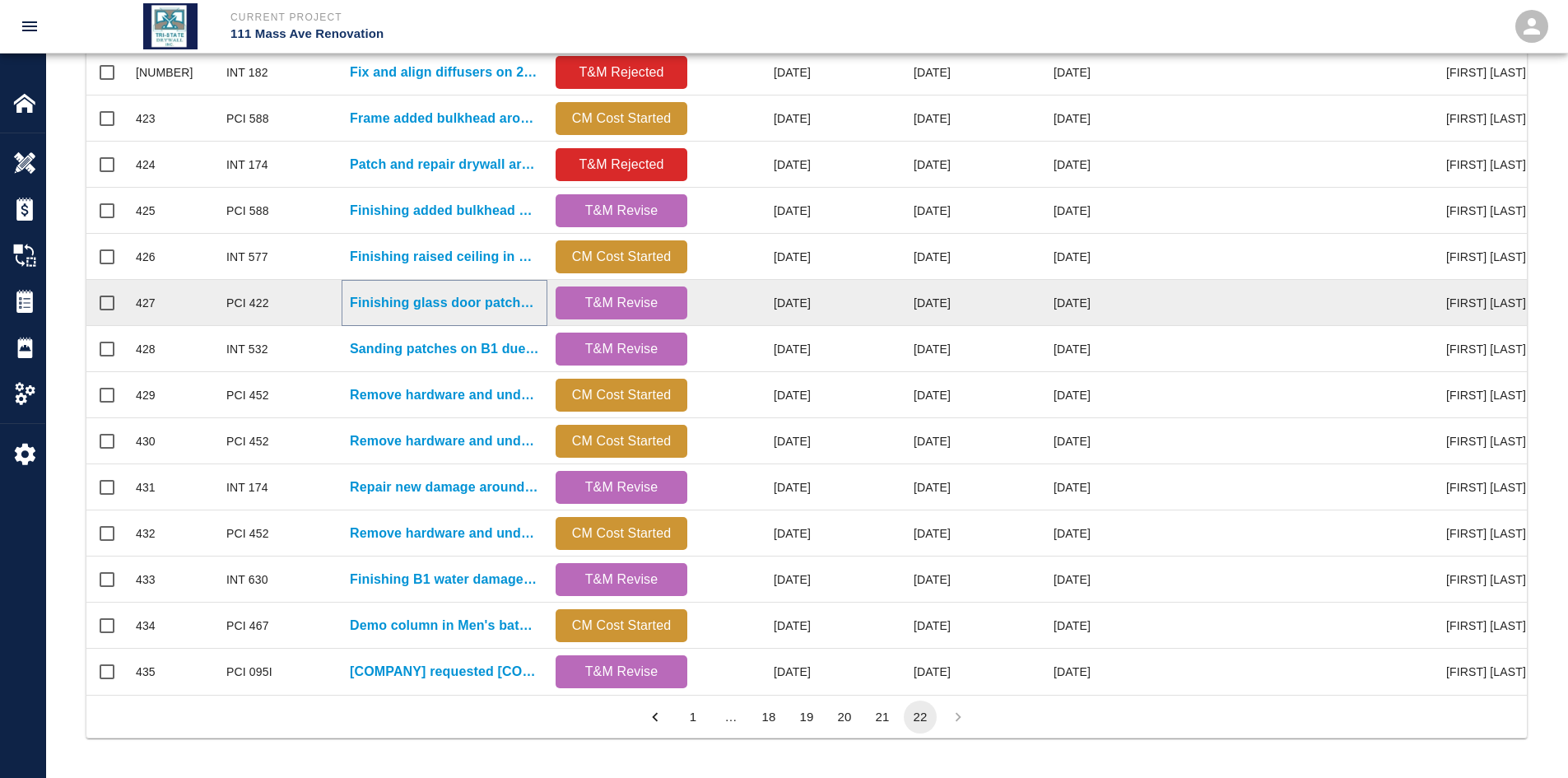 click on "Finishing glass door patches at mag lock angles per RFI..." at bounding box center [444, 303] 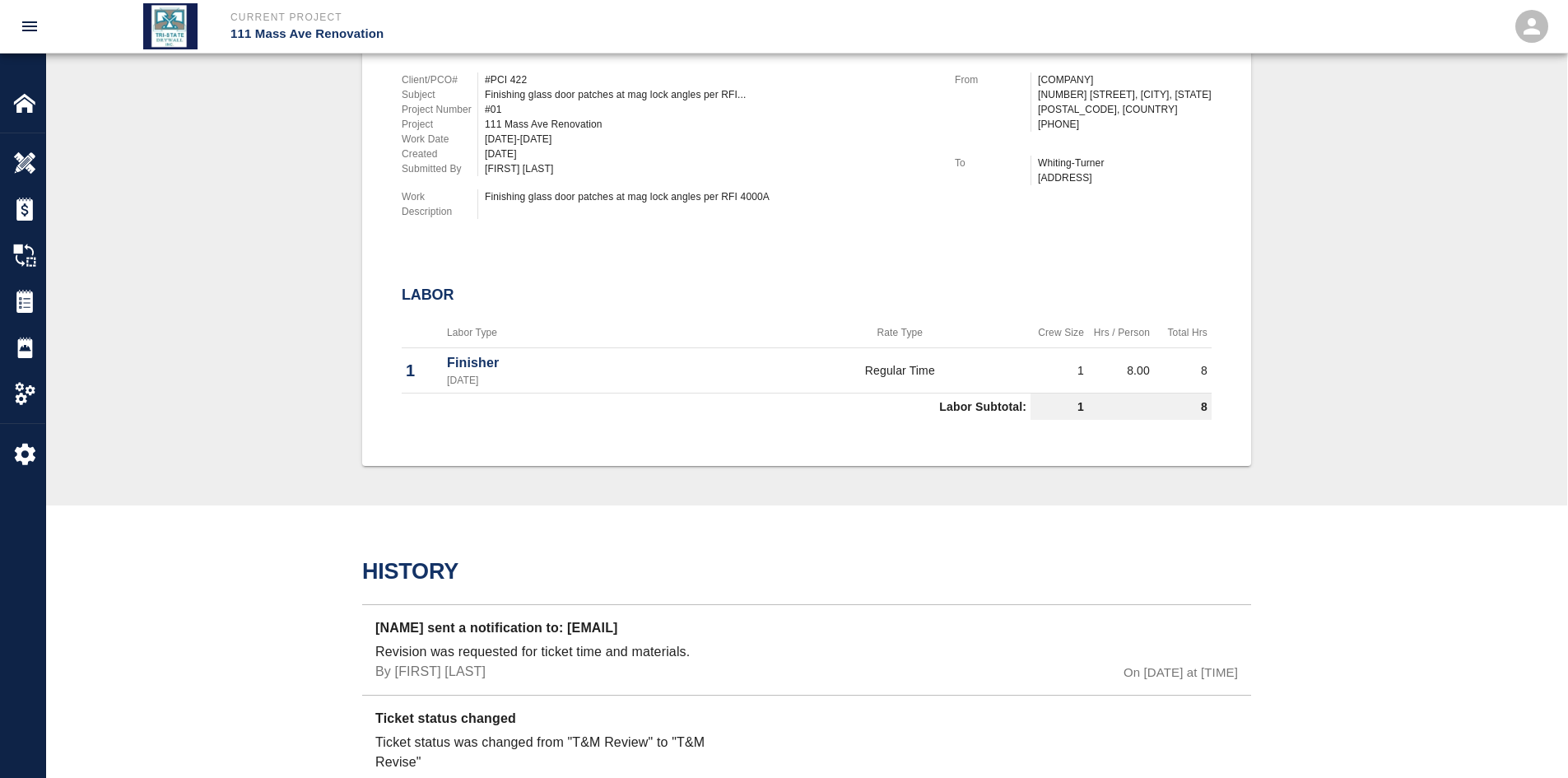 scroll, scrollTop: 659, scrollLeft: 0, axis: vertical 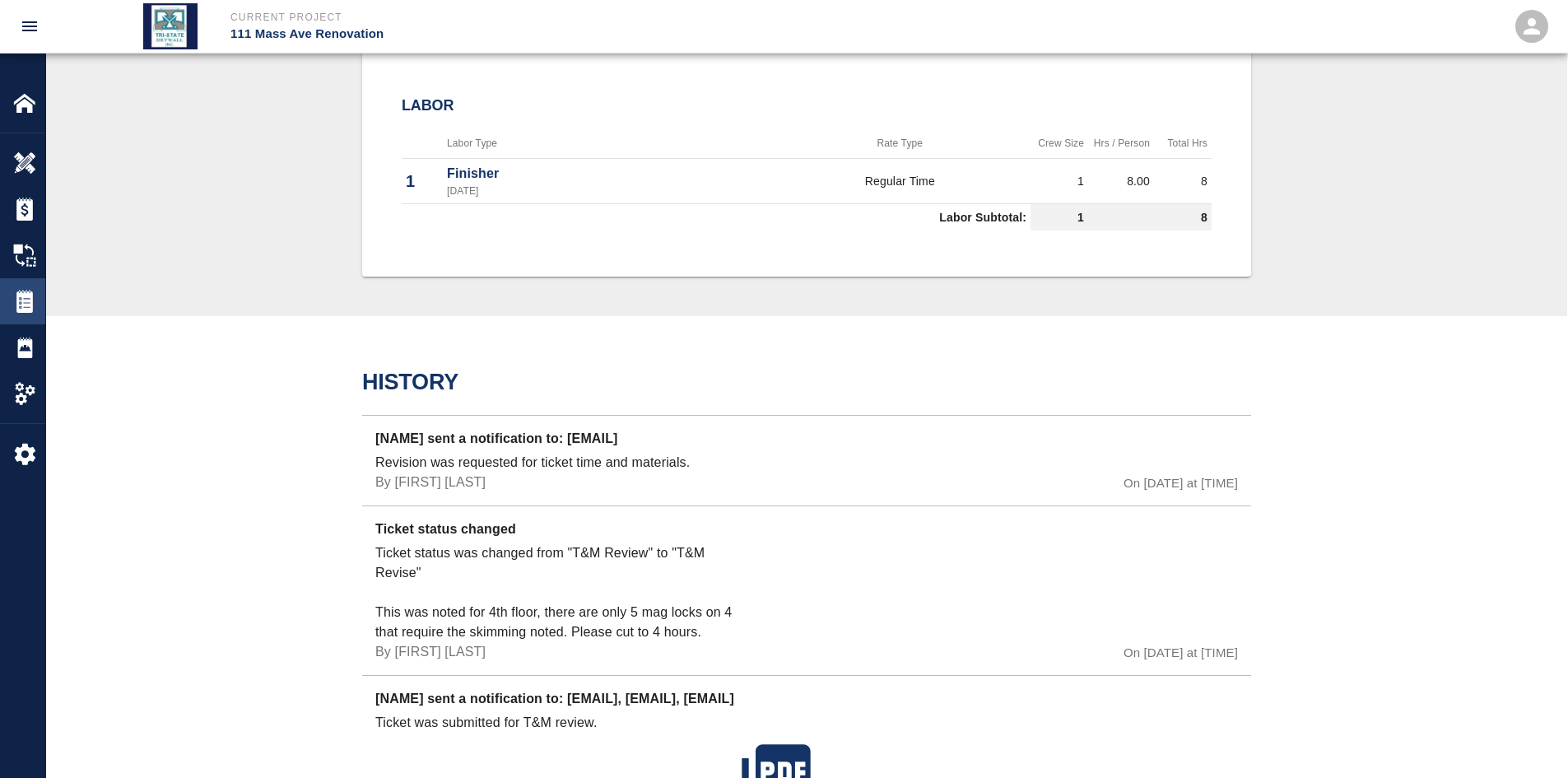 click at bounding box center [25, 163] 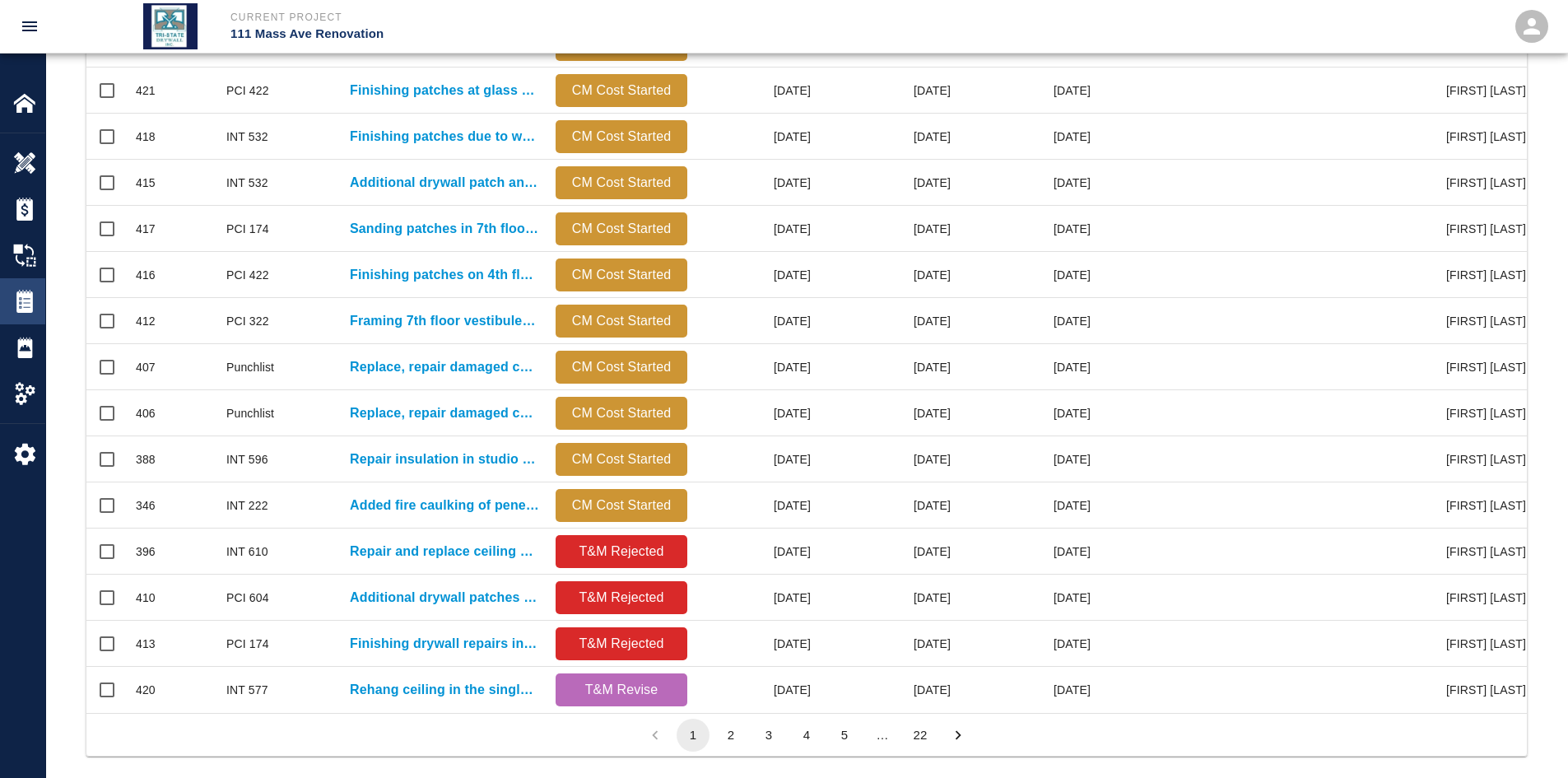 scroll, scrollTop: 0, scrollLeft: 0, axis: both 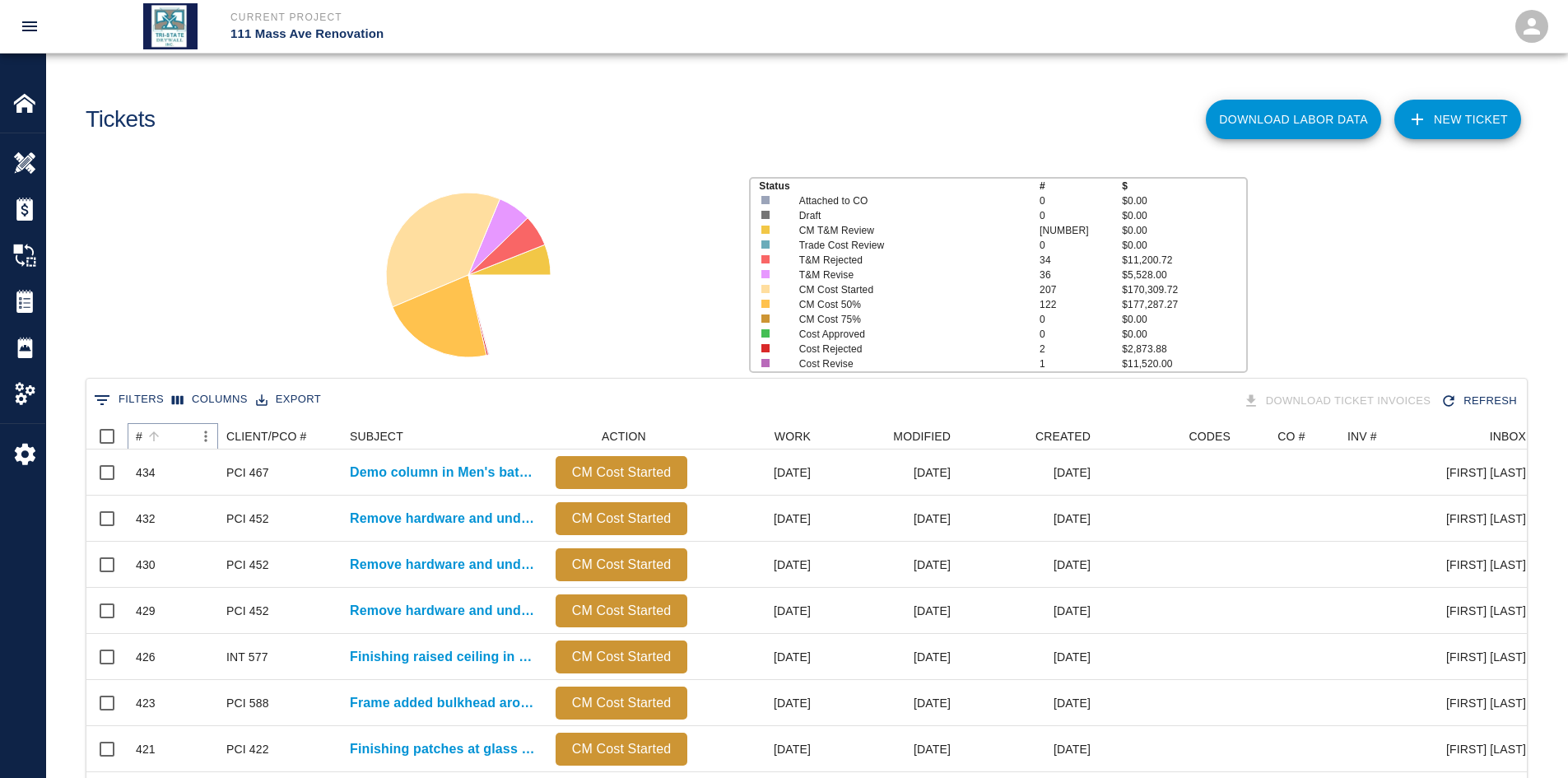 click at bounding box center (154, 436) 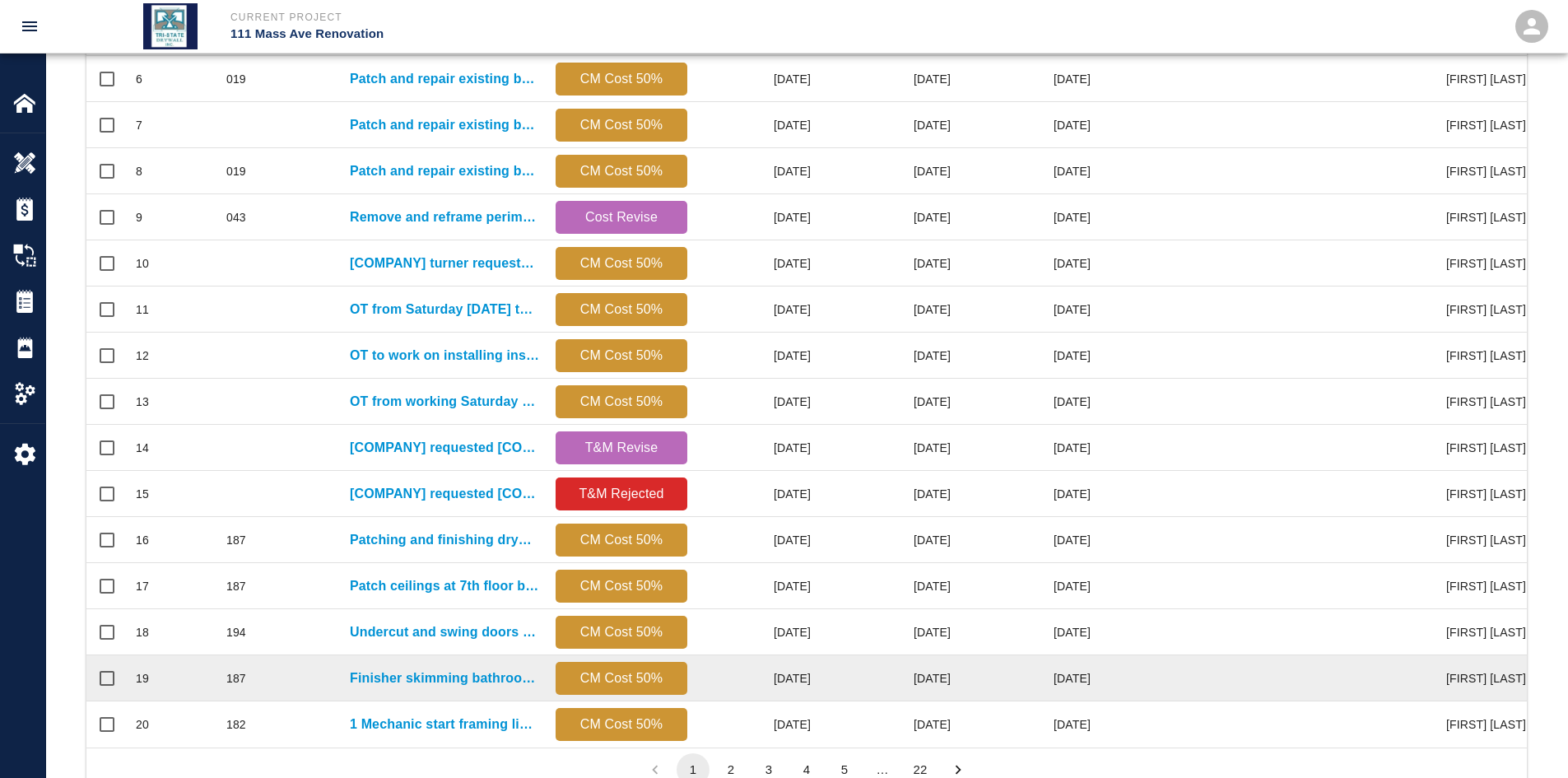 scroll, scrollTop: 689, scrollLeft: 0, axis: vertical 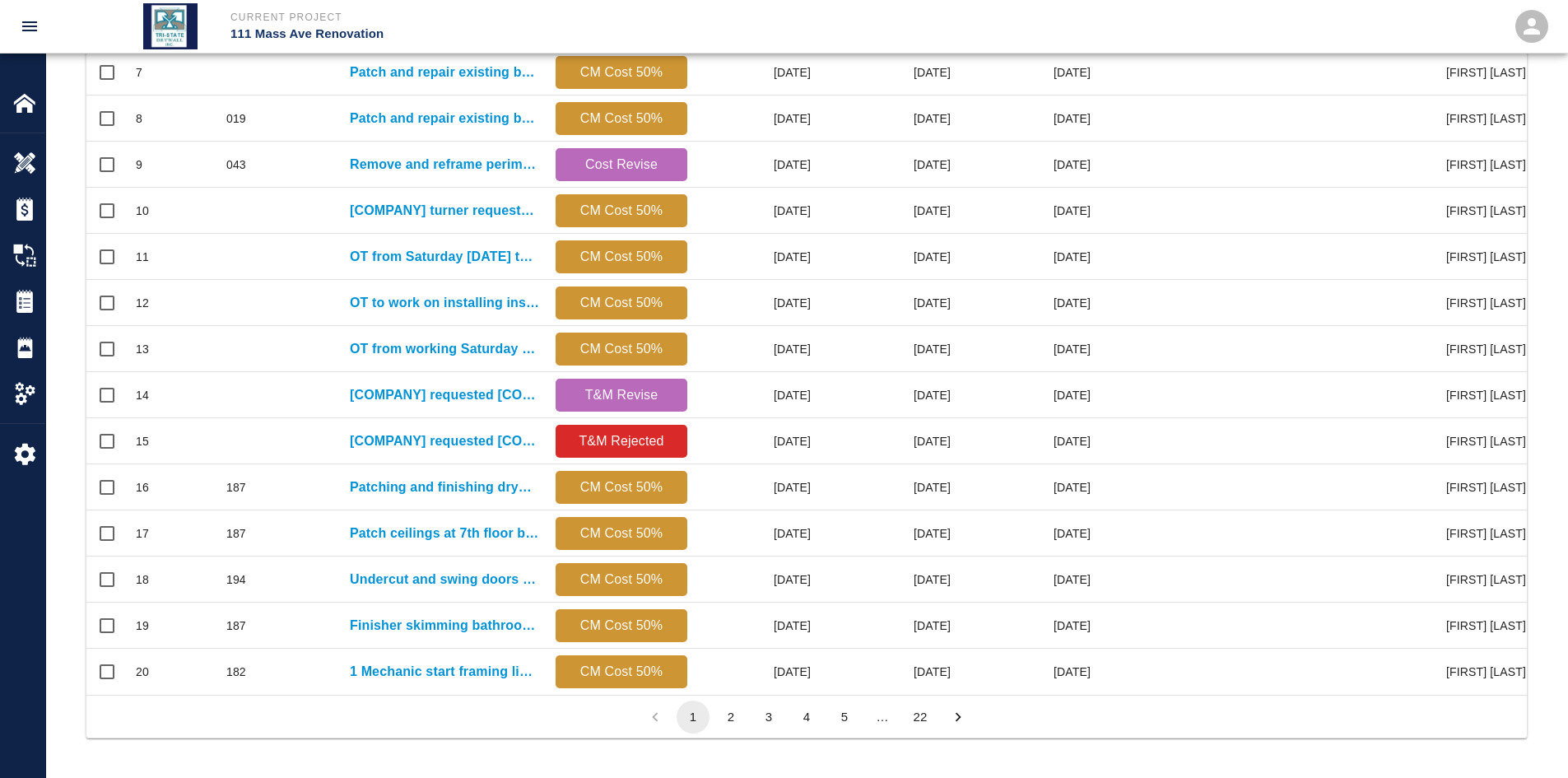 drag, startPoint x: 903, startPoint y: 719, endPoint x: 918, endPoint y: 719, distance: 15 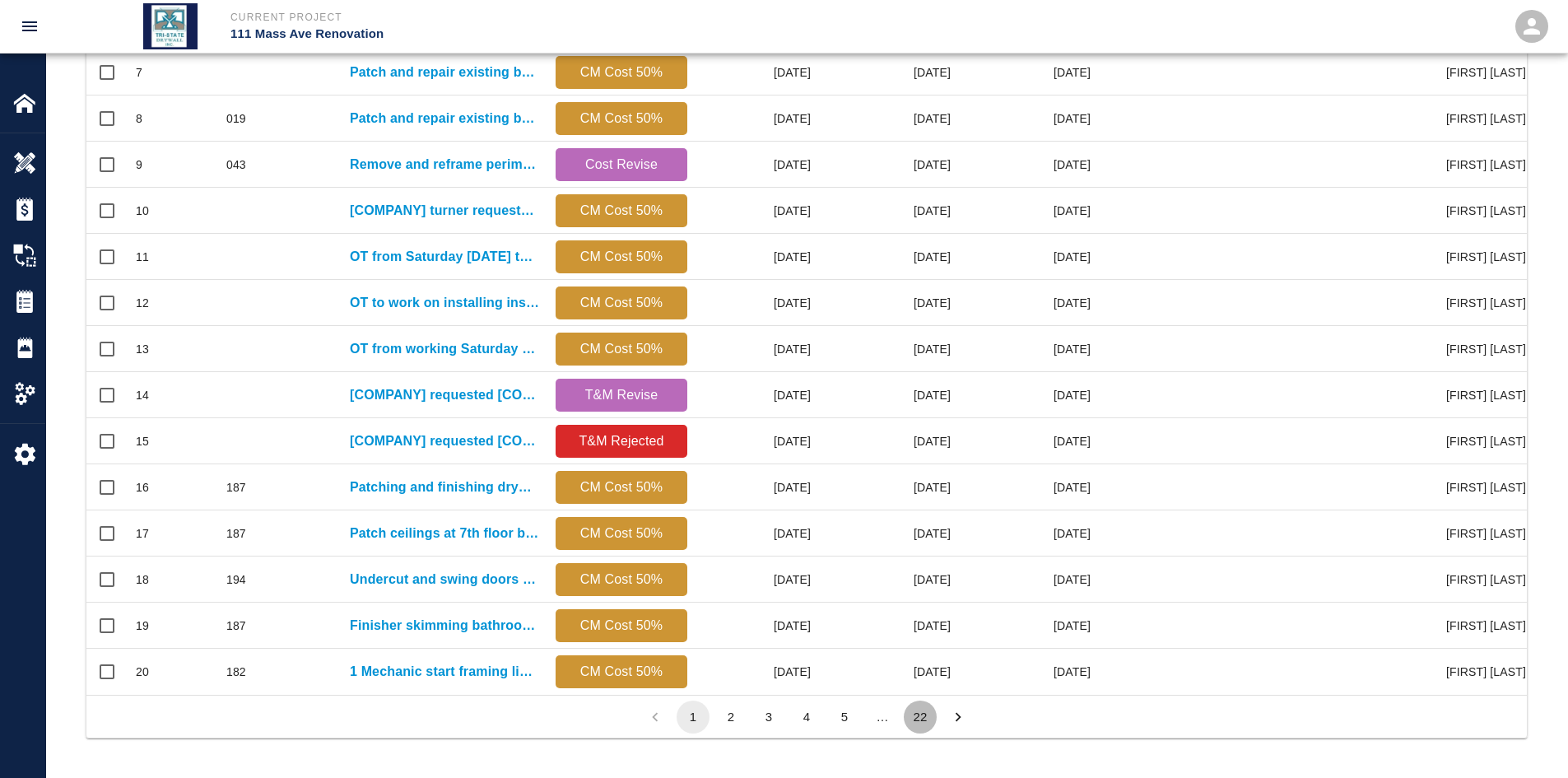click on "22" at bounding box center [920, 717] 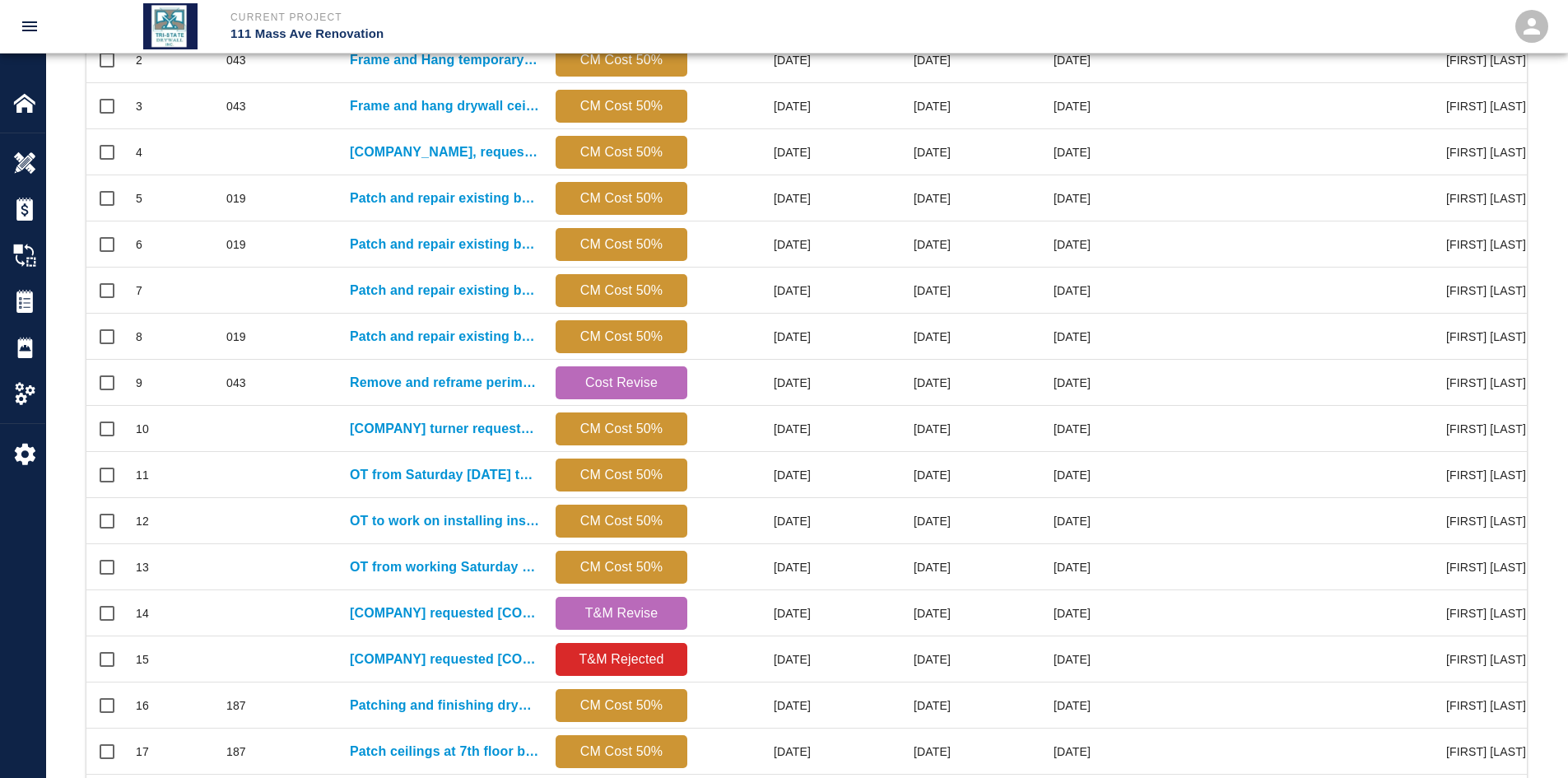 scroll, scrollTop: 718, scrollLeft: 1428, axis: both 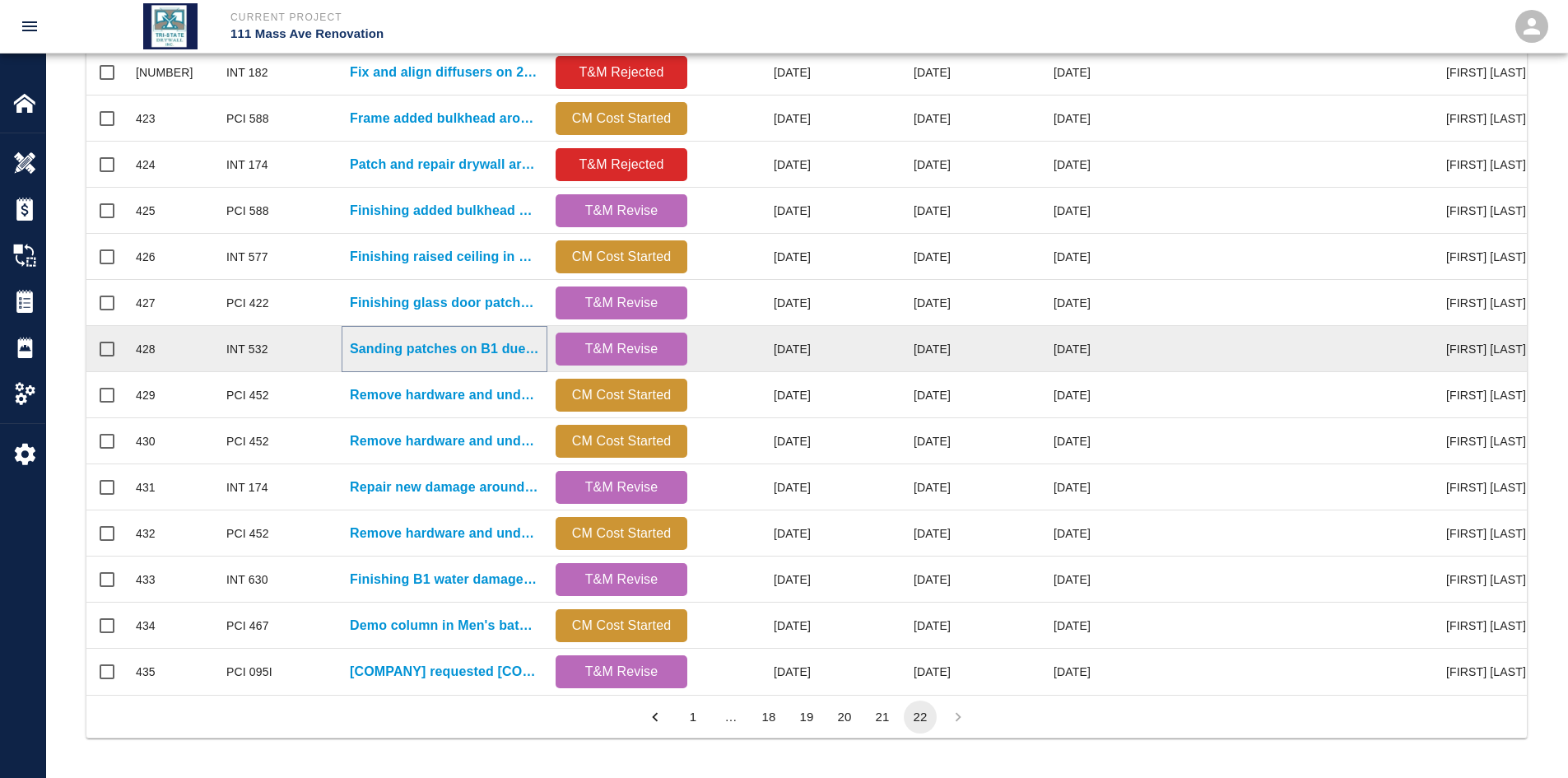 click on "Sanding patches on B1 due to water damage." at bounding box center [444, 349] 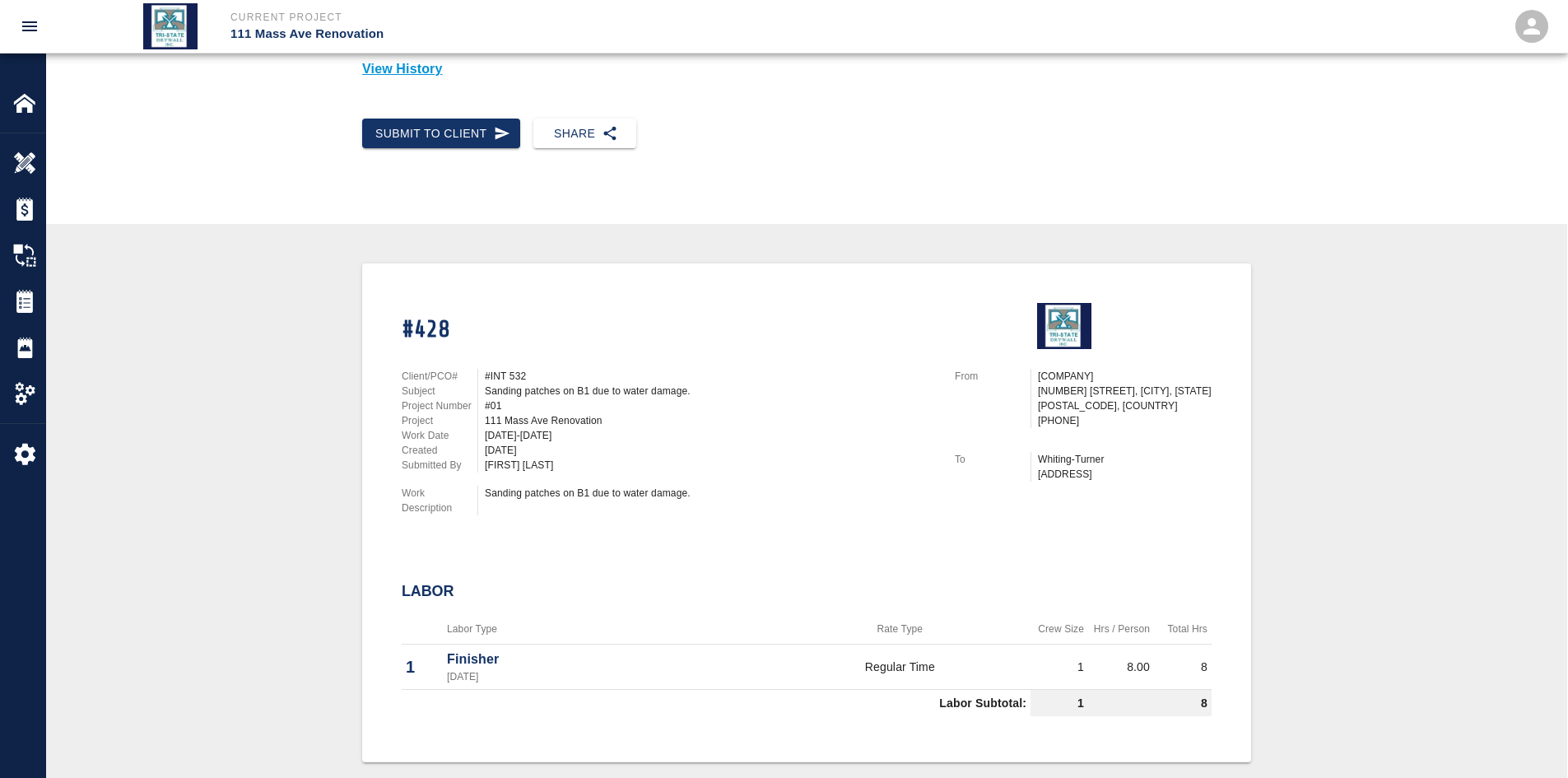 scroll, scrollTop: 412, scrollLeft: 0, axis: vertical 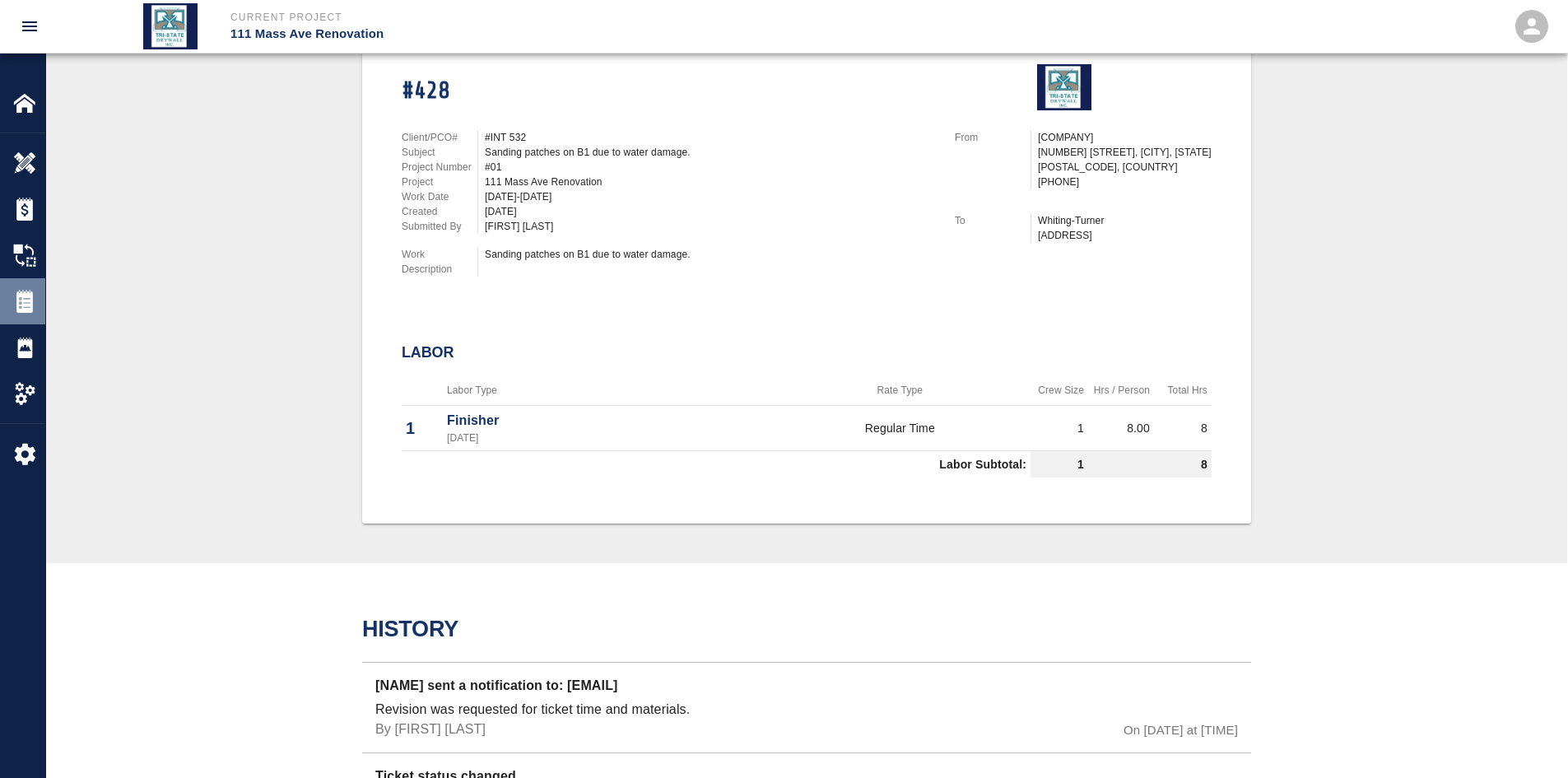 click at bounding box center (25, 163) 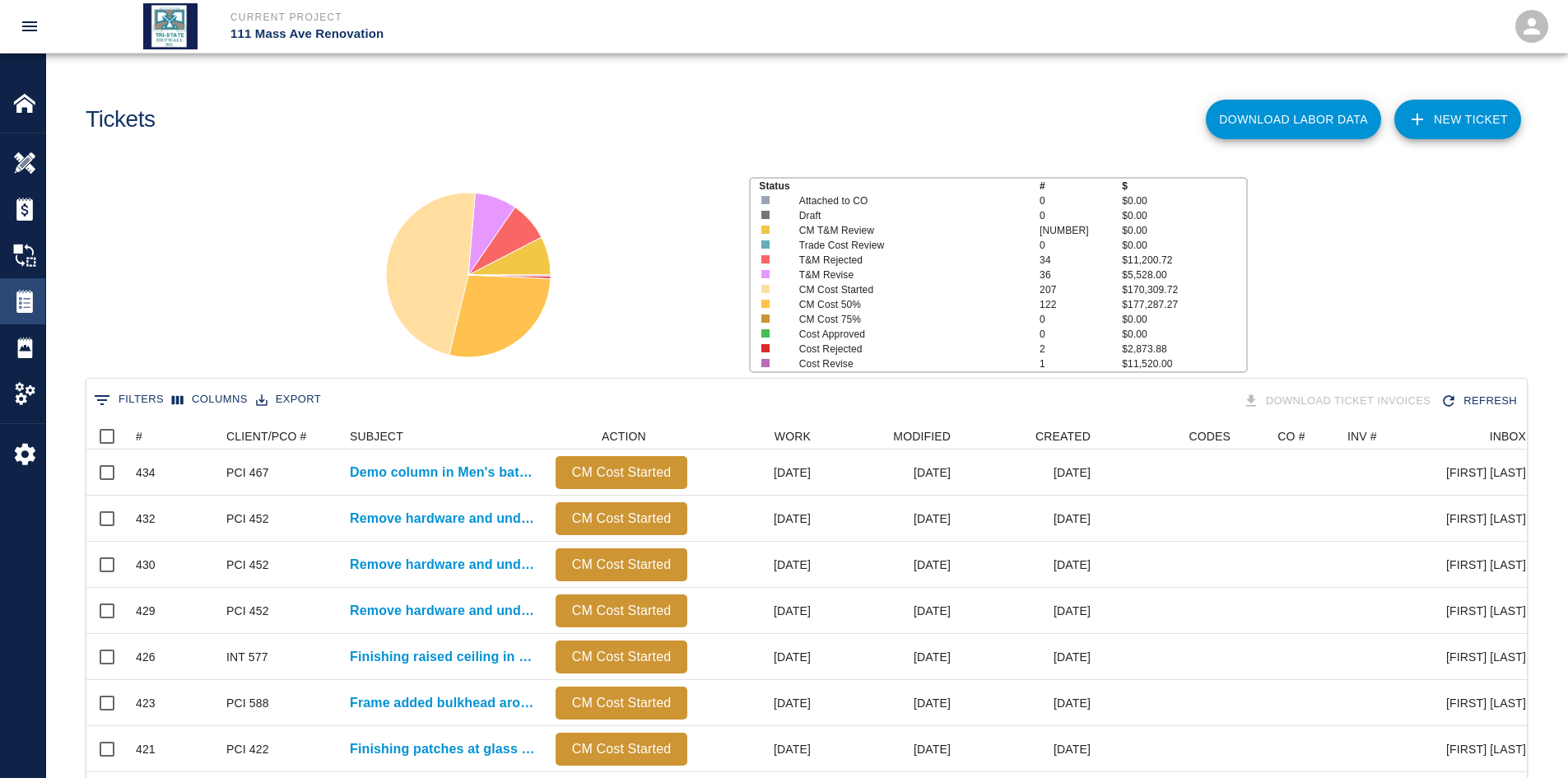 scroll, scrollTop: 13, scrollLeft: 13, axis: both 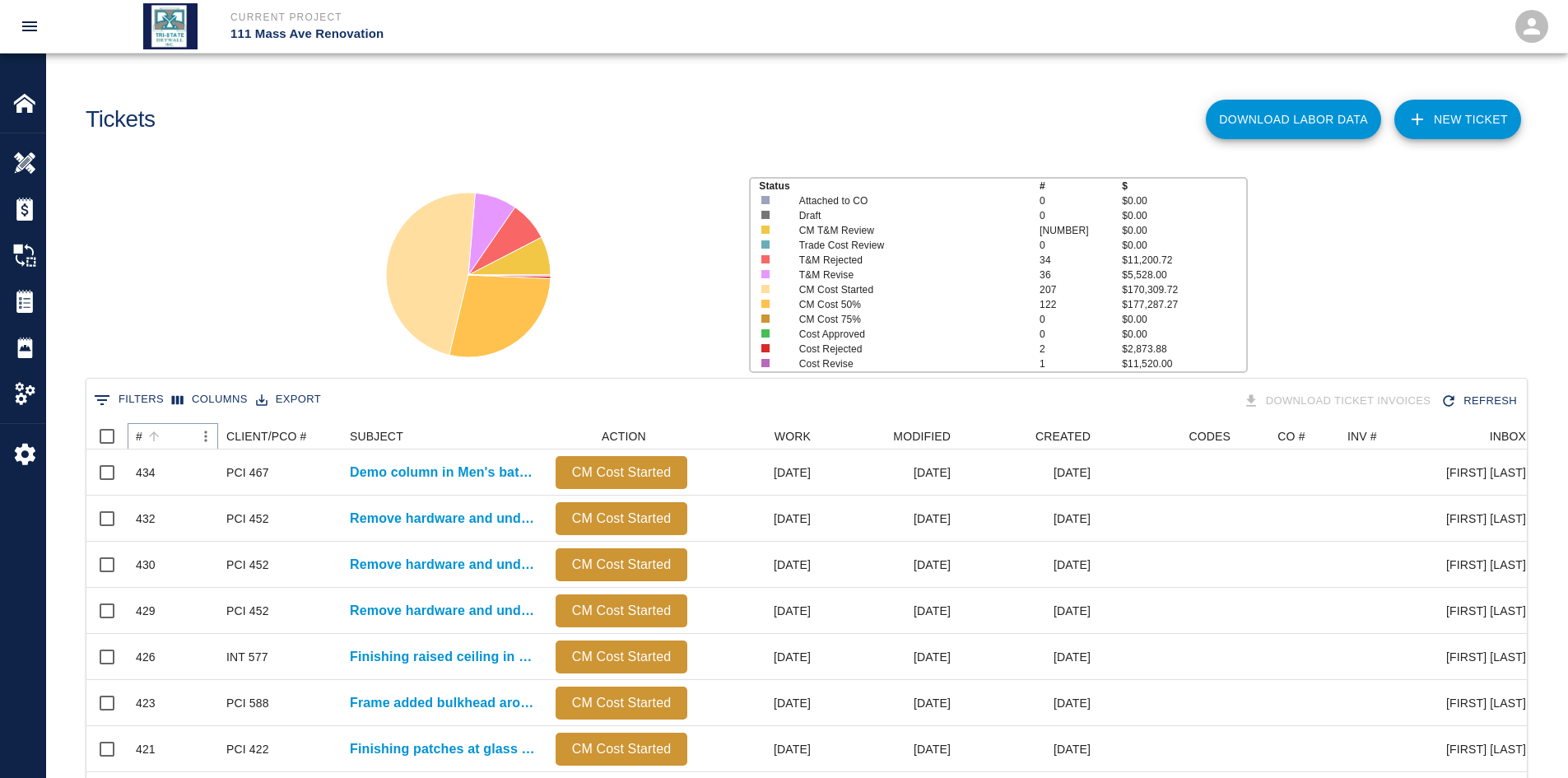 click at bounding box center [154, 436] 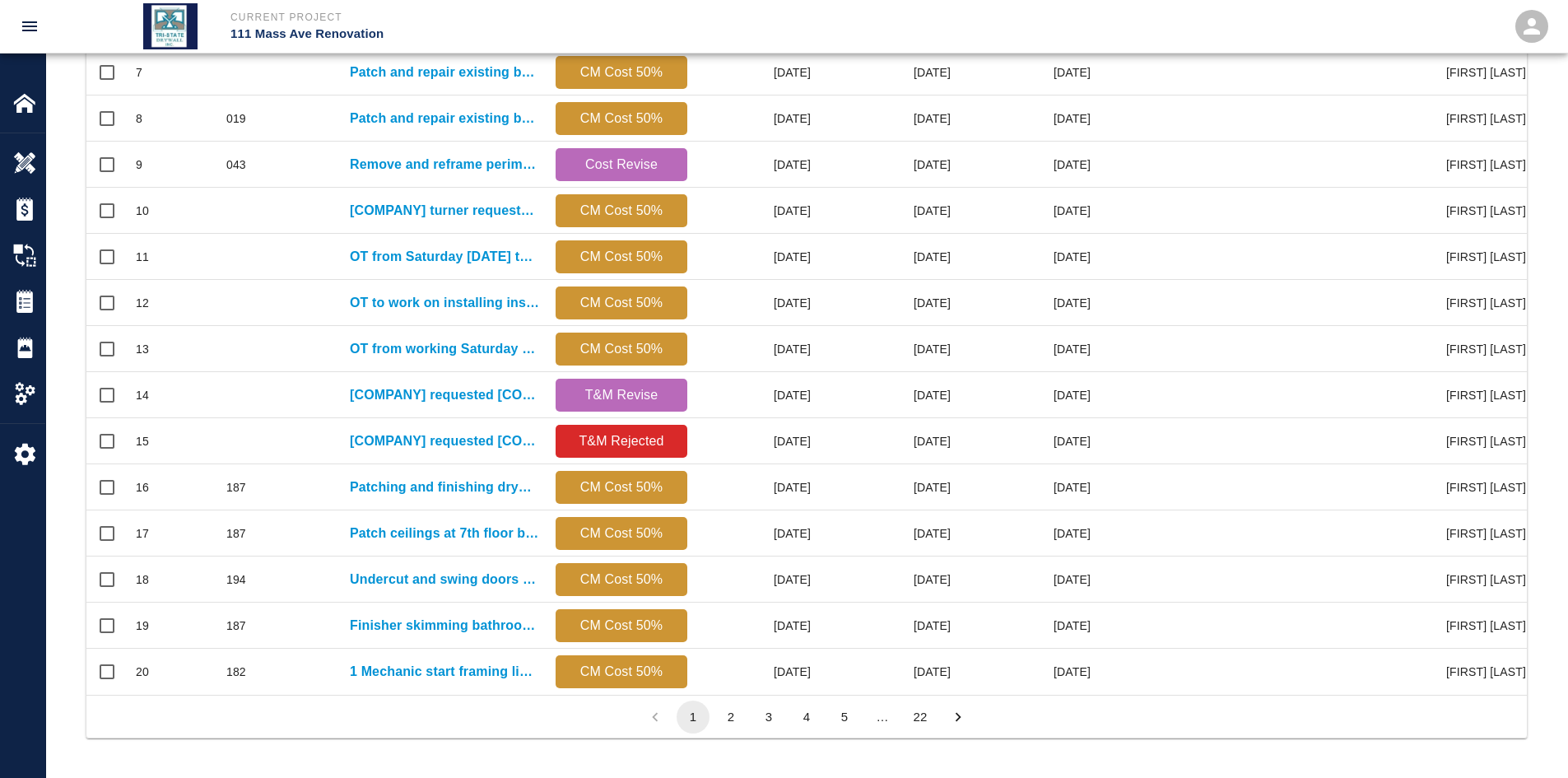 click on "22" at bounding box center (920, 717) 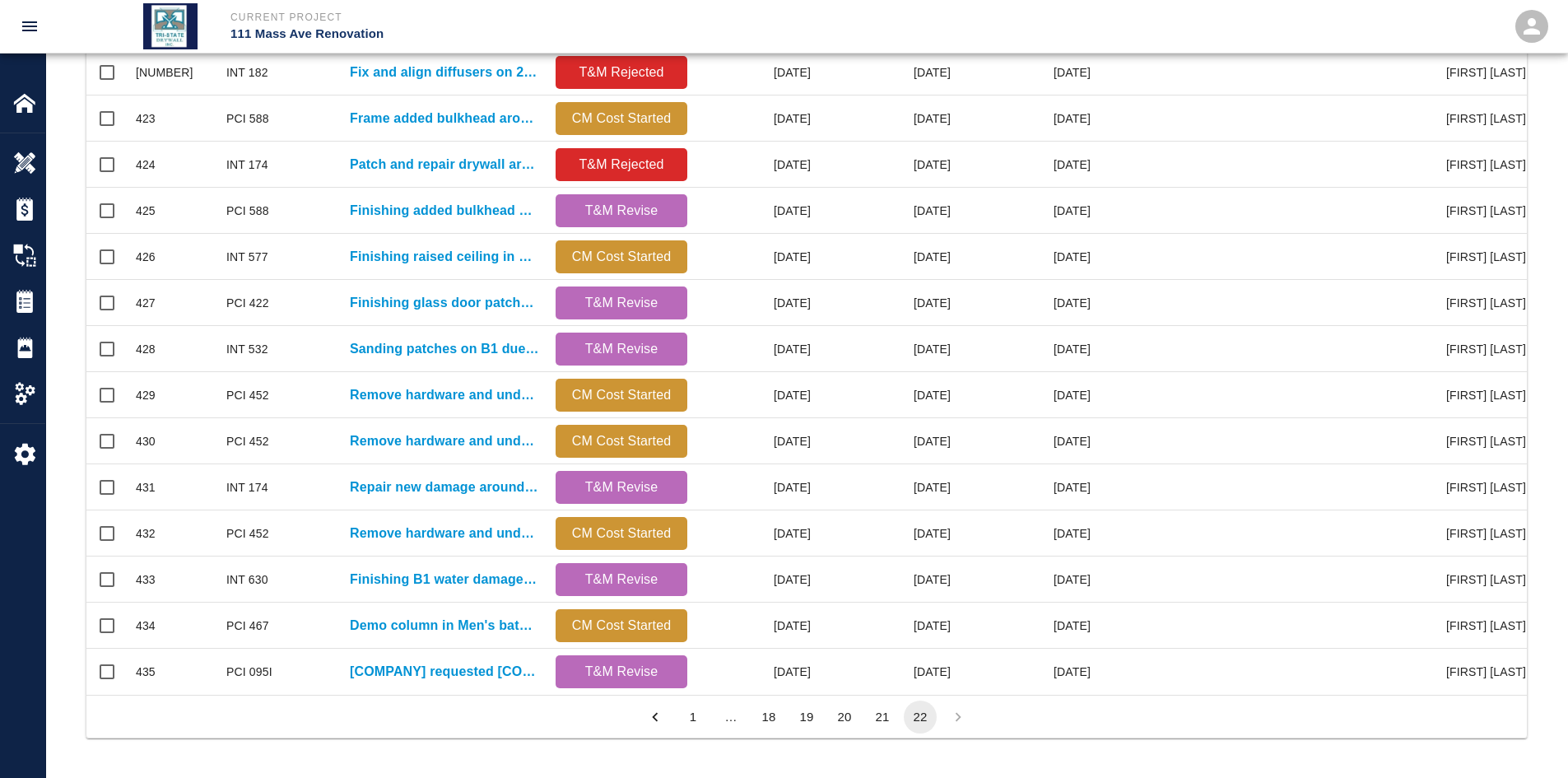 scroll, scrollTop: 459, scrollLeft: 0, axis: vertical 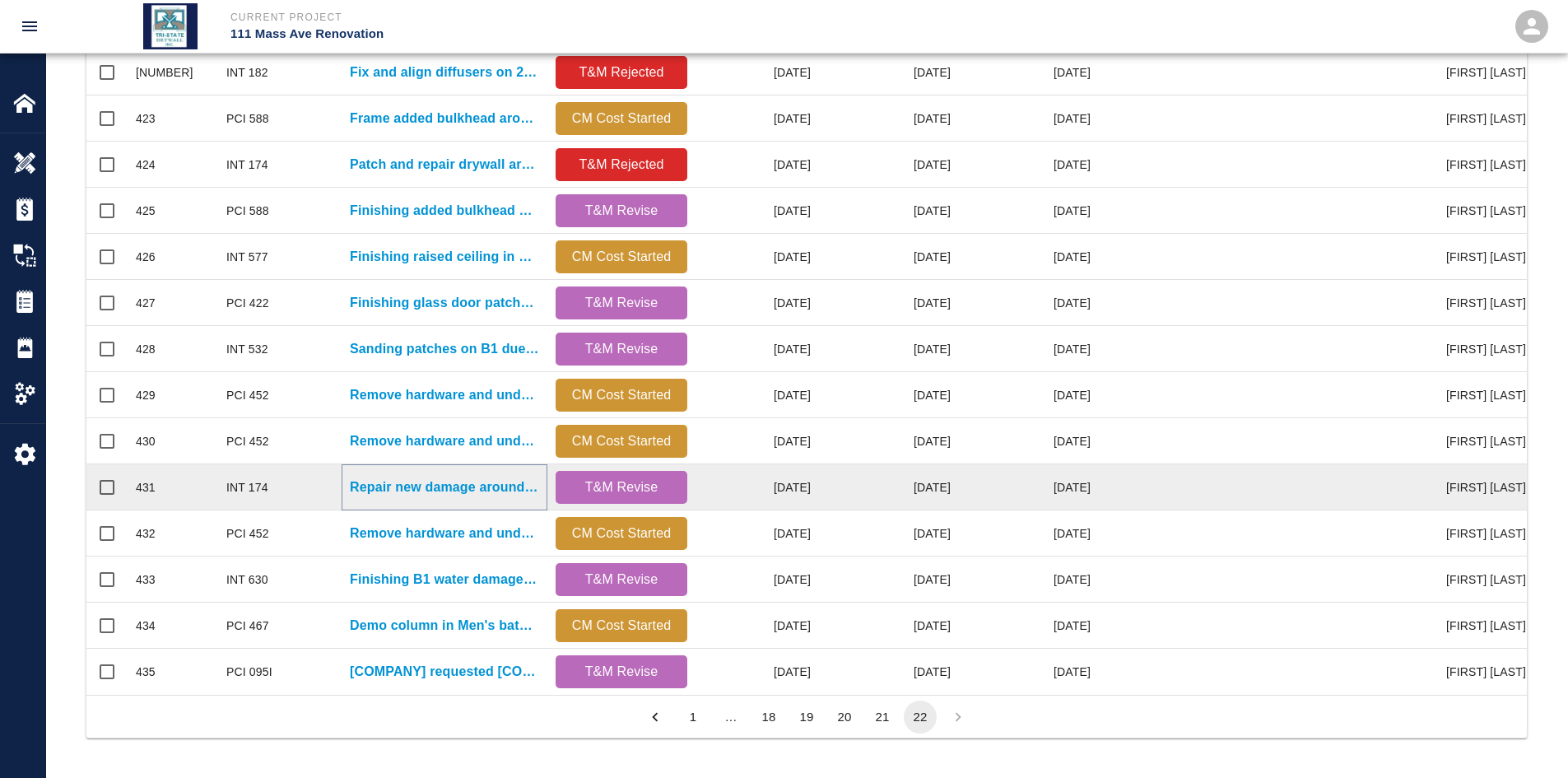 click on "Repair new damage around grills and diffusers on 7th floor." at bounding box center [444, 487] 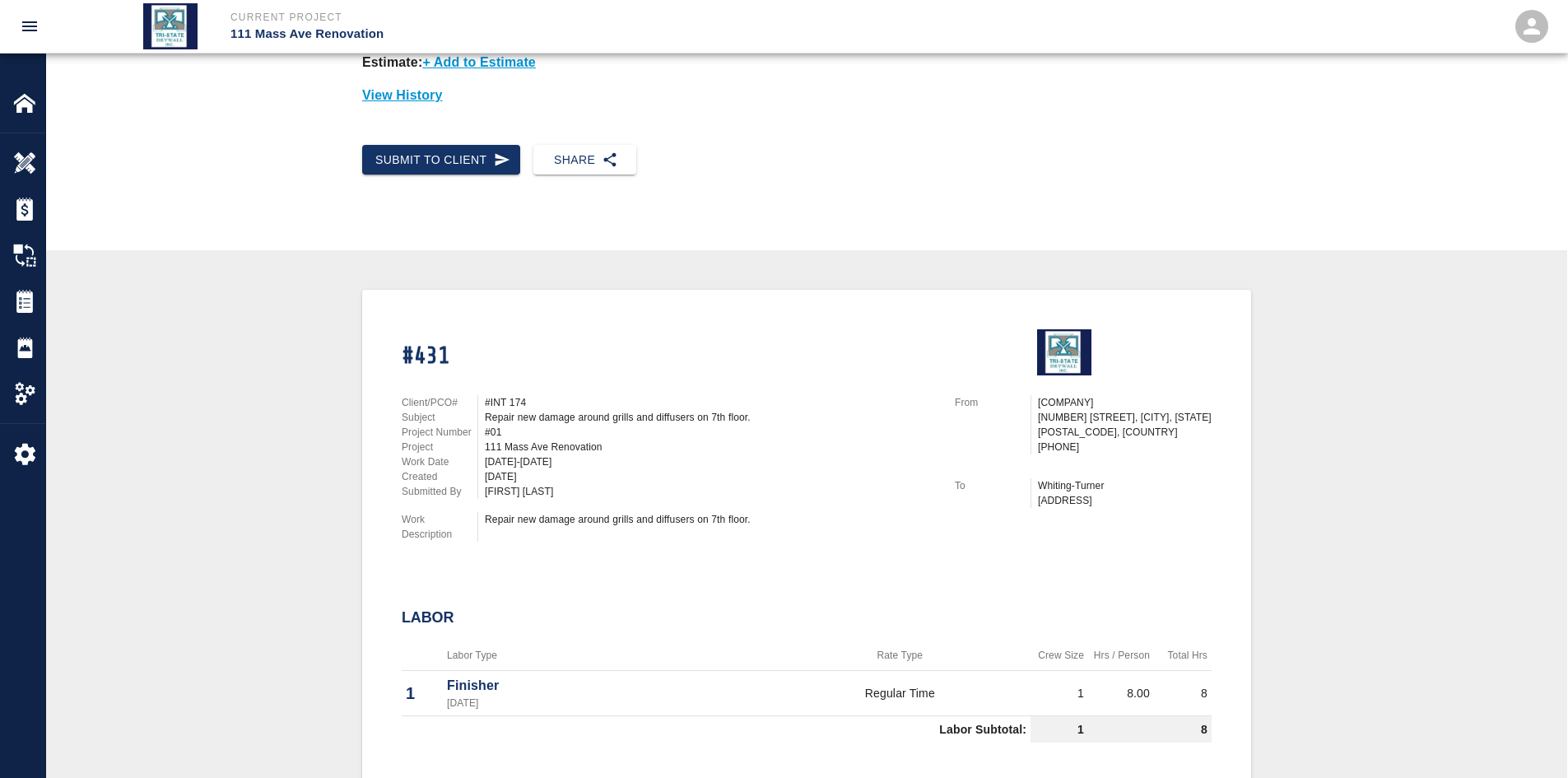 scroll, scrollTop: 329, scrollLeft: 0, axis: vertical 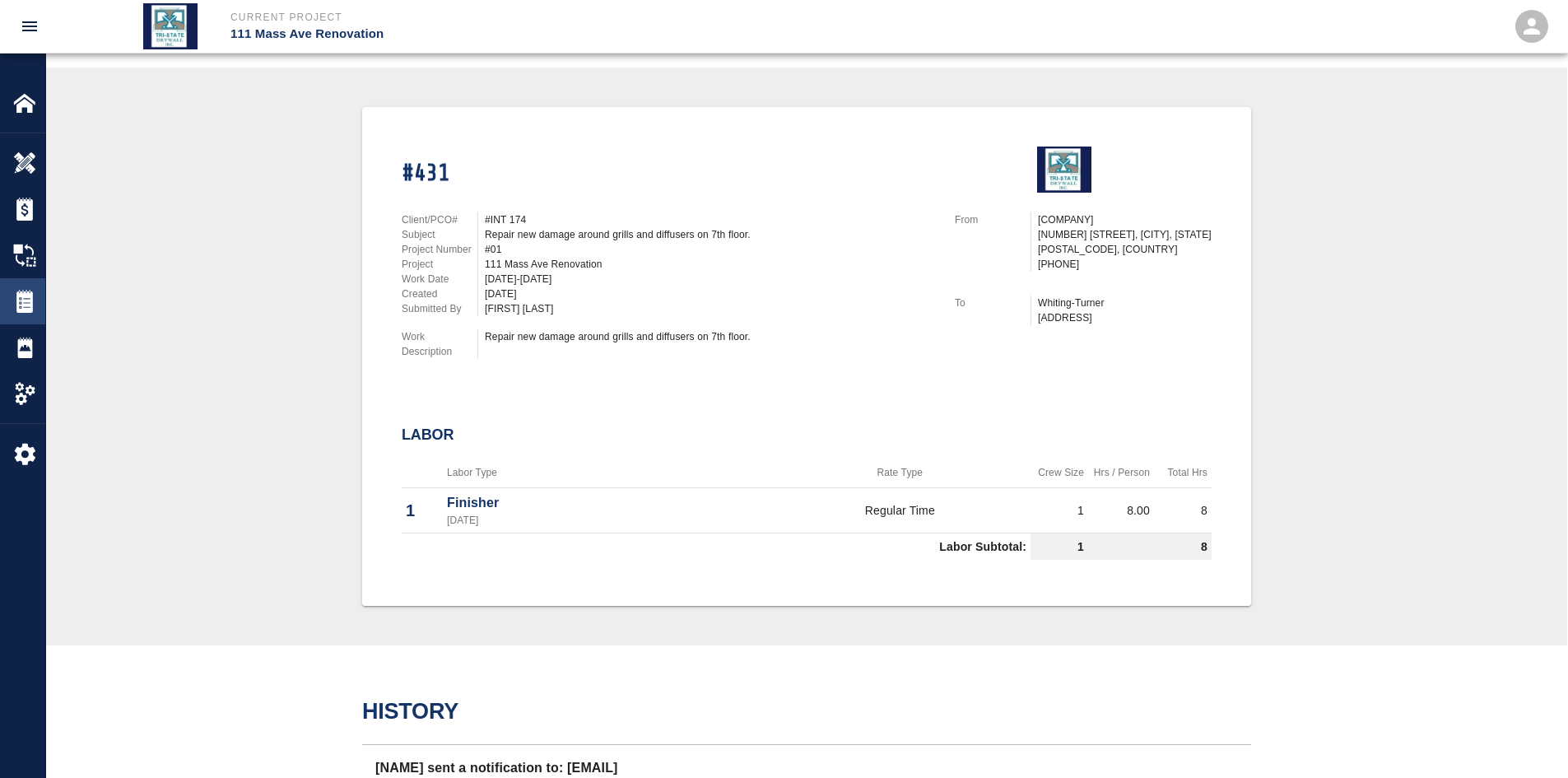click at bounding box center (25, 163) 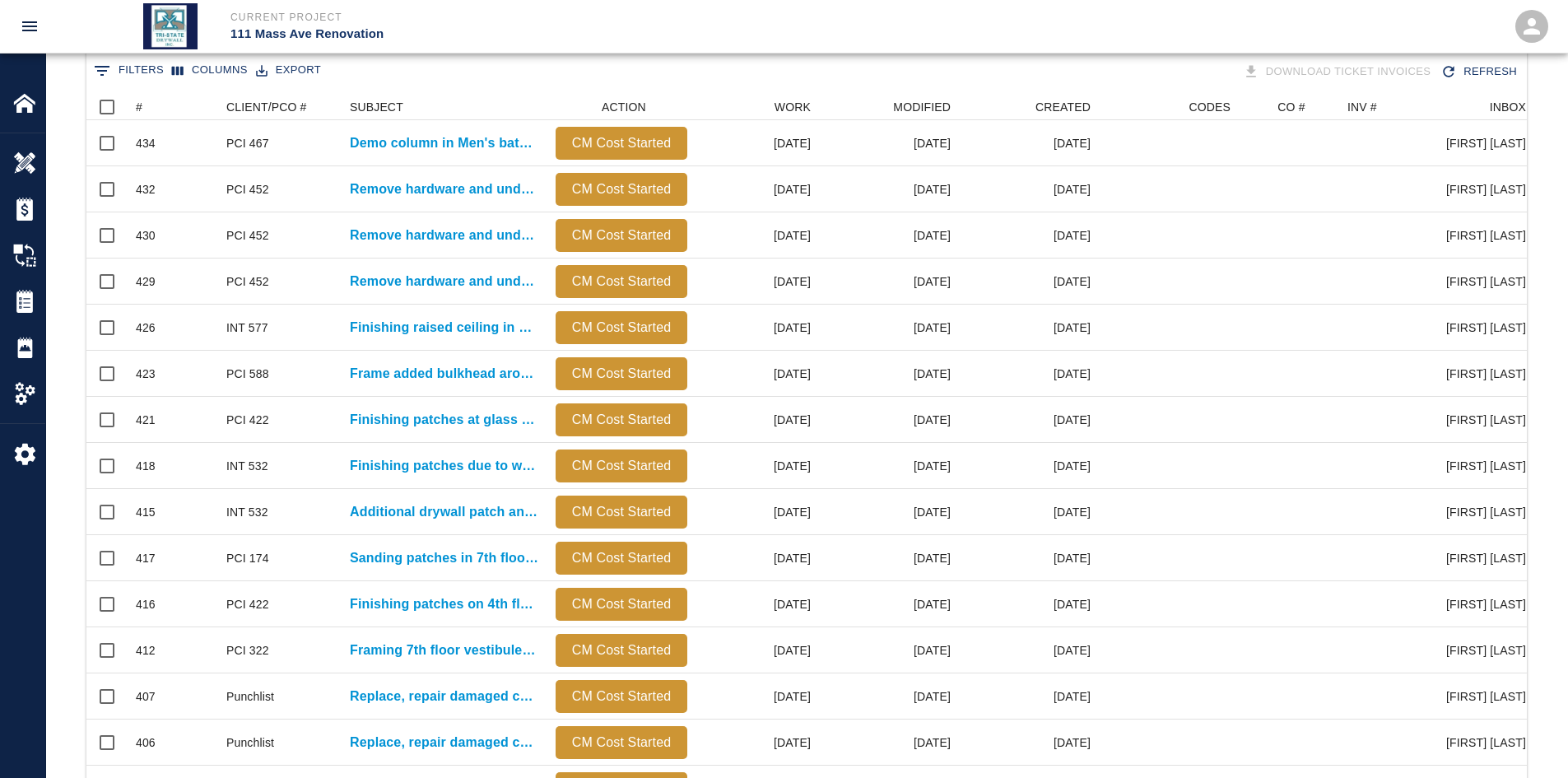 scroll, scrollTop: 0, scrollLeft: 0, axis: both 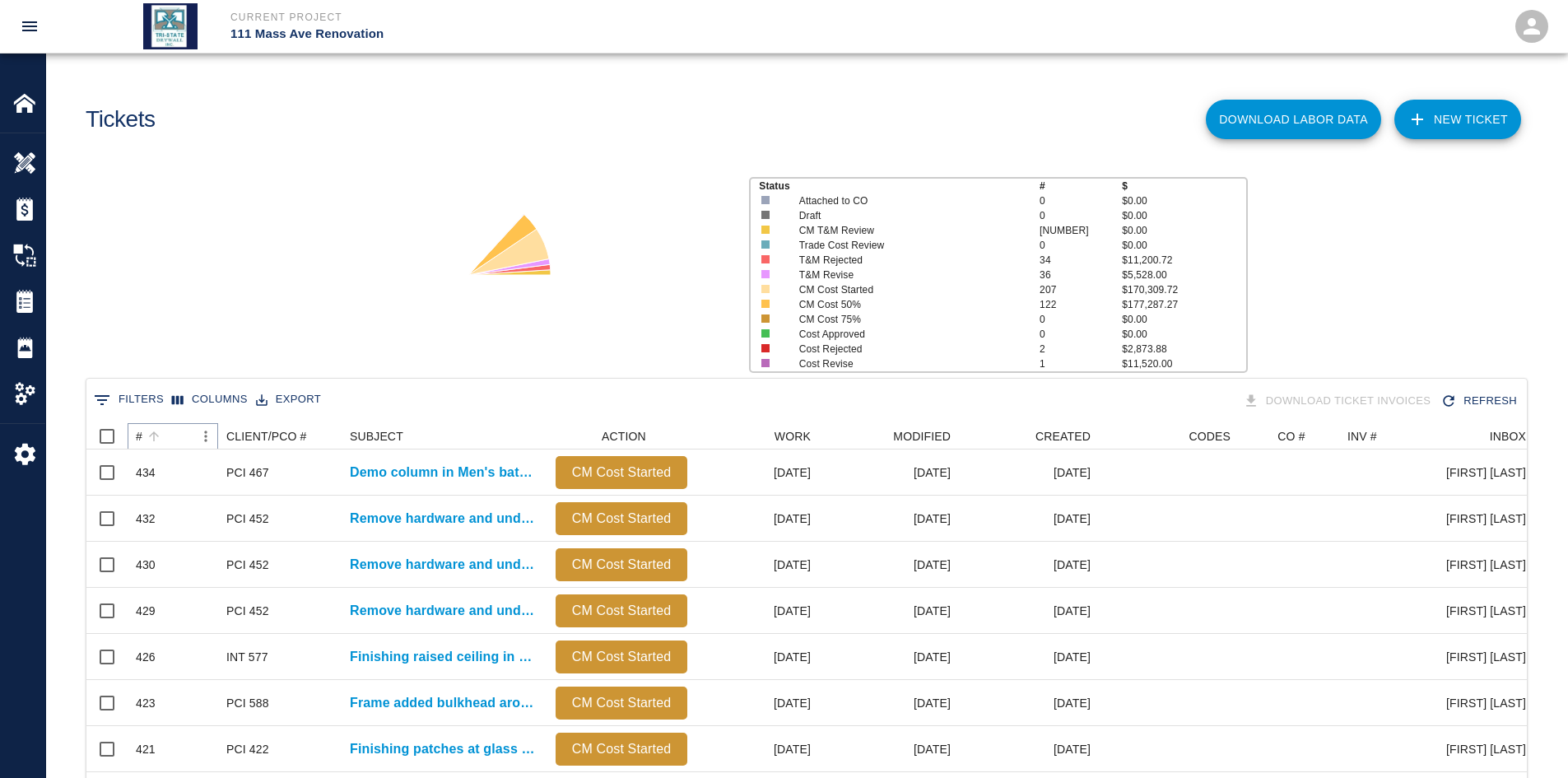 click at bounding box center [154, 436] 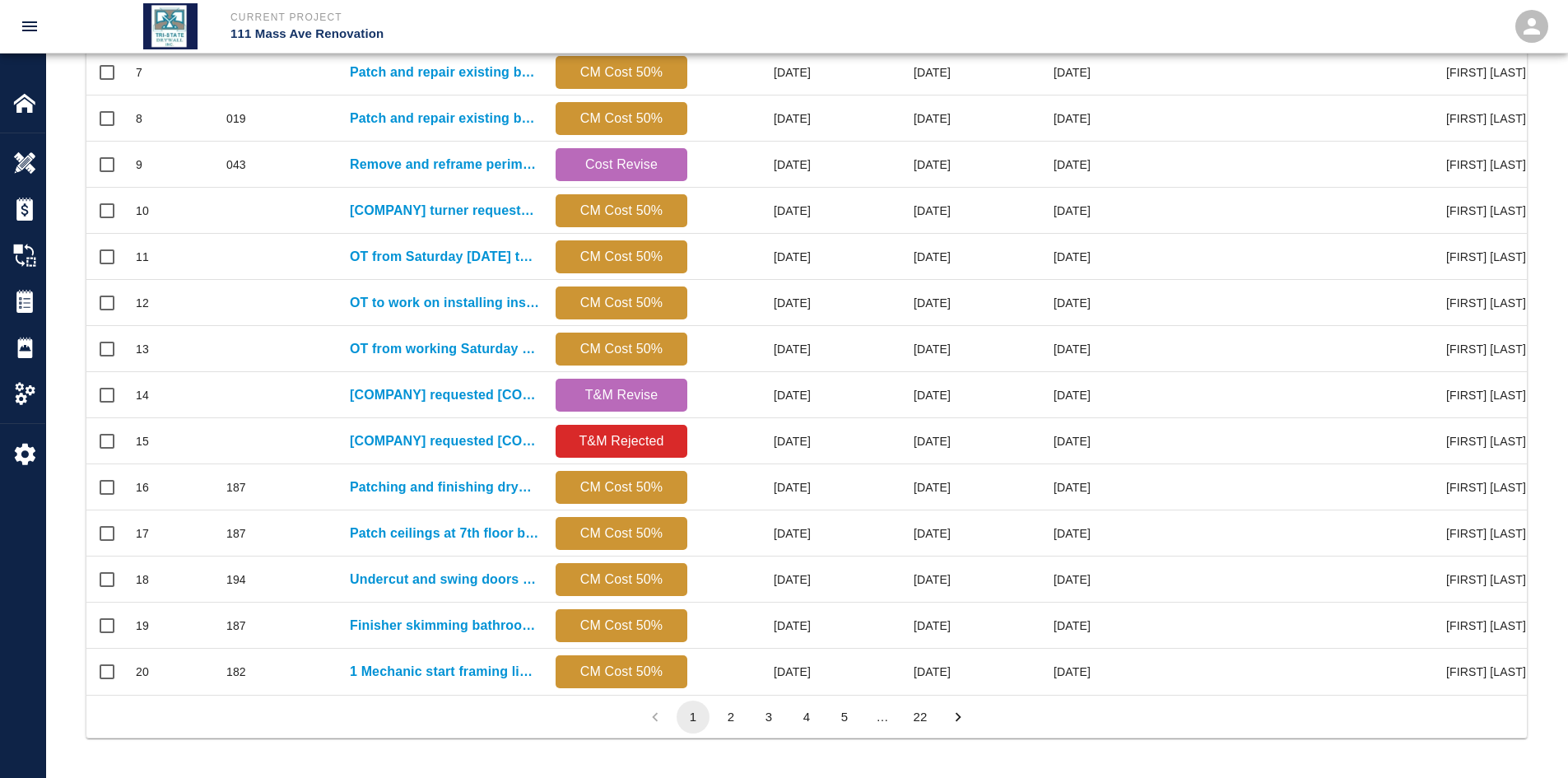 click on "22" at bounding box center (920, 717) 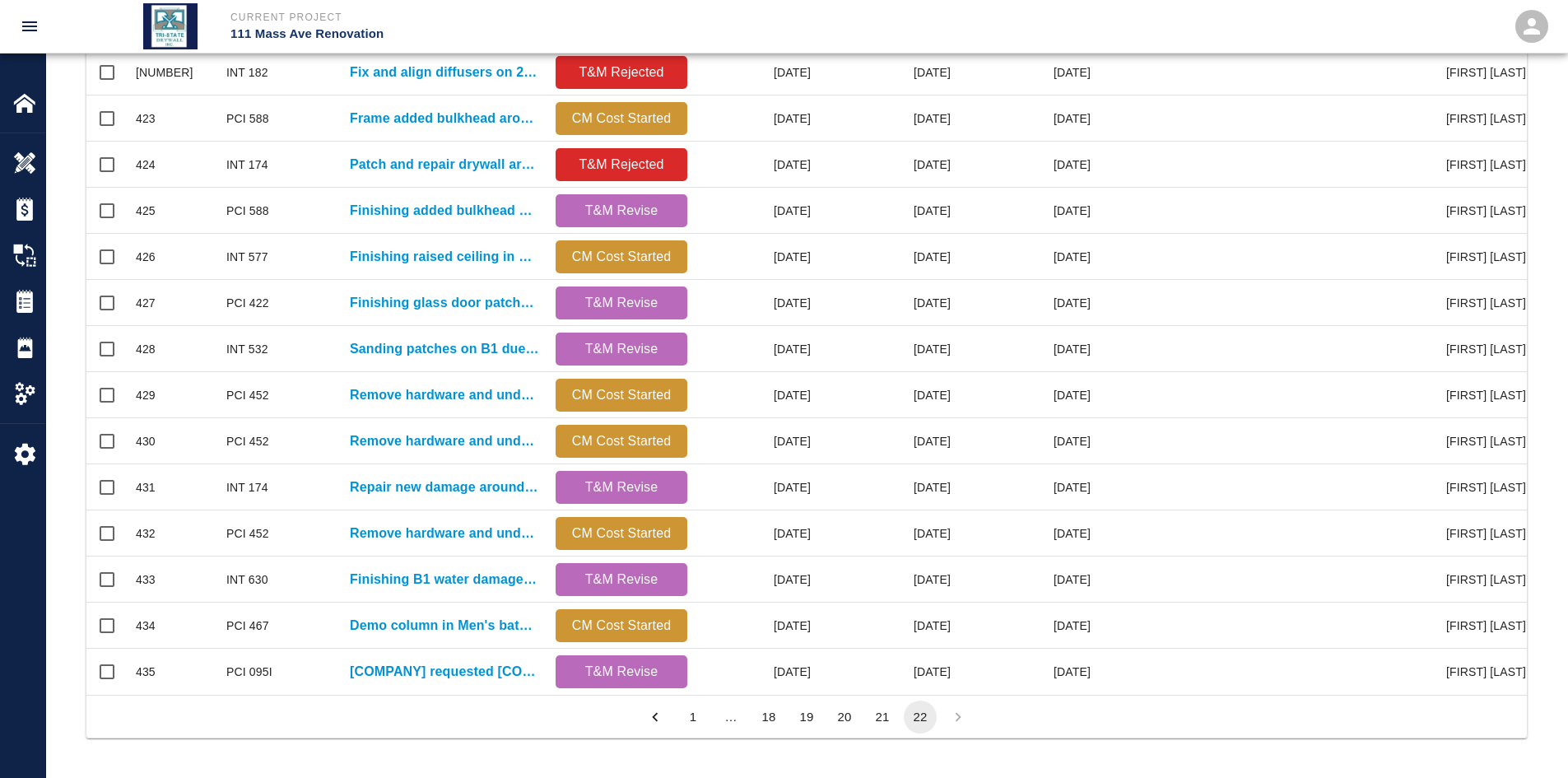 scroll, scrollTop: 459, scrollLeft: 0, axis: vertical 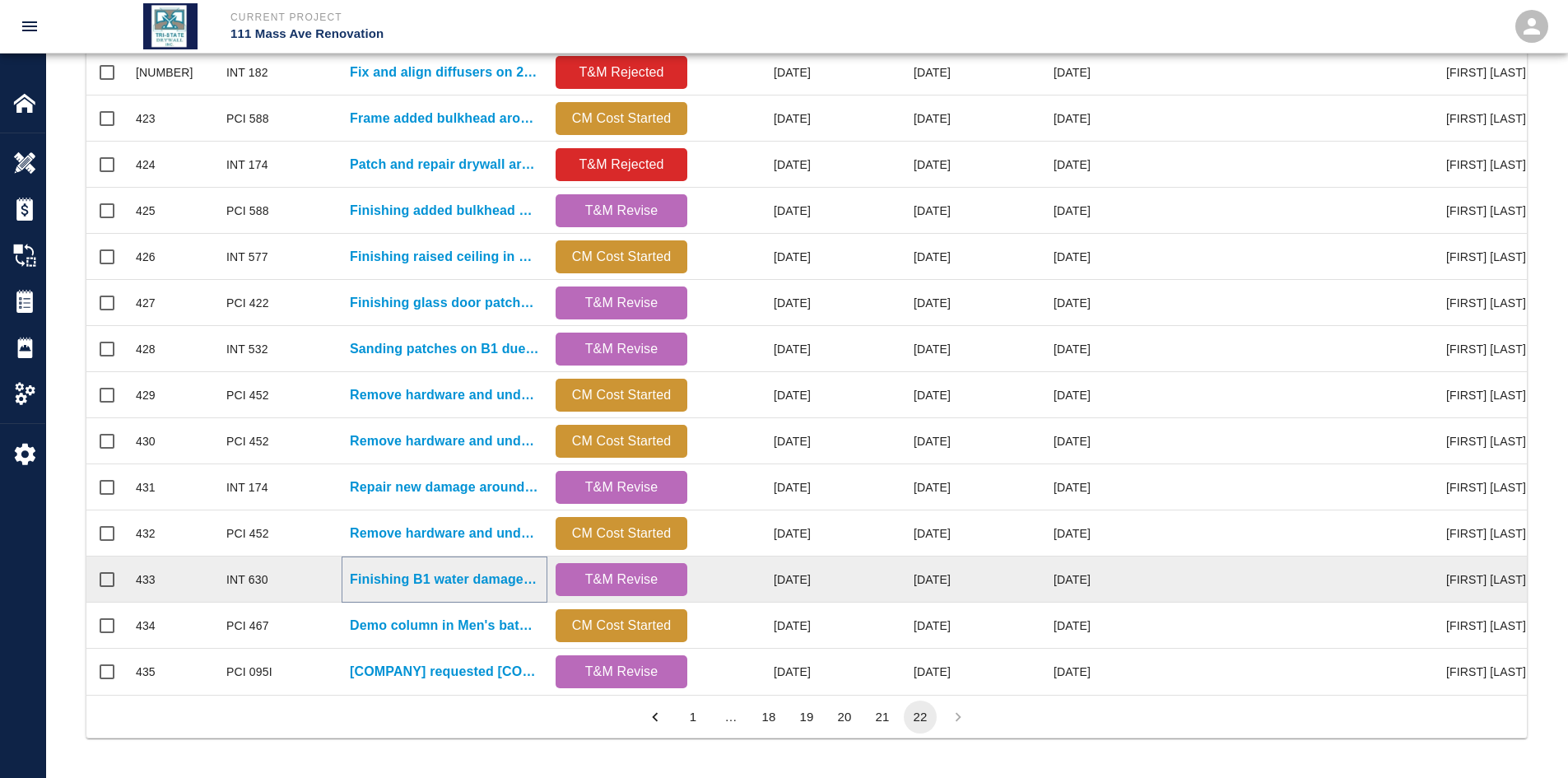 click on "Finishing B1 water damage repairs." at bounding box center (444, 580) 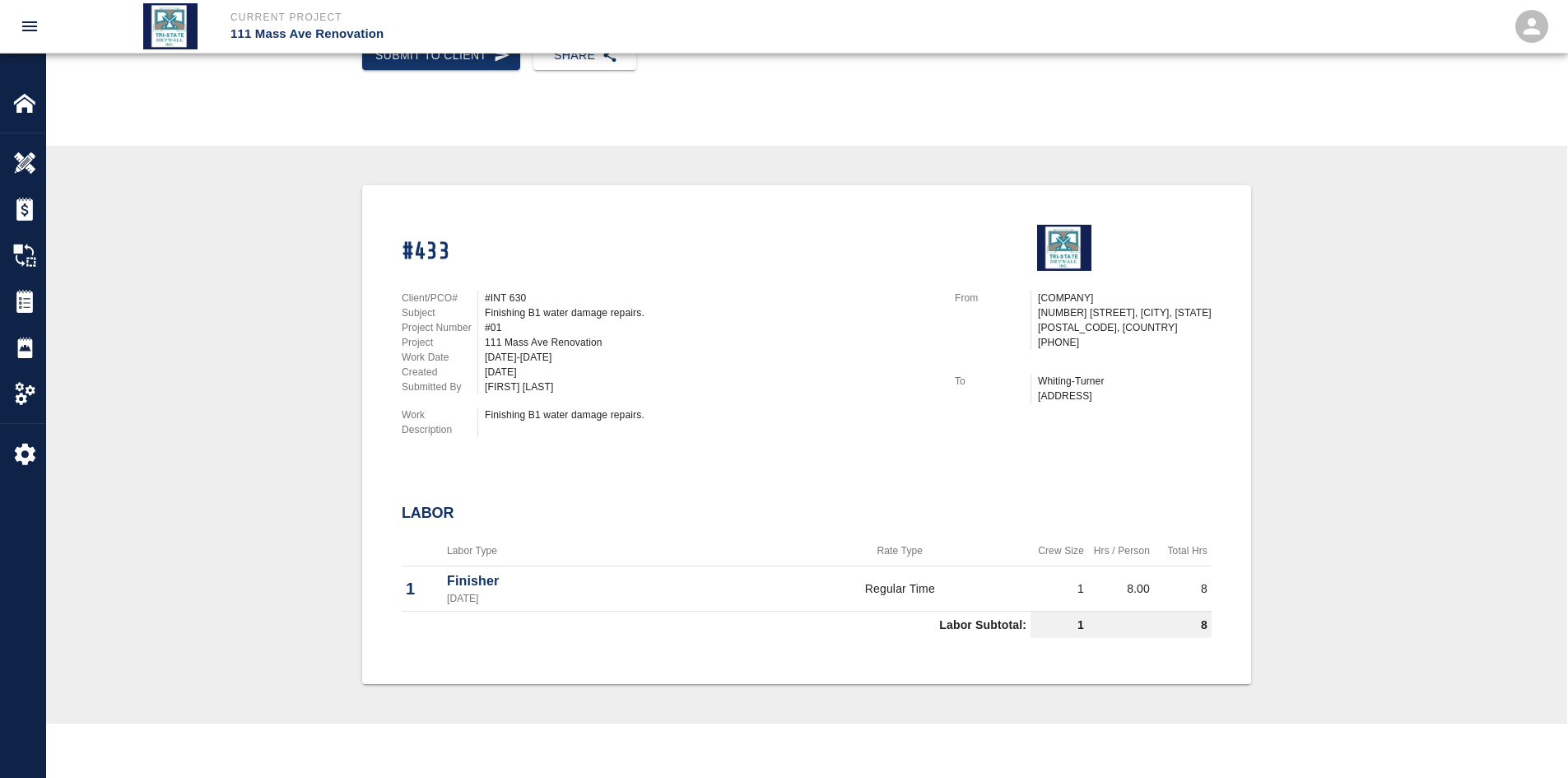 scroll, scrollTop: 329, scrollLeft: 0, axis: vertical 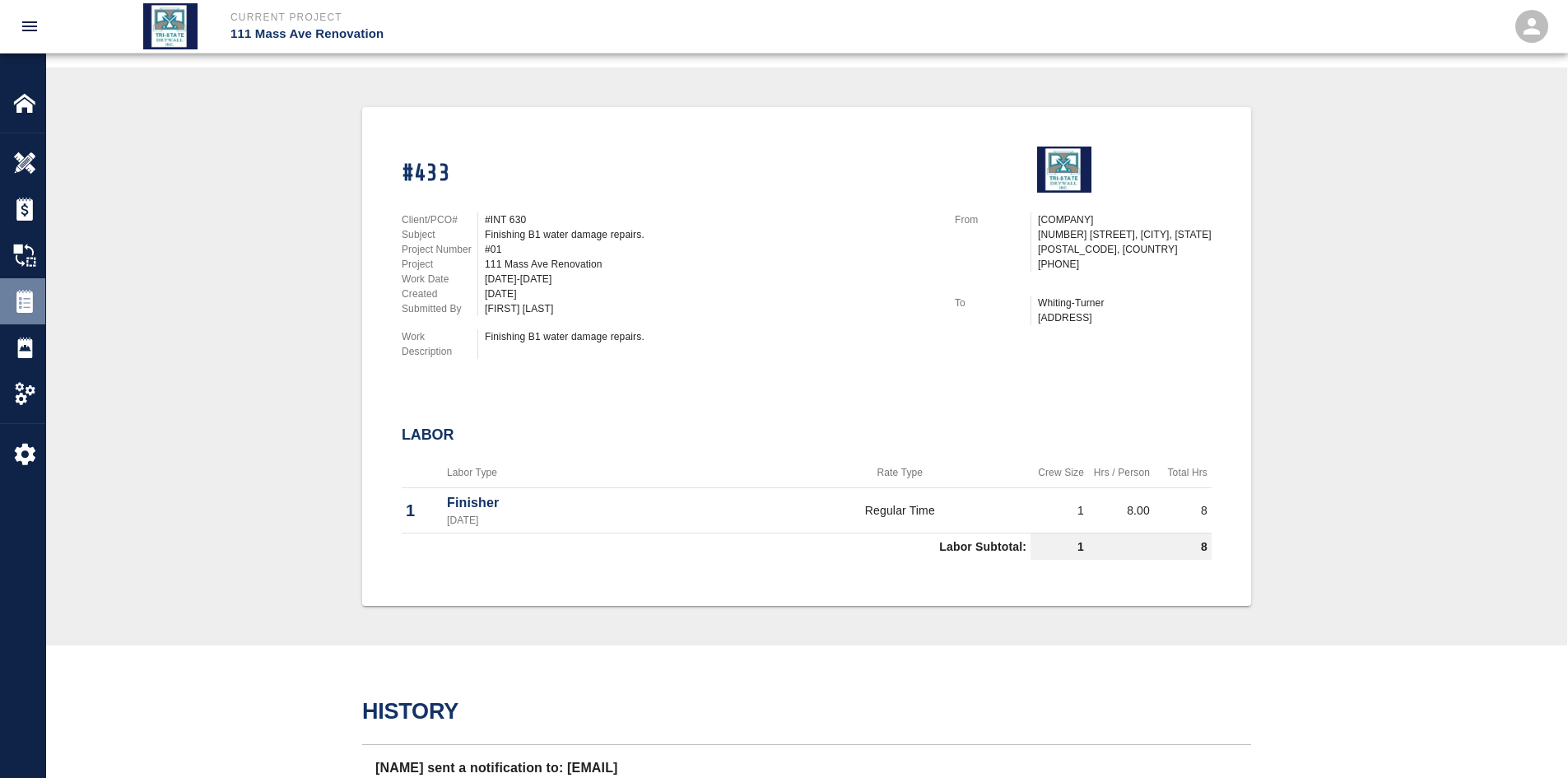 click at bounding box center [25, 163] 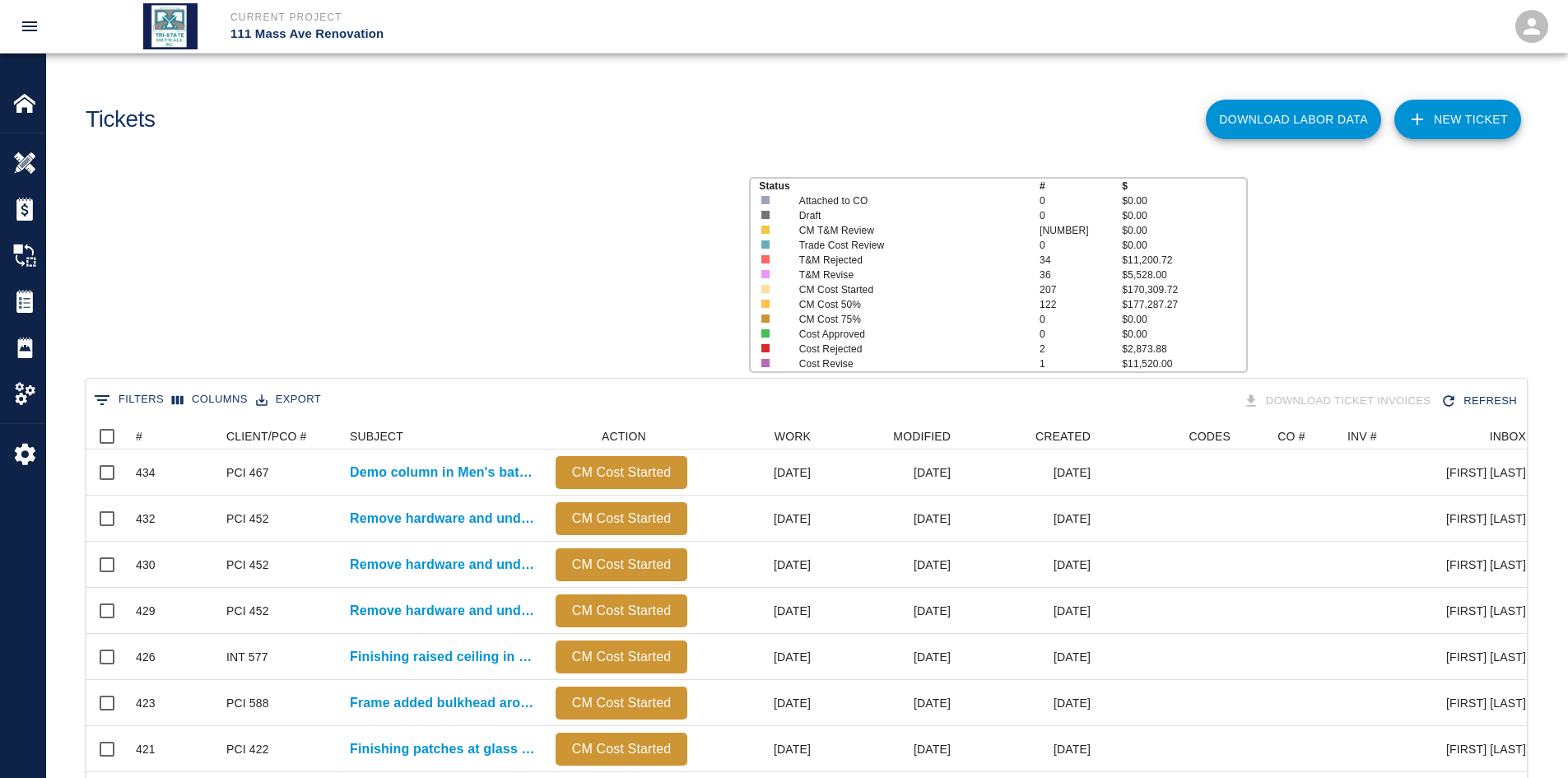 scroll, scrollTop: 13, scrollLeft: 13, axis: both 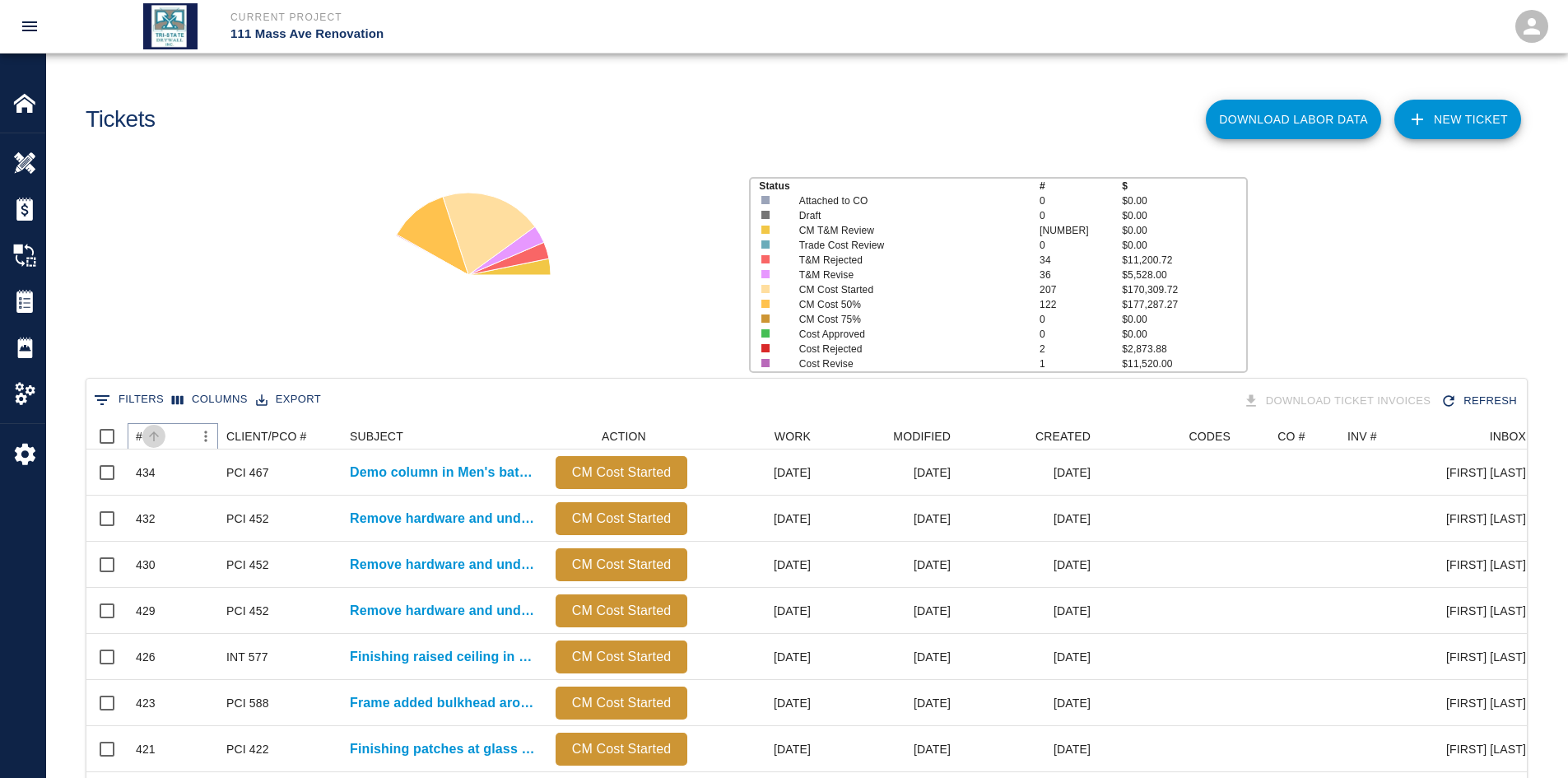 click at bounding box center (154, 436) 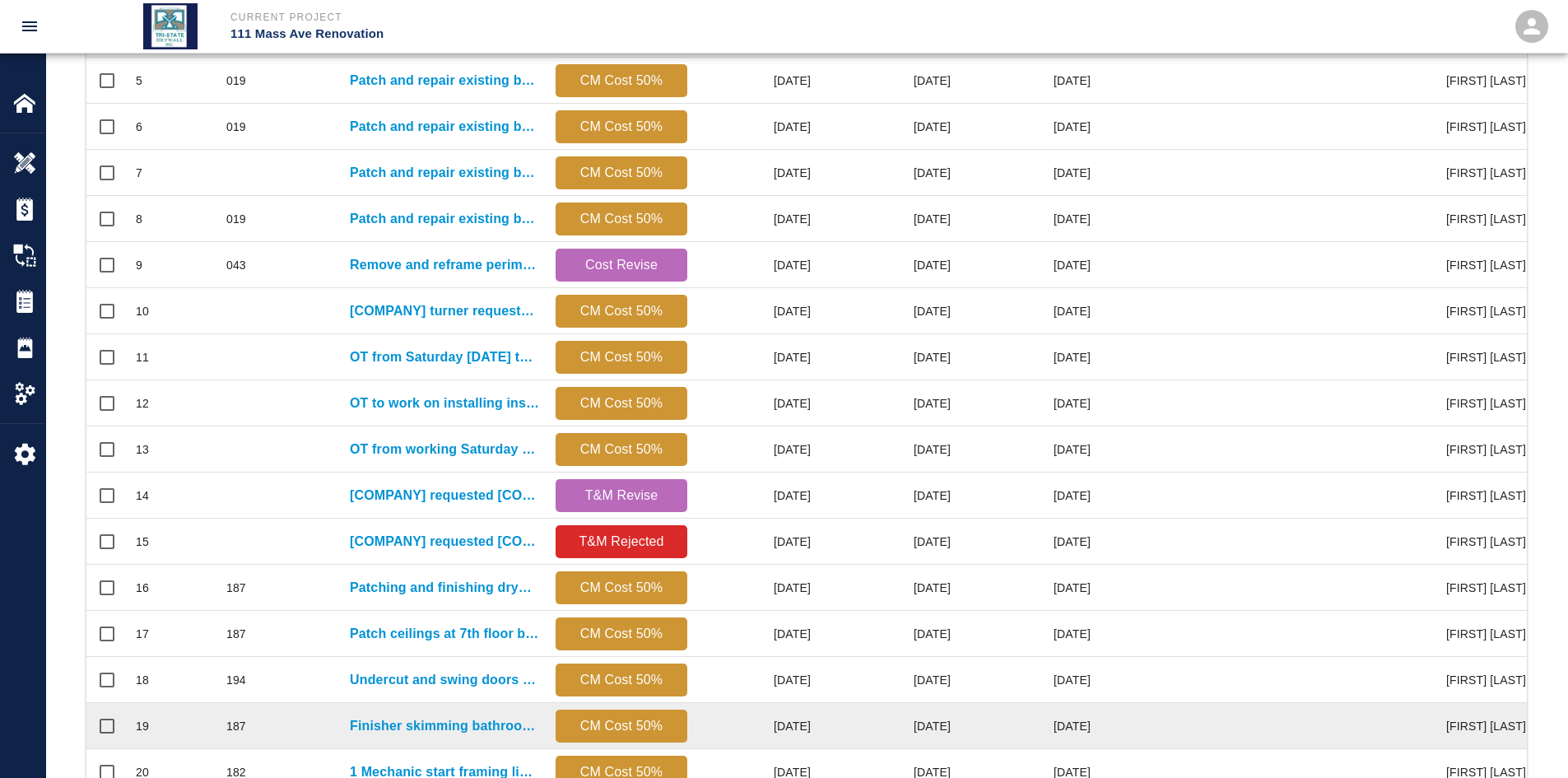 scroll, scrollTop: 689, scrollLeft: 0, axis: vertical 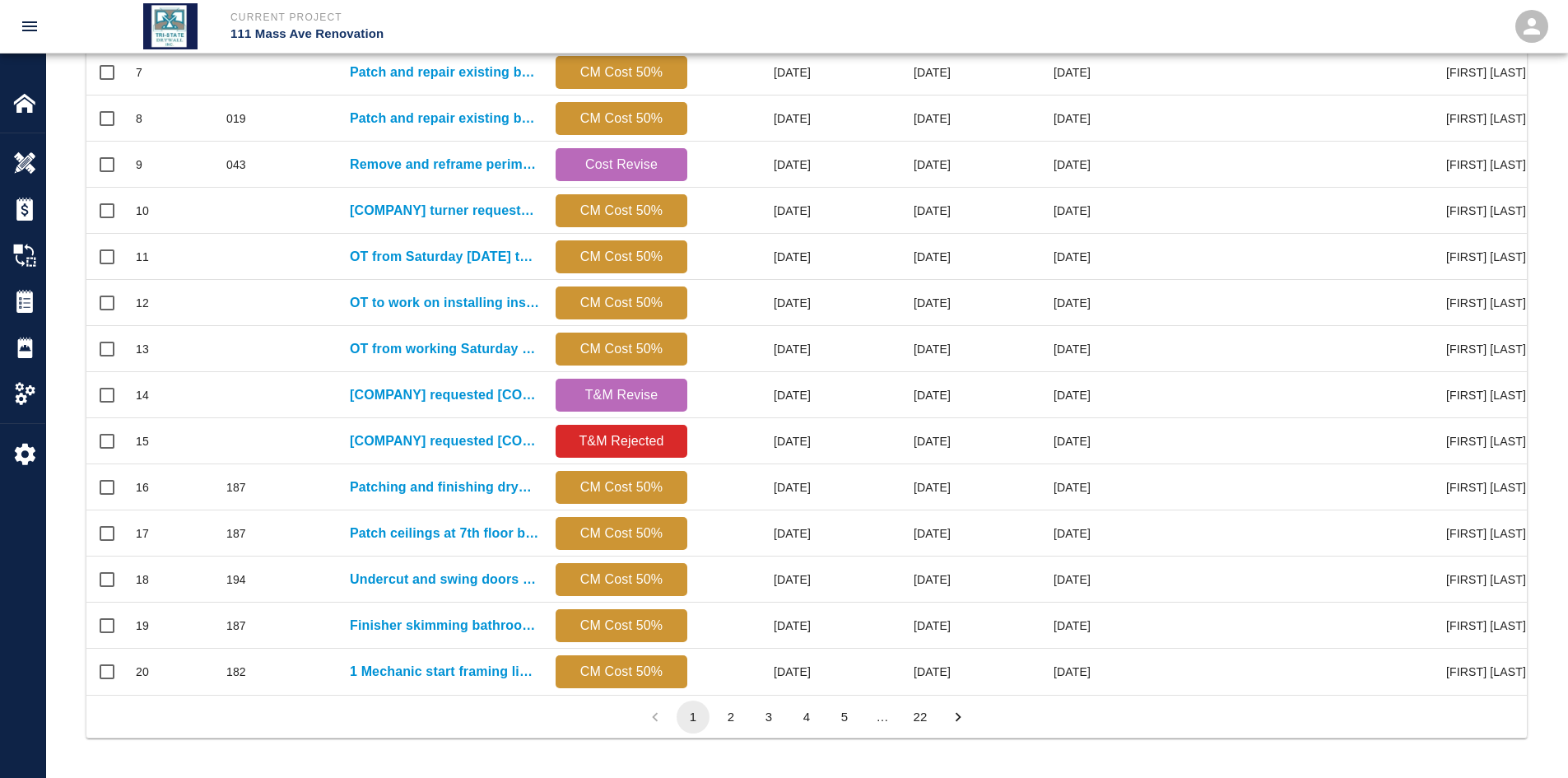 click on "22" at bounding box center (920, 717) 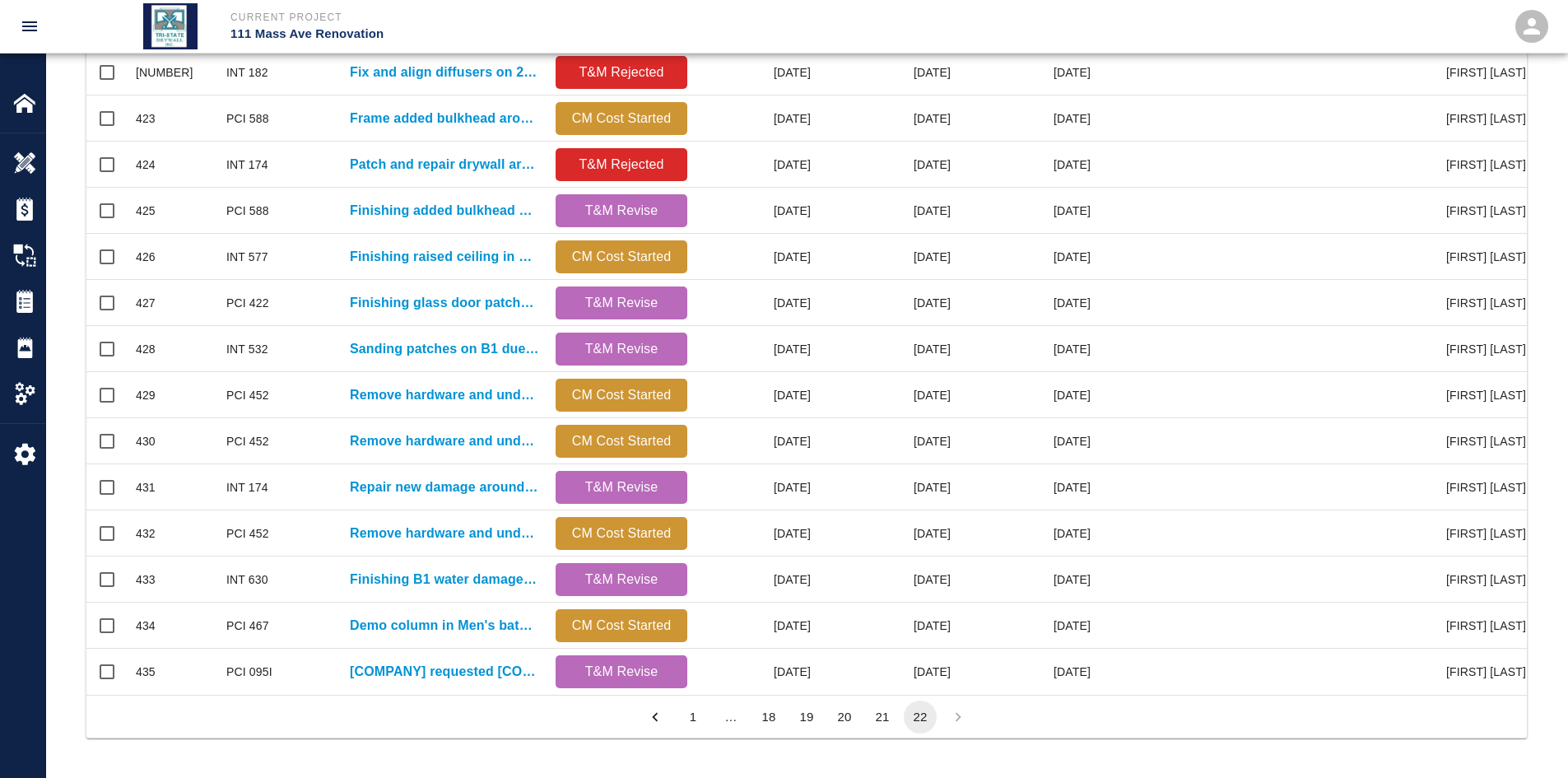 scroll, scrollTop: 718, scrollLeft: 1428, axis: both 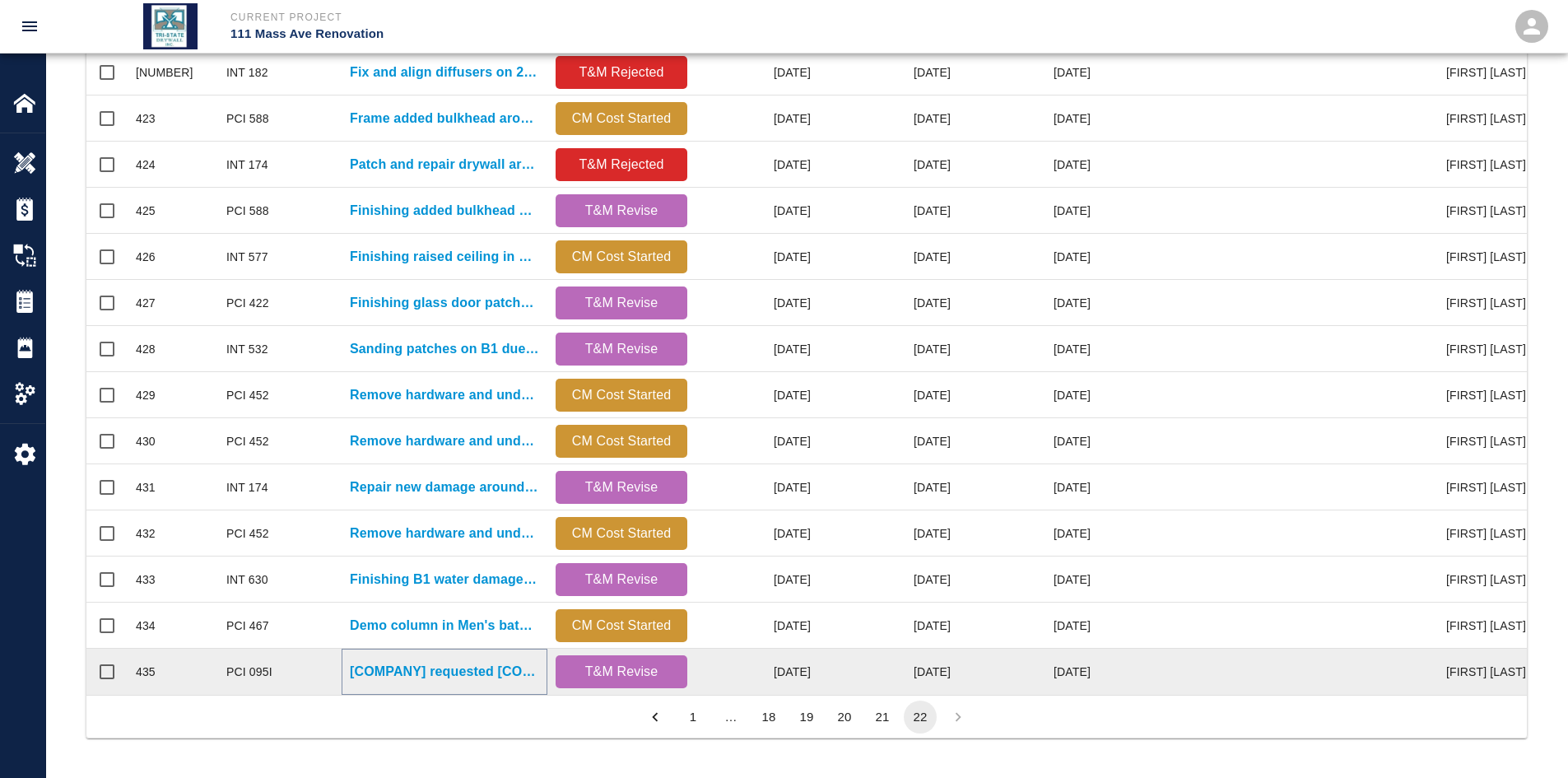click on "[COMPANY] requested [COMPANY] to work Saturday [DATE]. [COMPANY]..." at bounding box center (444, 672) 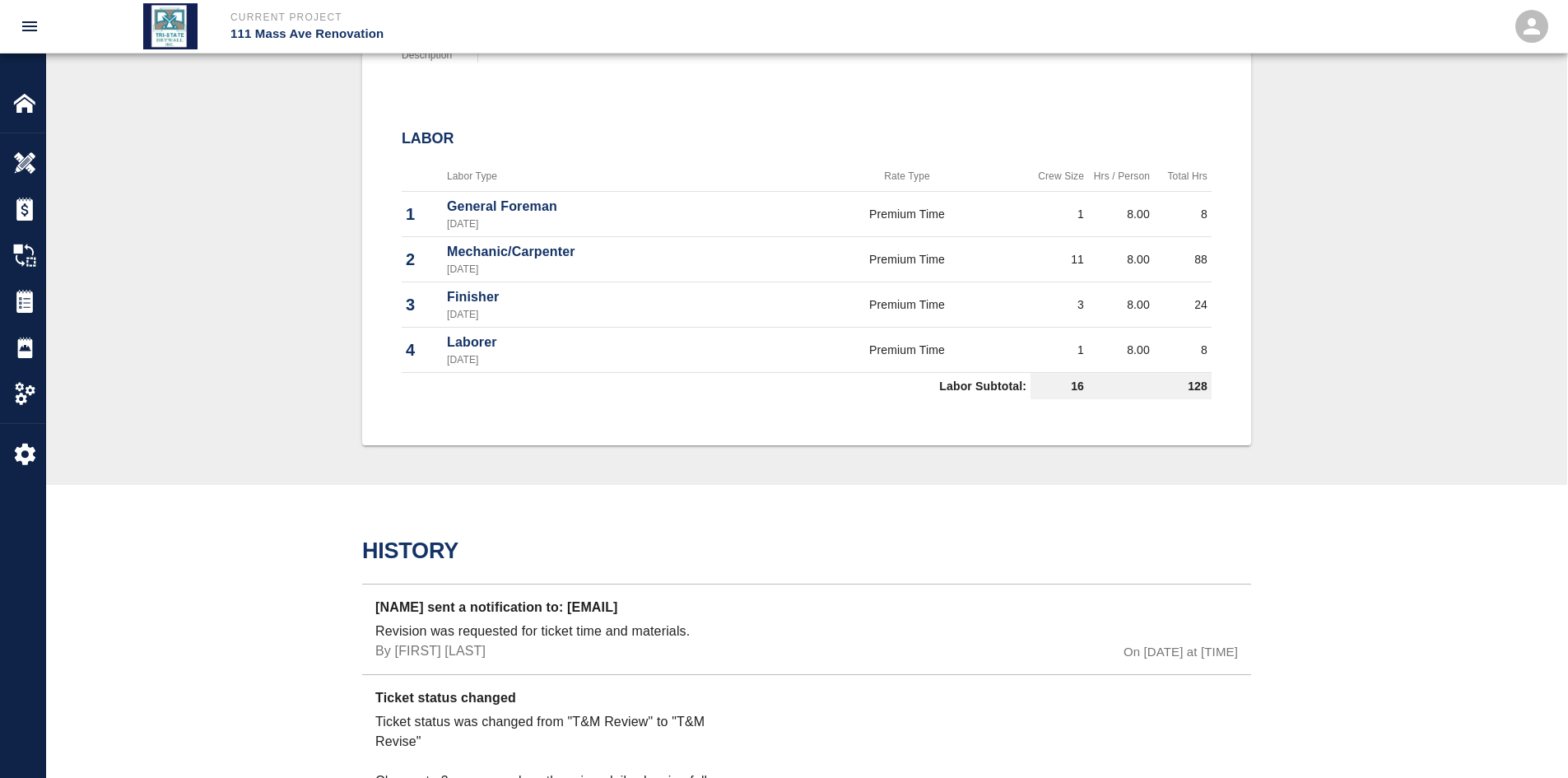 scroll, scrollTop: 576, scrollLeft: 0, axis: vertical 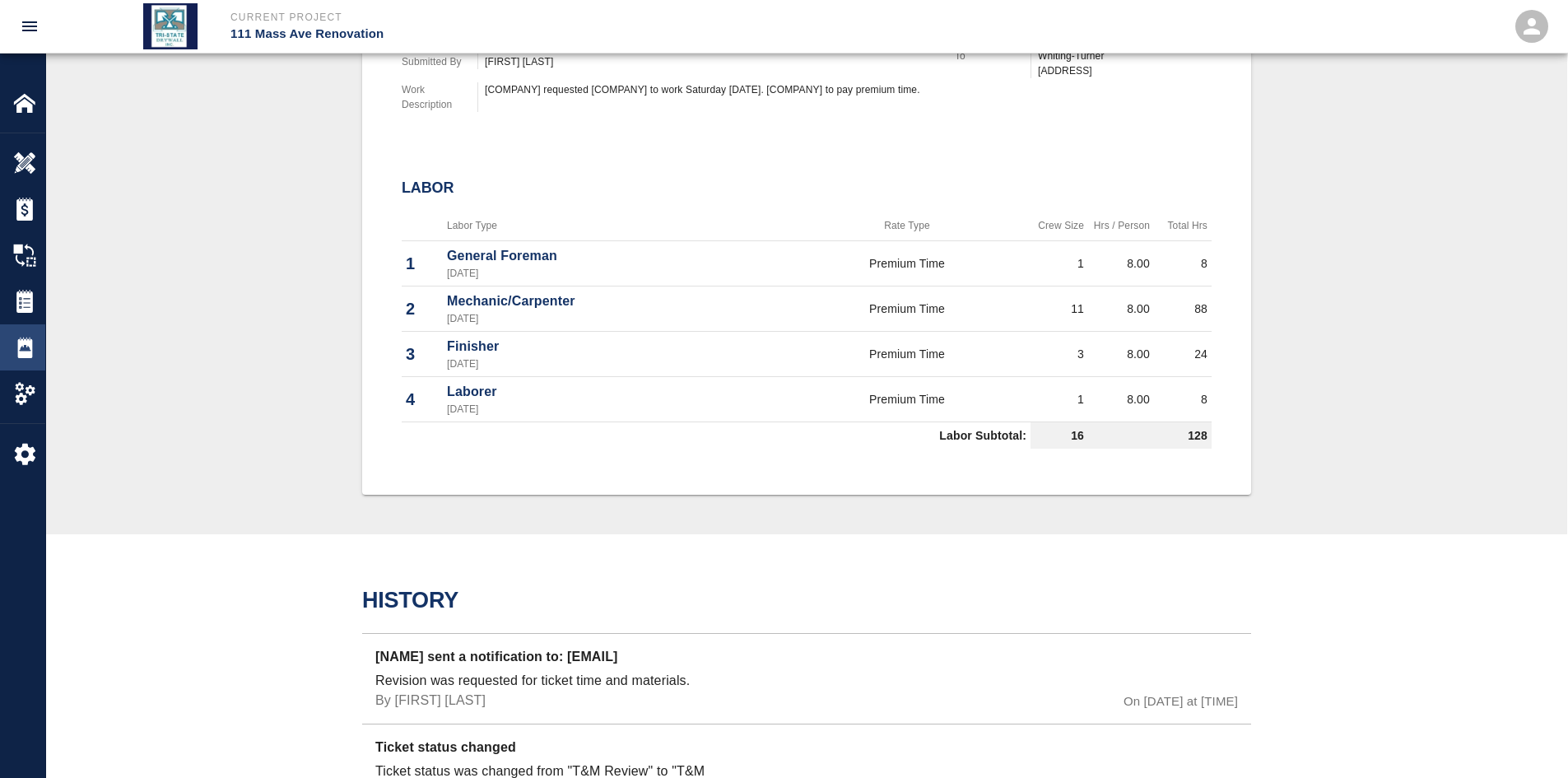 click at bounding box center [25, 163] 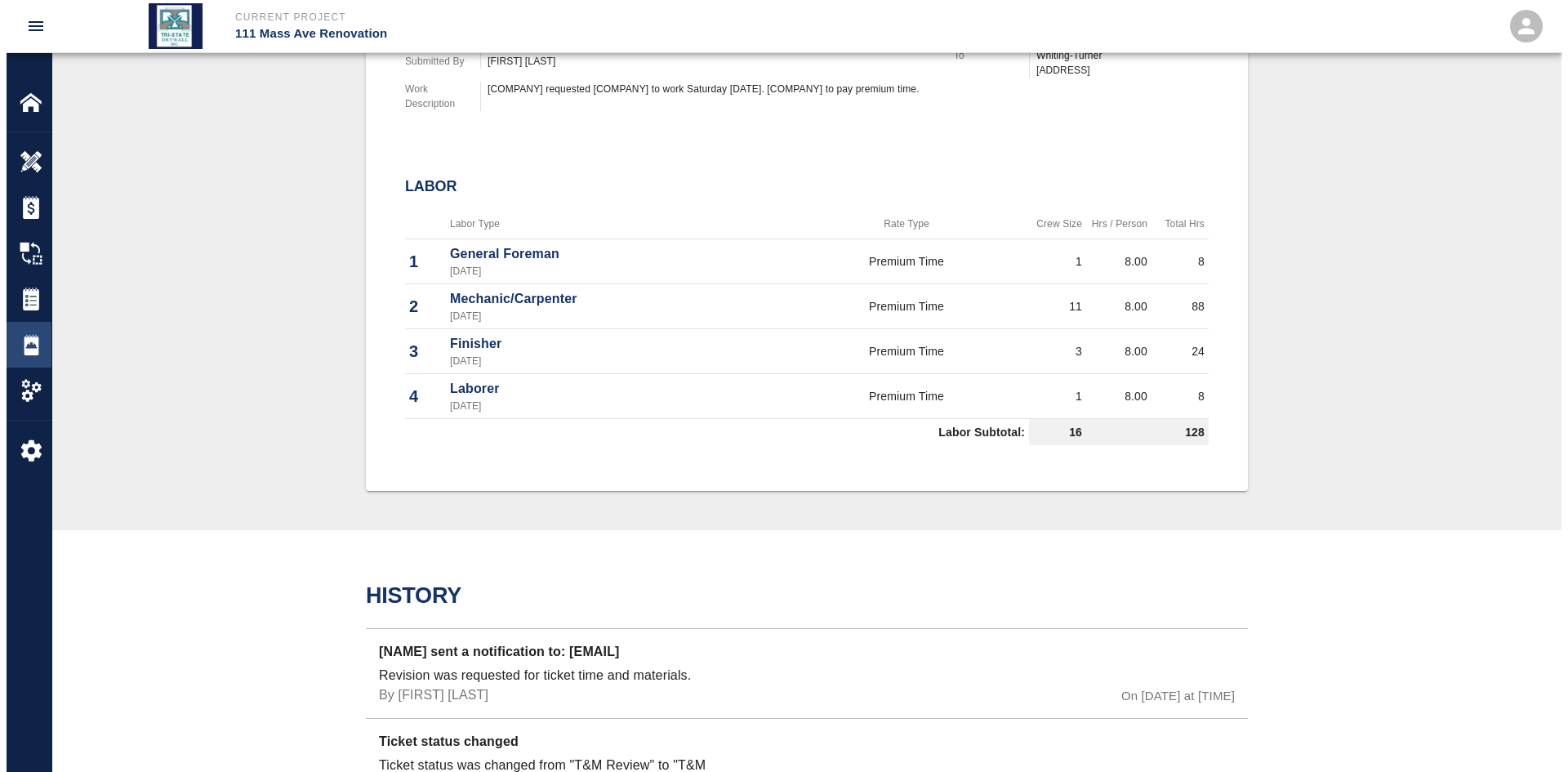 scroll, scrollTop: 0, scrollLeft: 0, axis: both 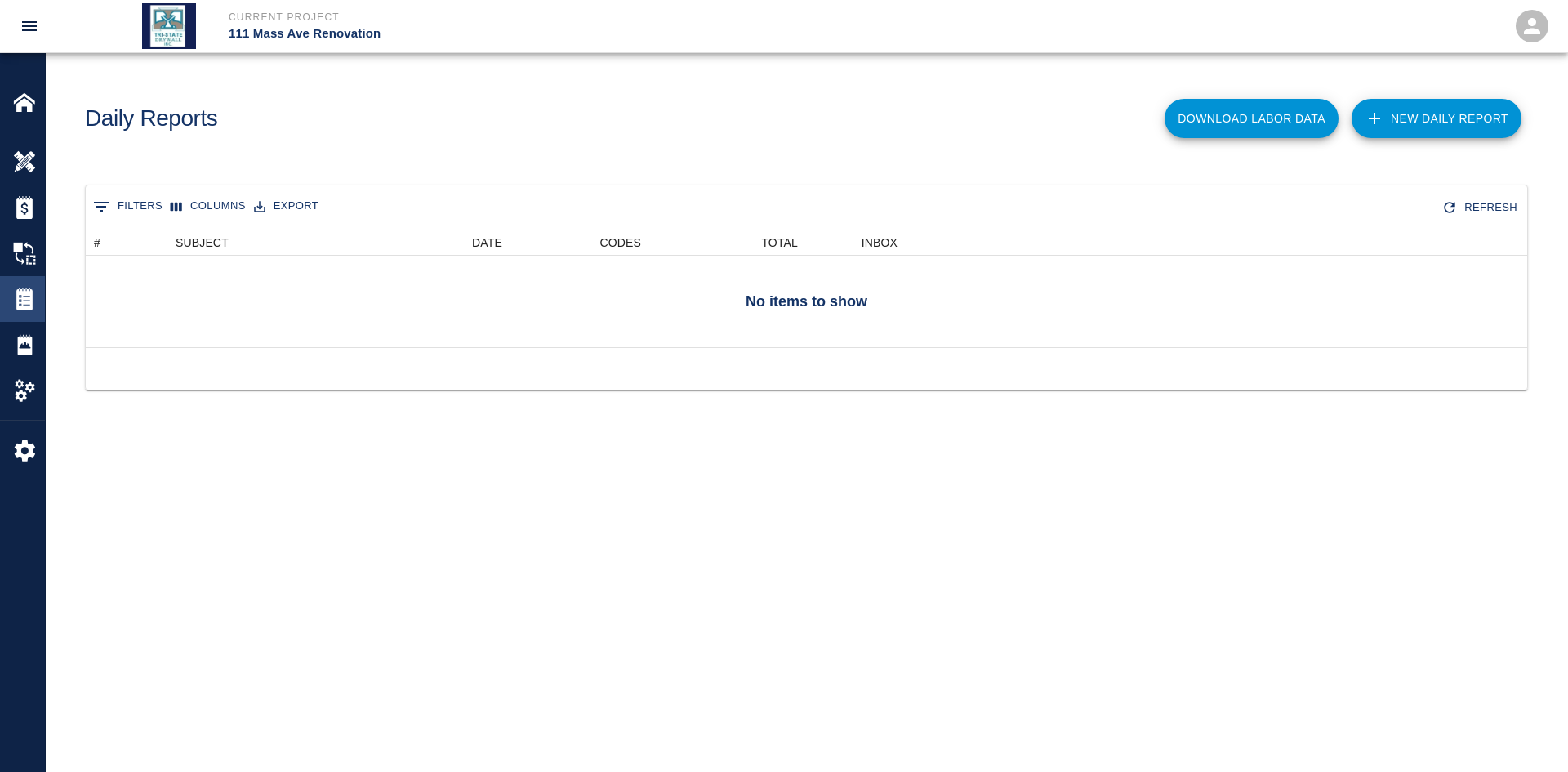 click on "Tickets" at bounding box center (22, 299) 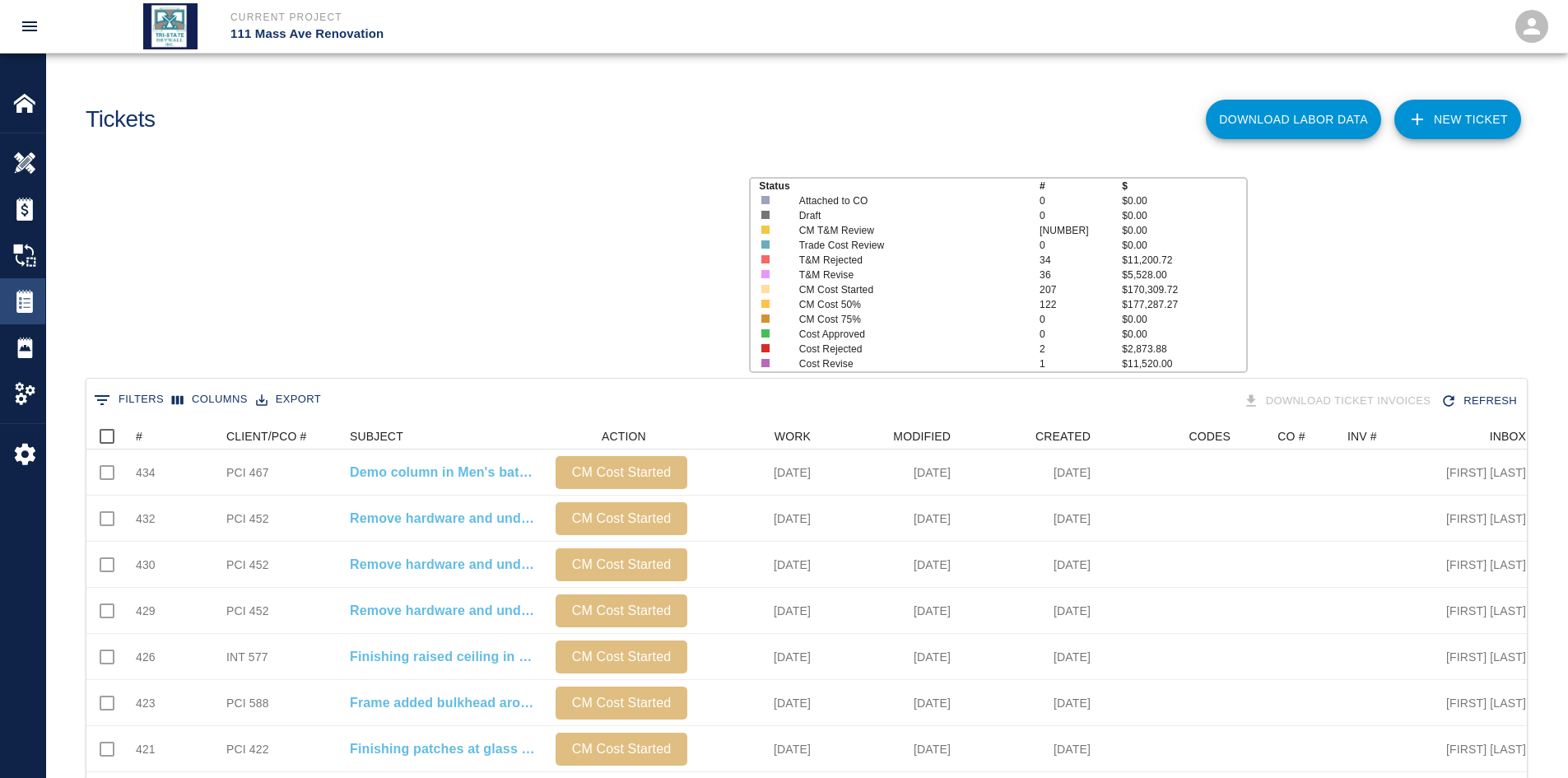 scroll, scrollTop: 13, scrollLeft: 13, axis: both 